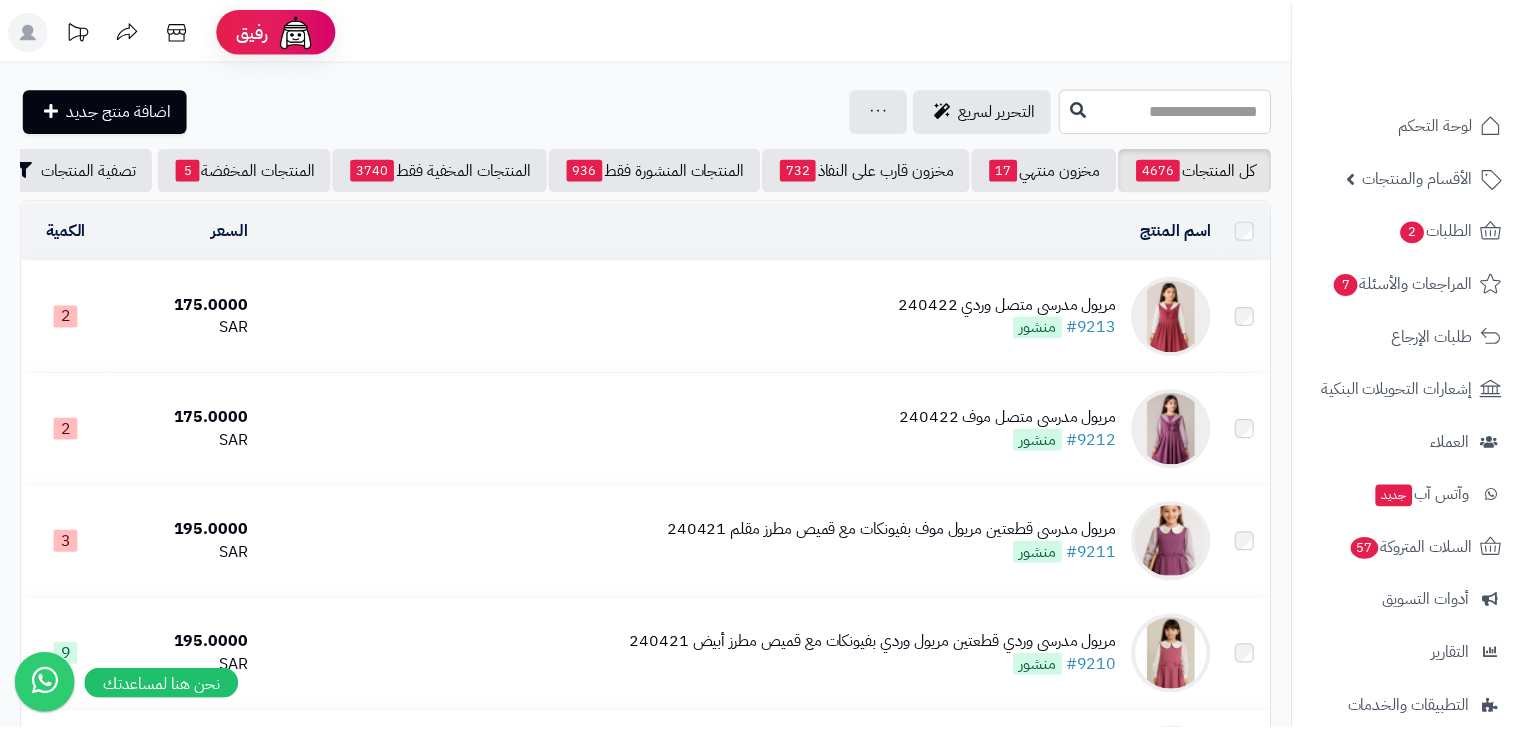 scroll, scrollTop: 0, scrollLeft: 0, axis: both 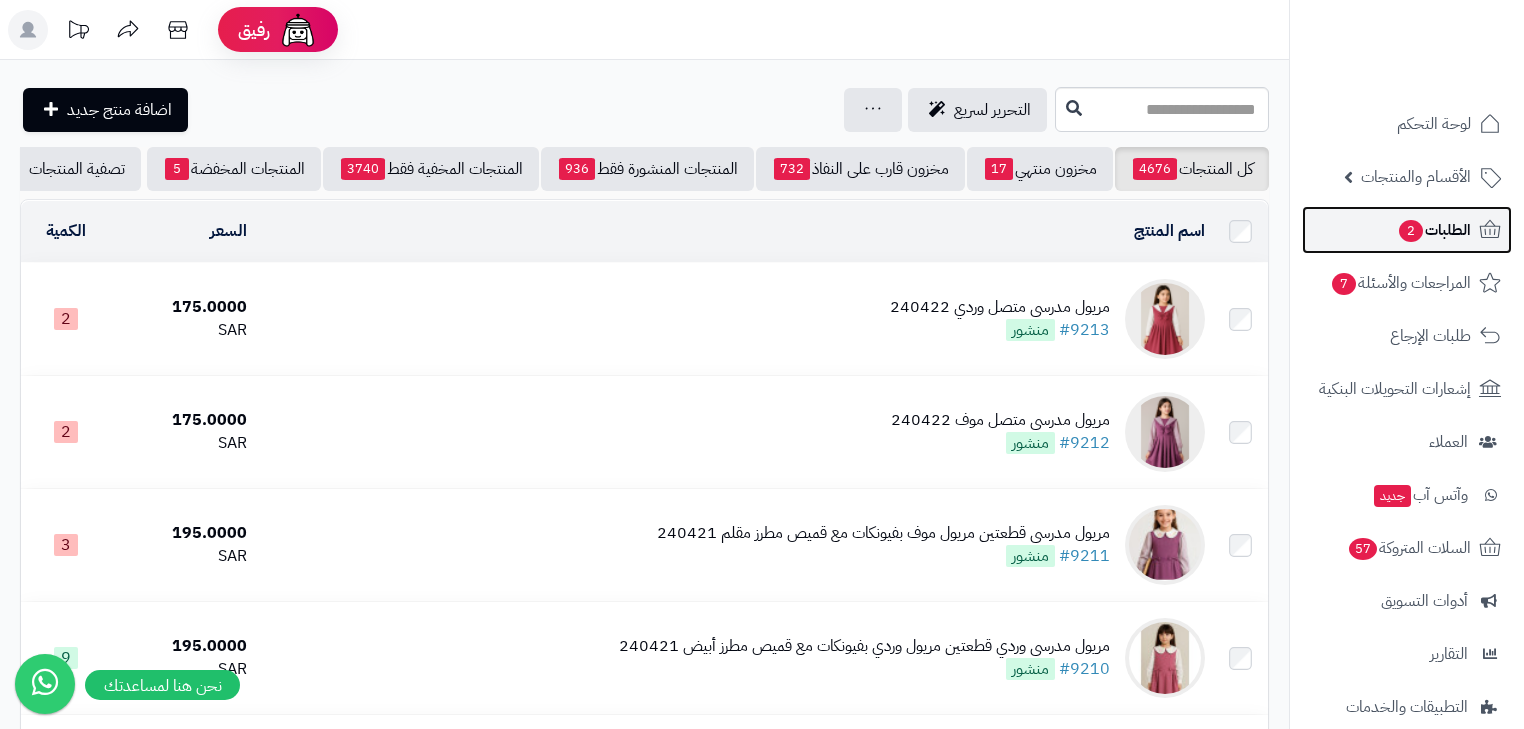 click on "الطلبات  2" at bounding box center [1407, 230] 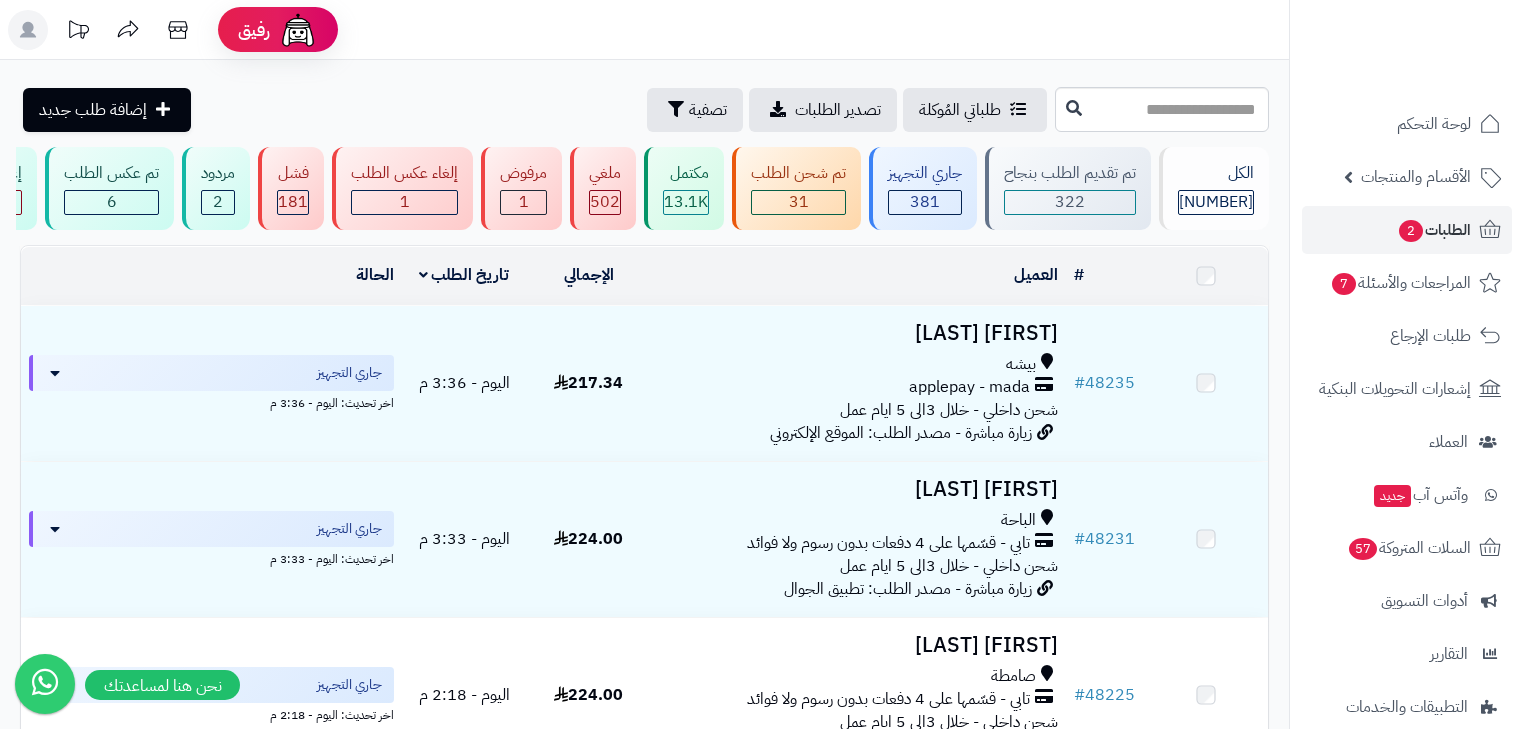 scroll, scrollTop: 0, scrollLeft: 0, axis: both 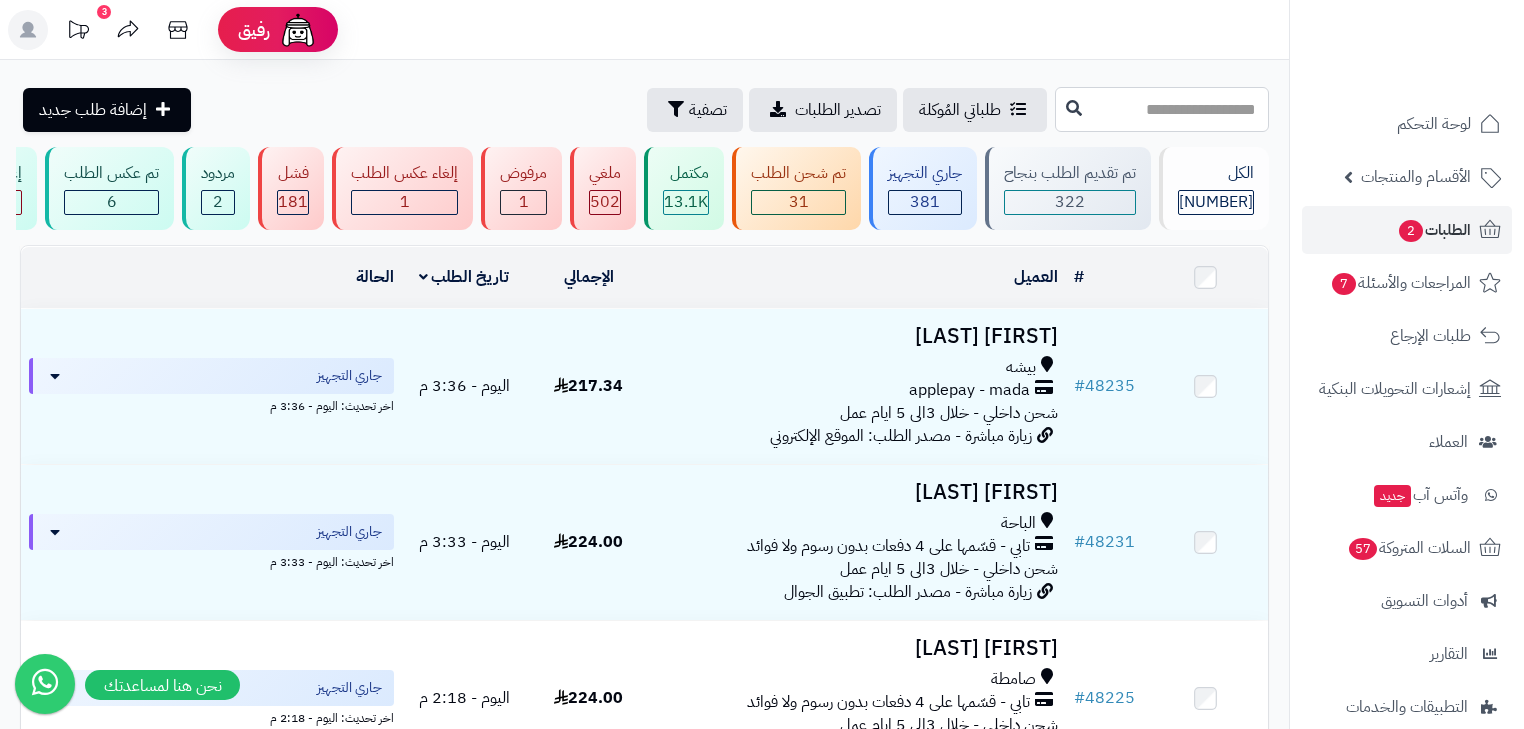 click at bounding box center (1162, 109) 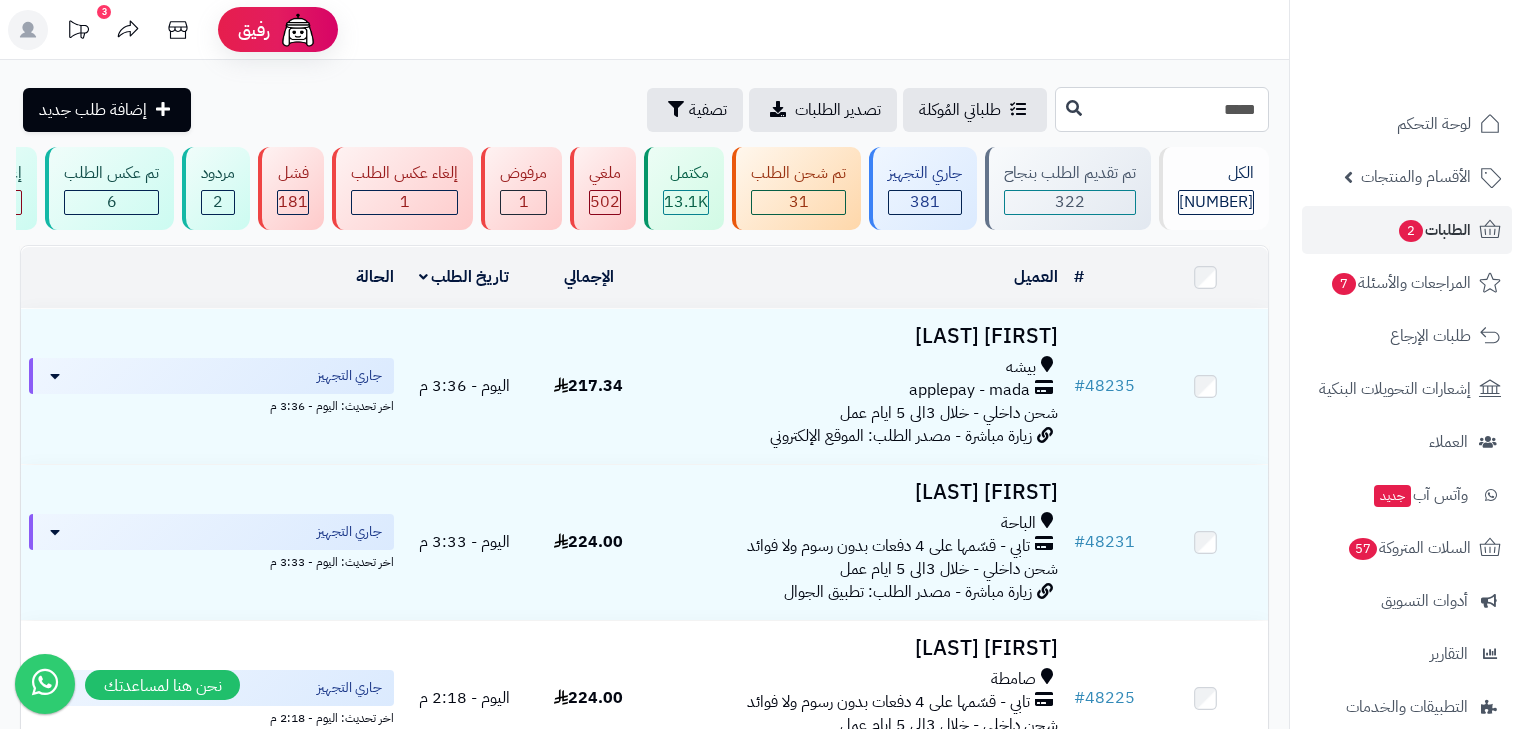 type on "*****" 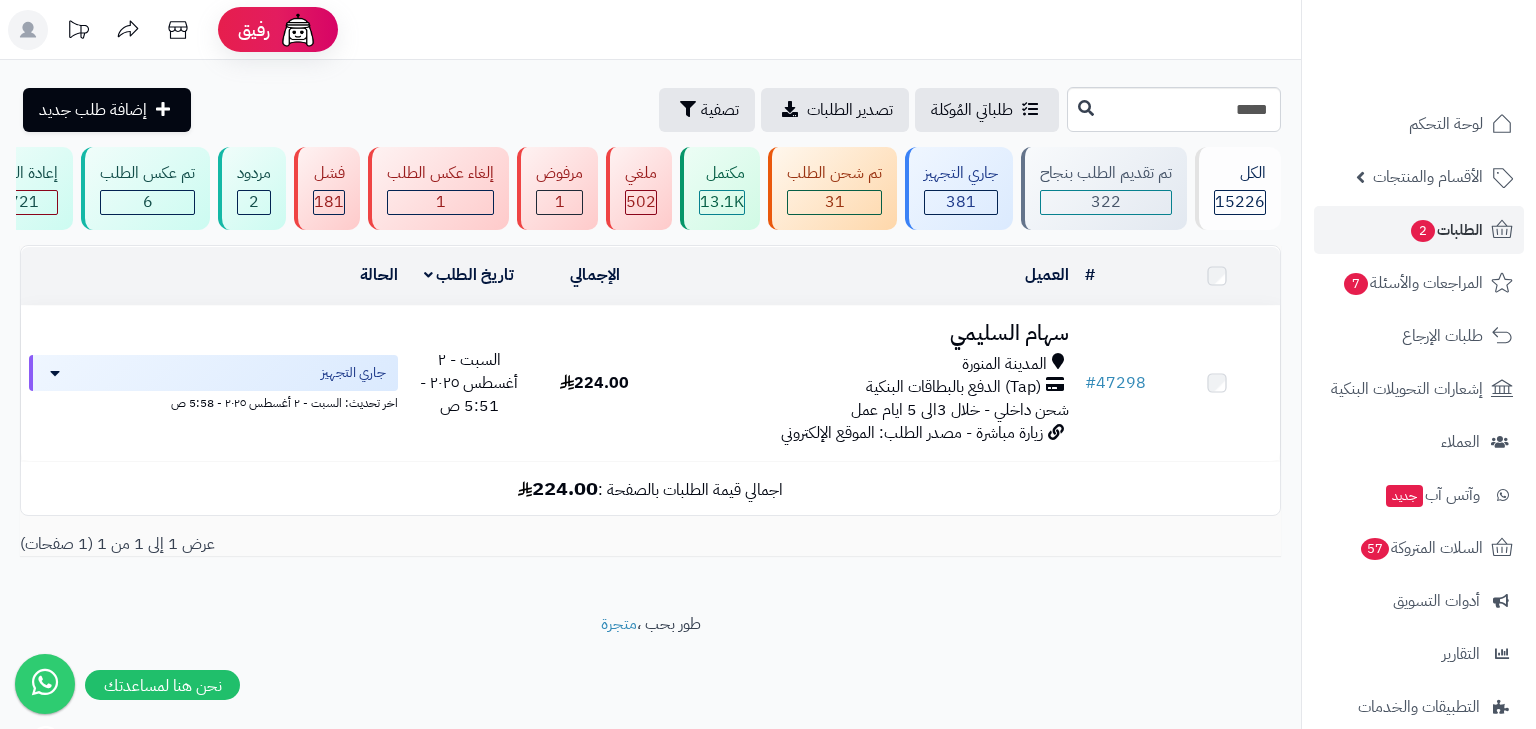 scroll, scrollTop: 0, scrollLeft: 0, axis: both 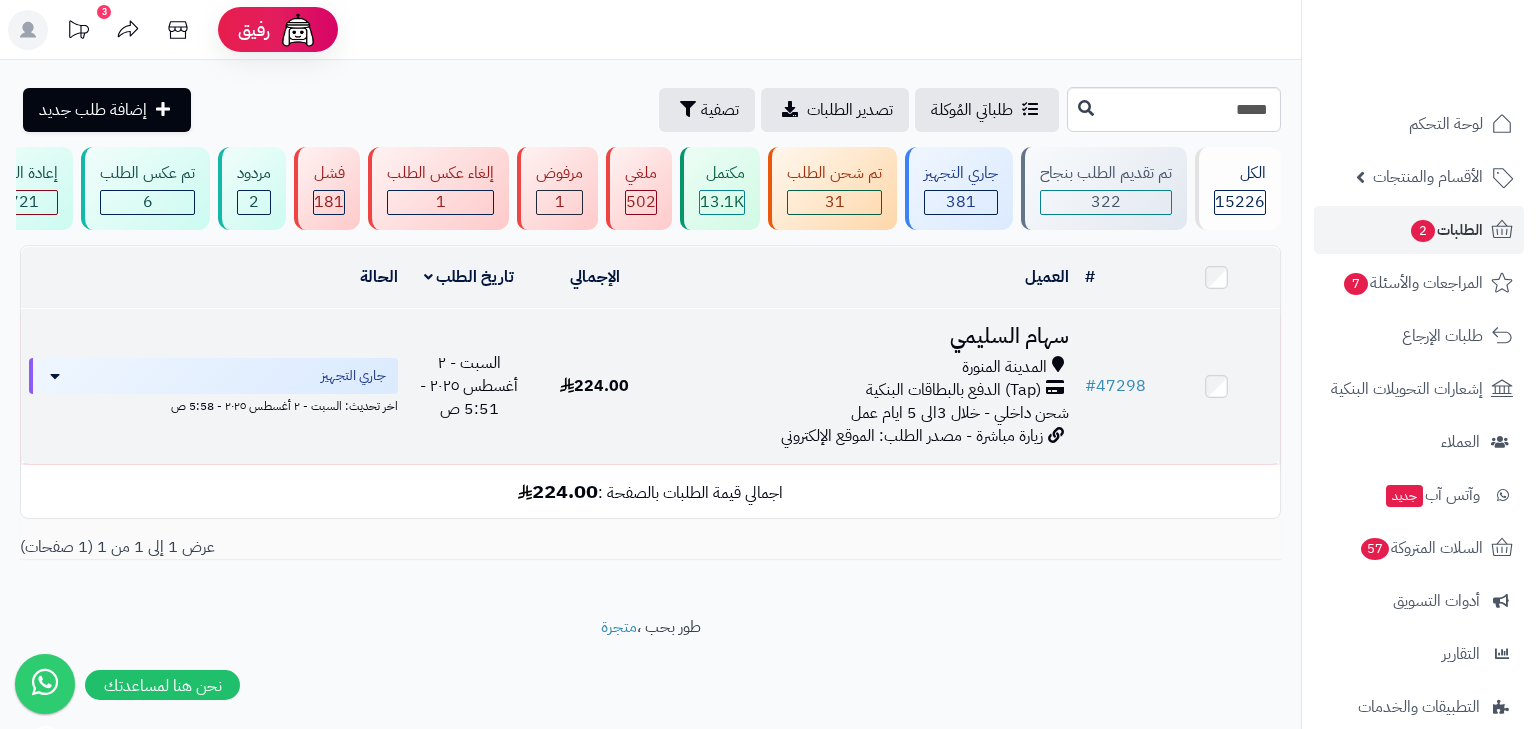 click on "سهام  السليمي
المدينة المنورة
(Tap) الدفع بالبطاقات البنكية
شحن داخلي  - خلال 3الى 5 ايام عمل
زيارة مباشرة       -
مصدر الطلب:
الموقع الإلكتروني" at bounding box center (867, 386) 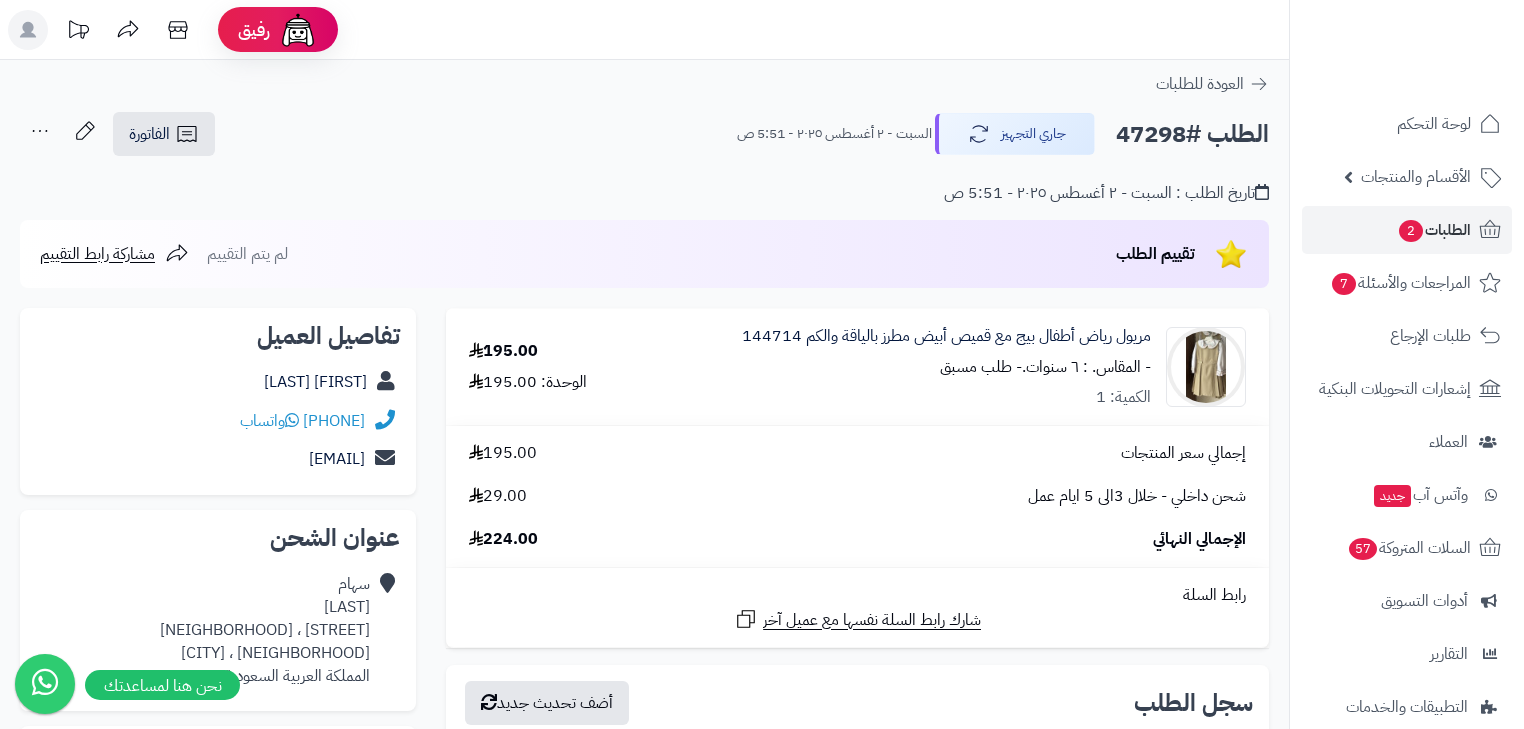 scroll, scrollTop: 0, scrollLeft: 0, axis: both 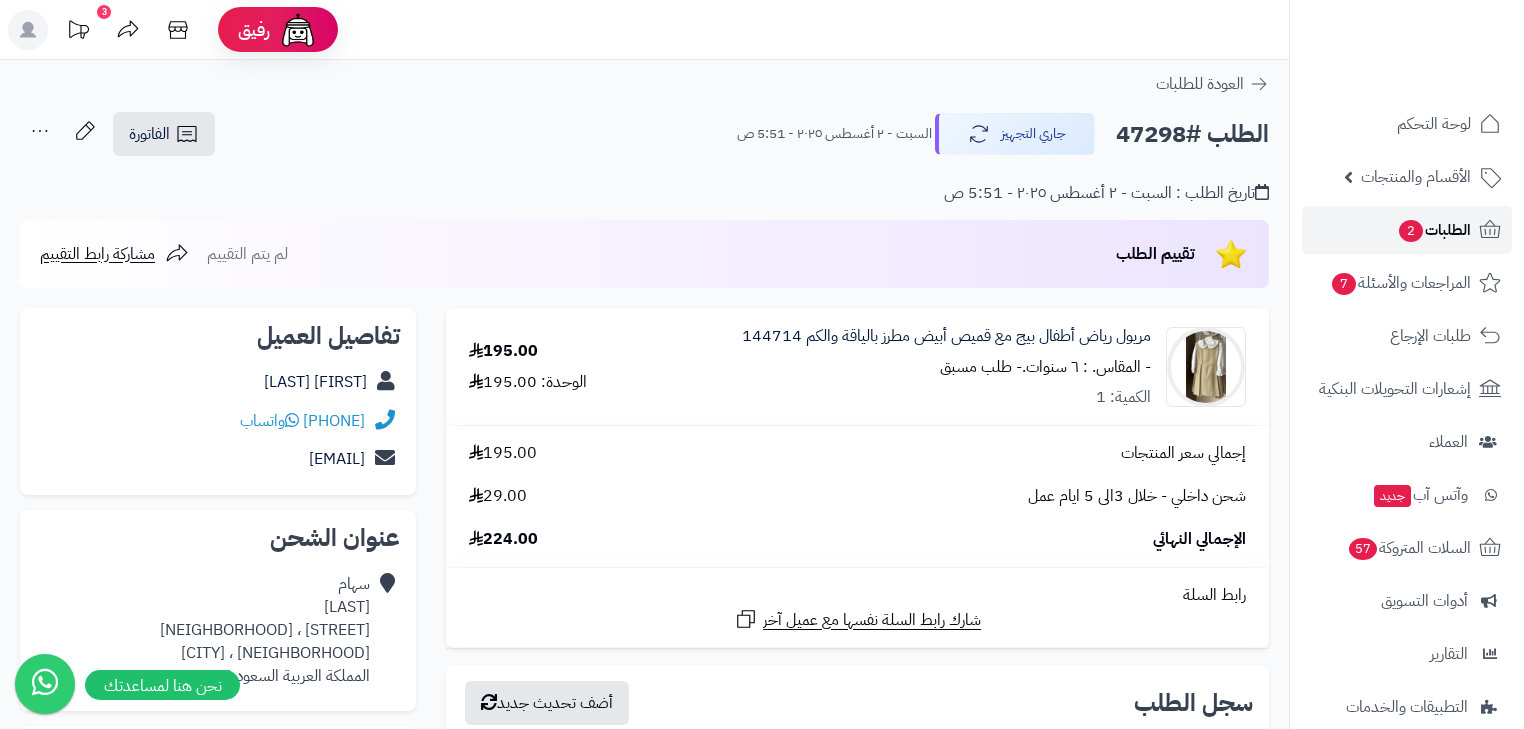 click on "الطلبات  2" at bounding box center [1434, 230] 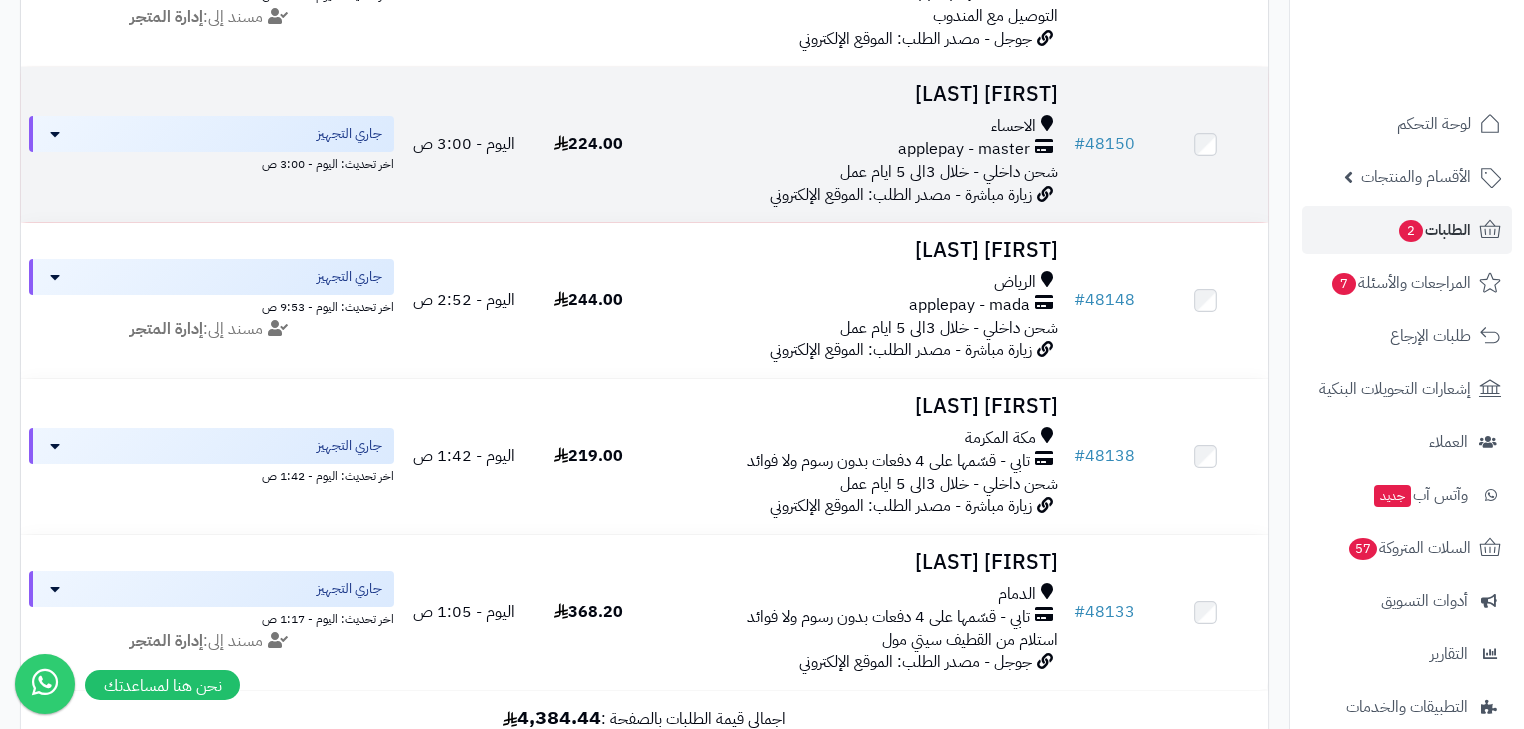 scroll, scrollTop: 3004, scrollLeft: 0, axis: vertical 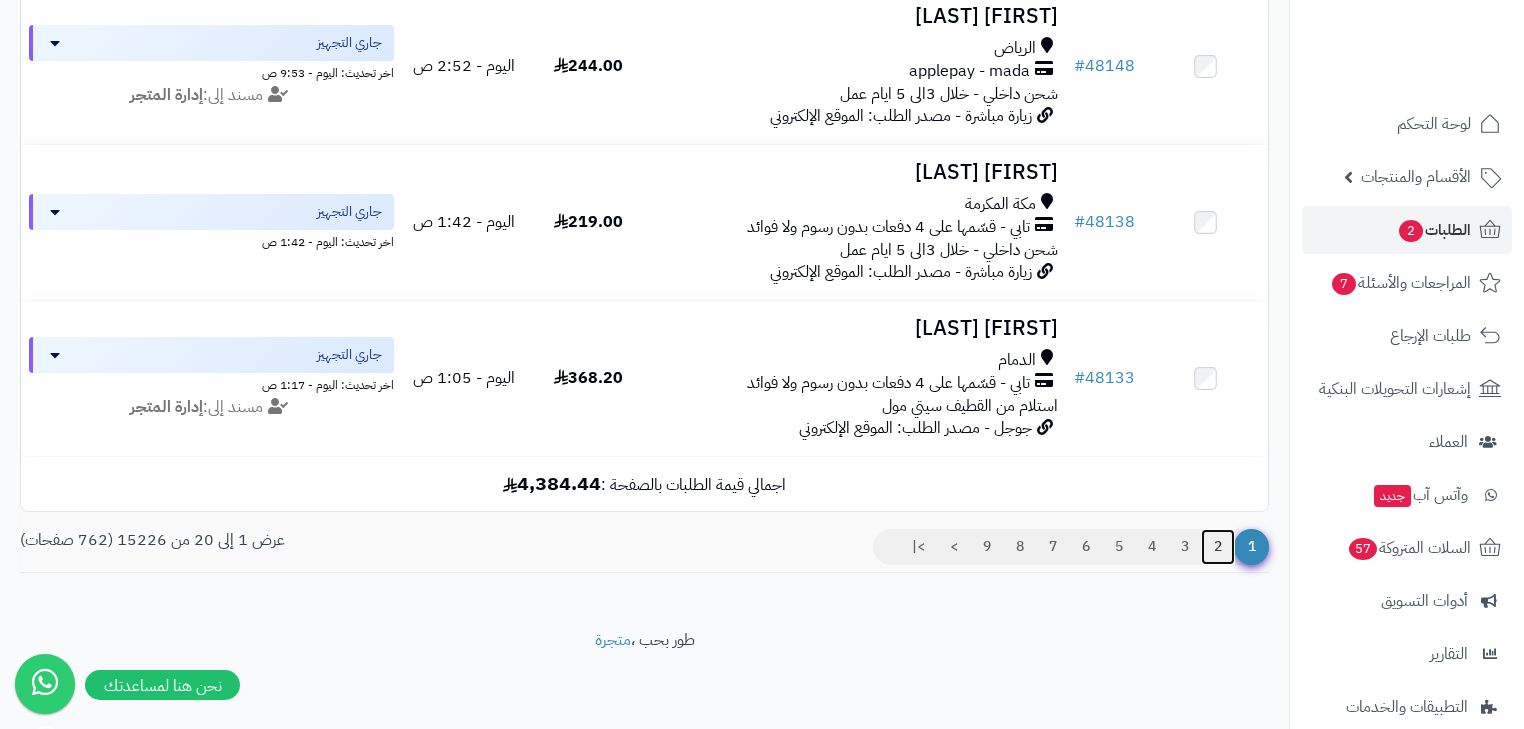 click on "2" at bounding box center [1218, 547] 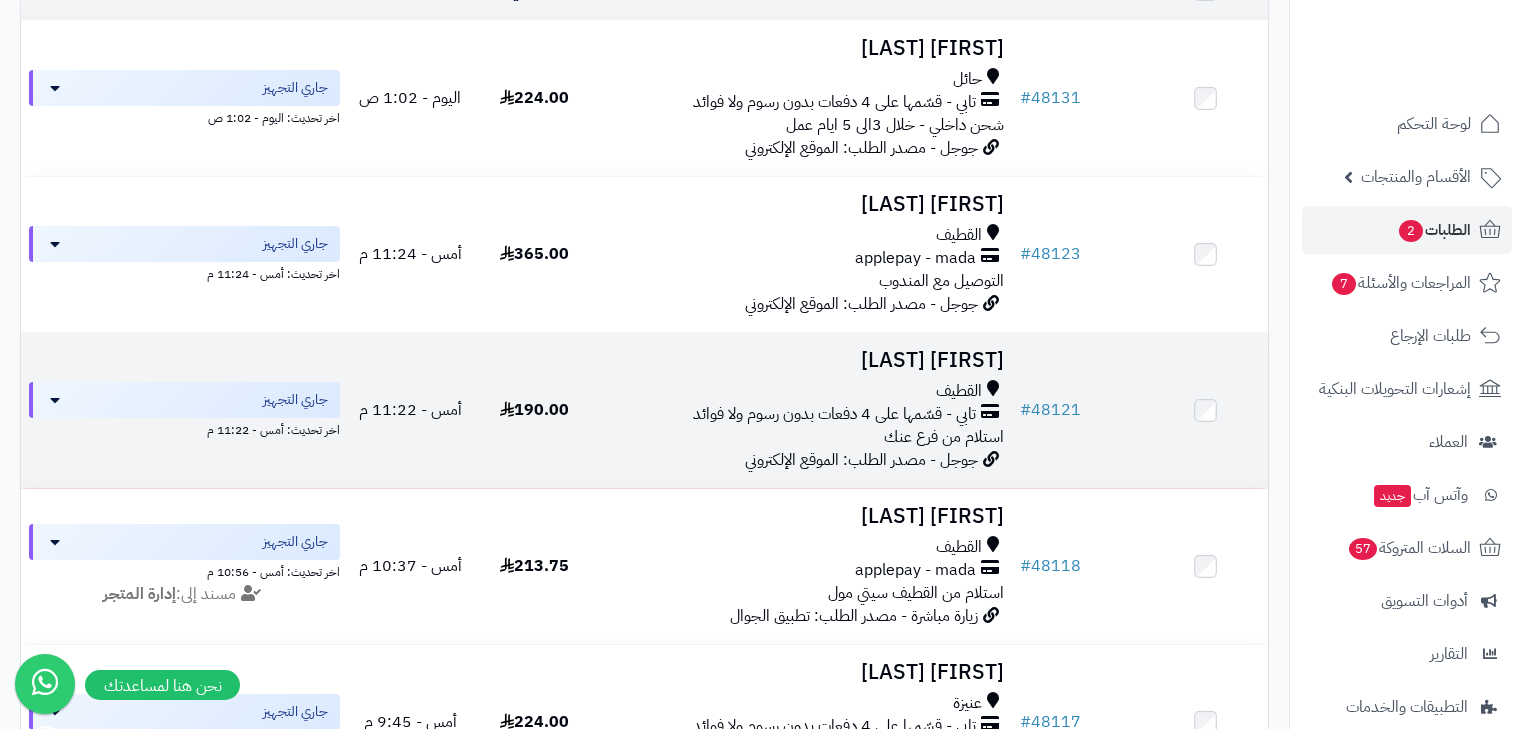scroll, scrollTop: 320, scrollLeft: 0, axis: vertical 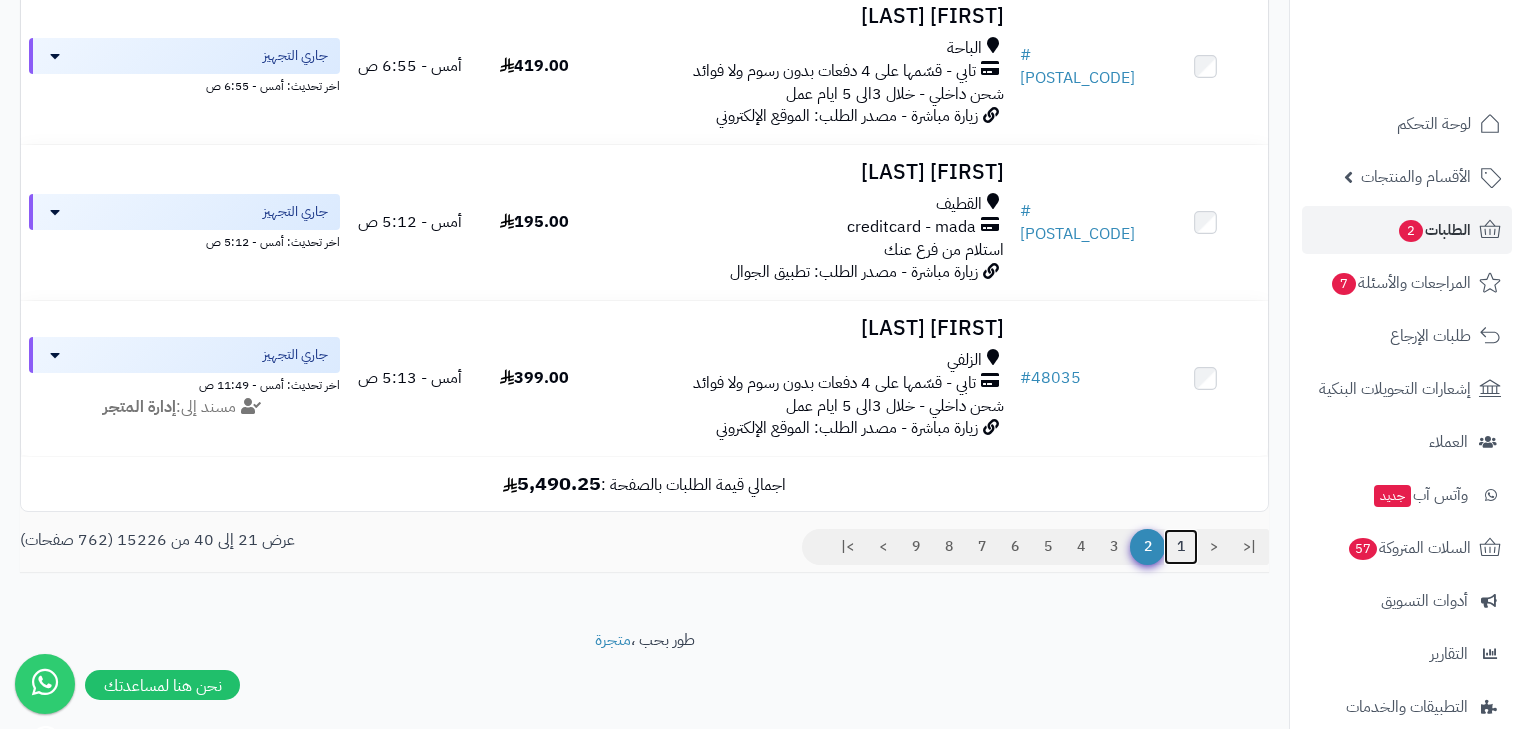 click on "1" at bounding box center [1181, 547] 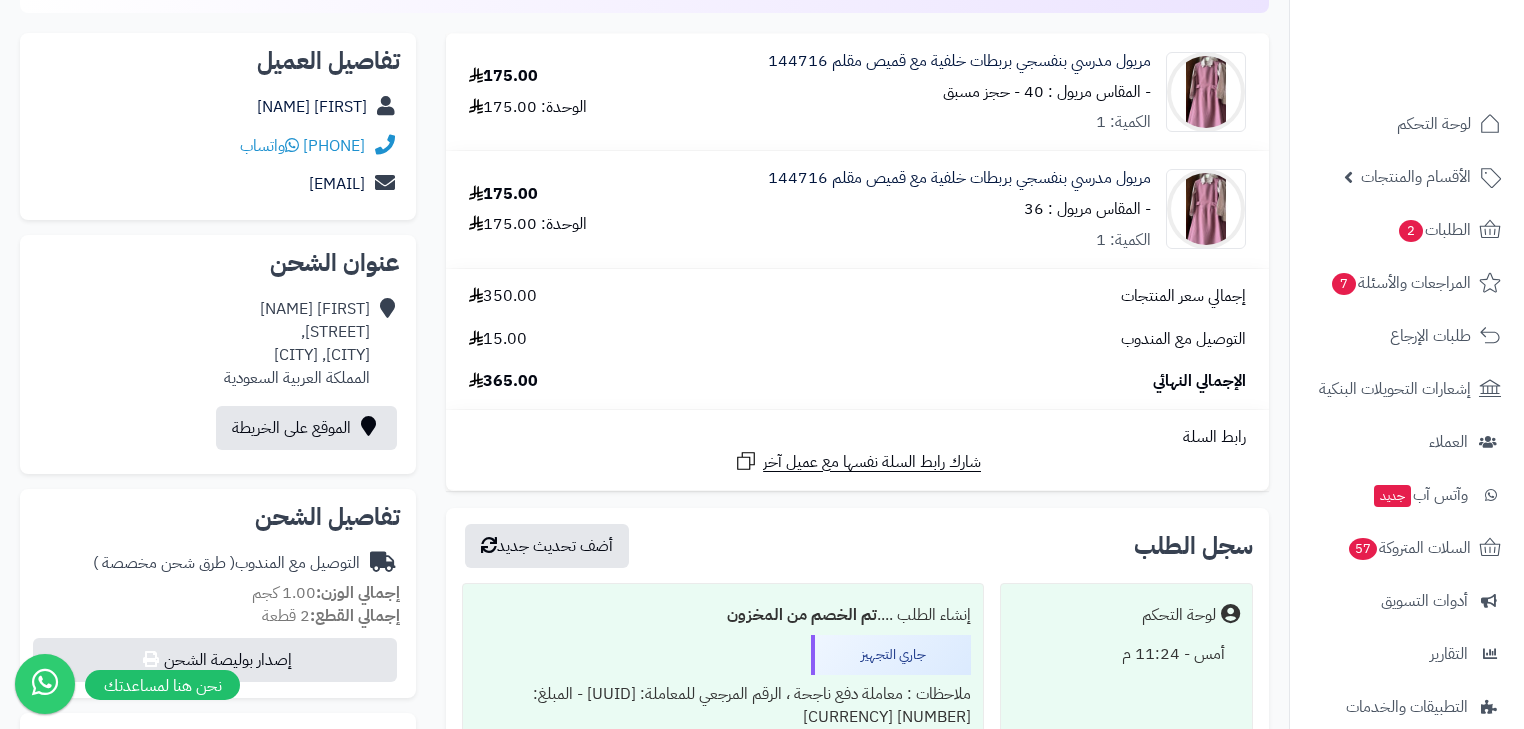 scroll, scrollTop: 0, scrollLeft: 0, axis: both 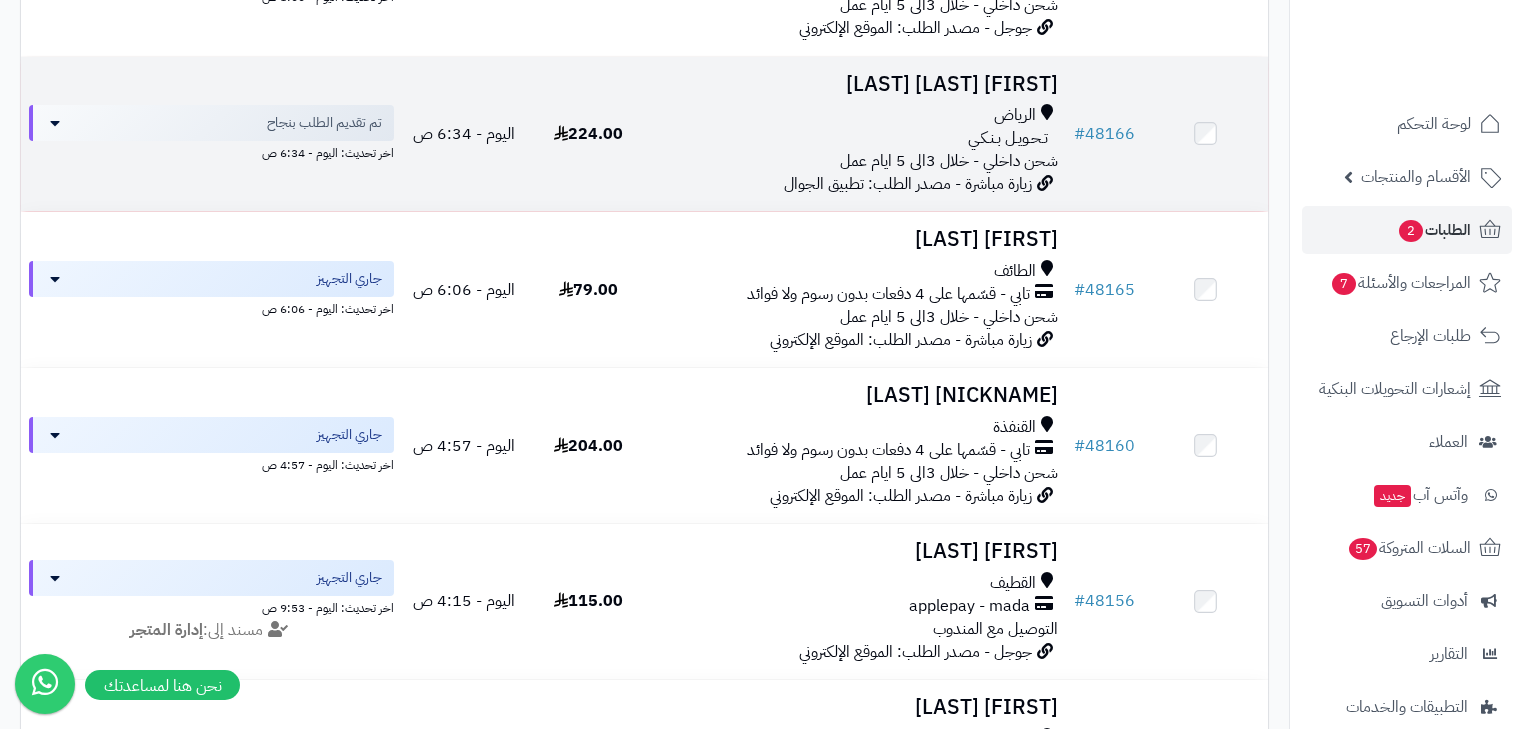 drag, startPoint x: 1096, startPoint y: 150, endPoint x: 1192, endPoint y: 109, distance: 104.388695 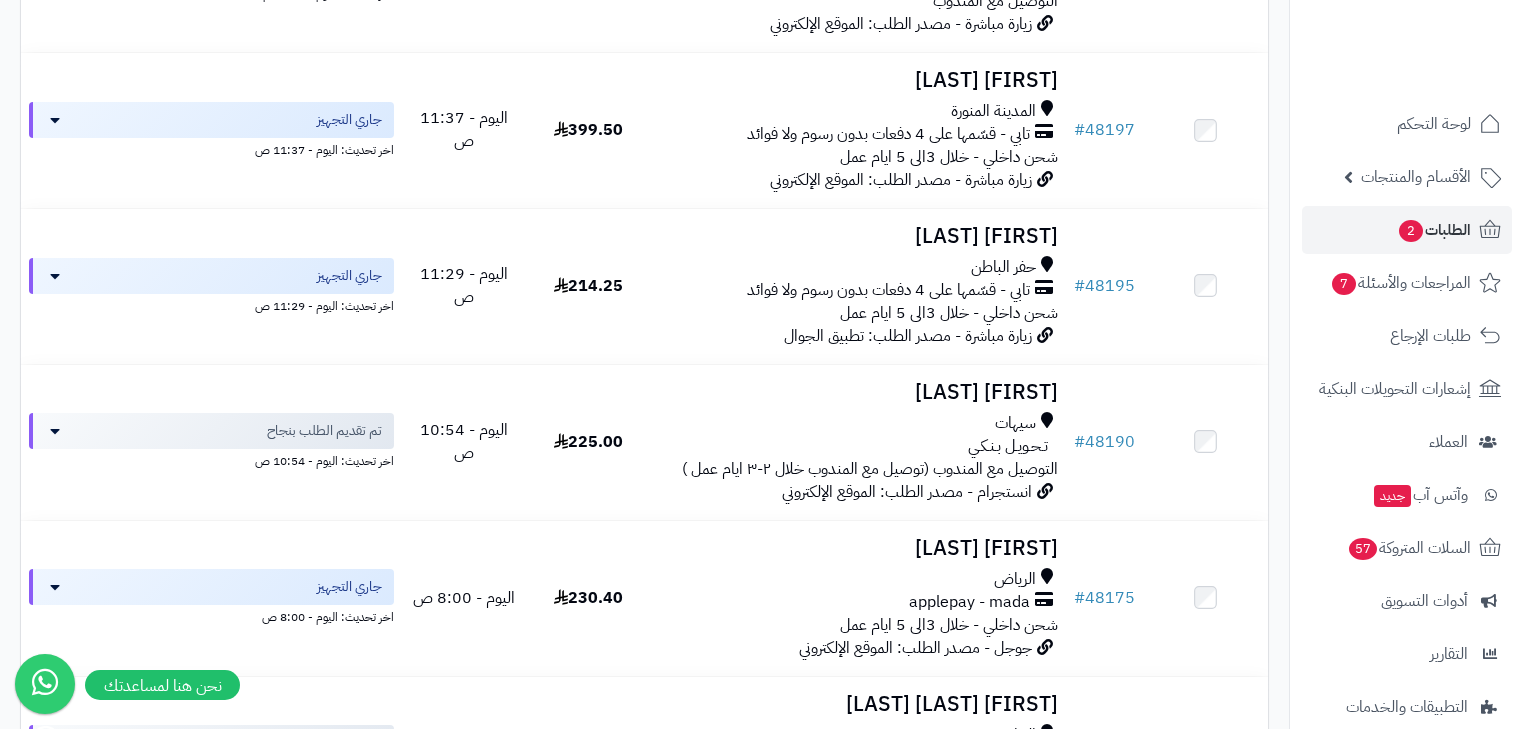 scroll, scrollTop: 1484, scrollLeft: 0, axis: vertical 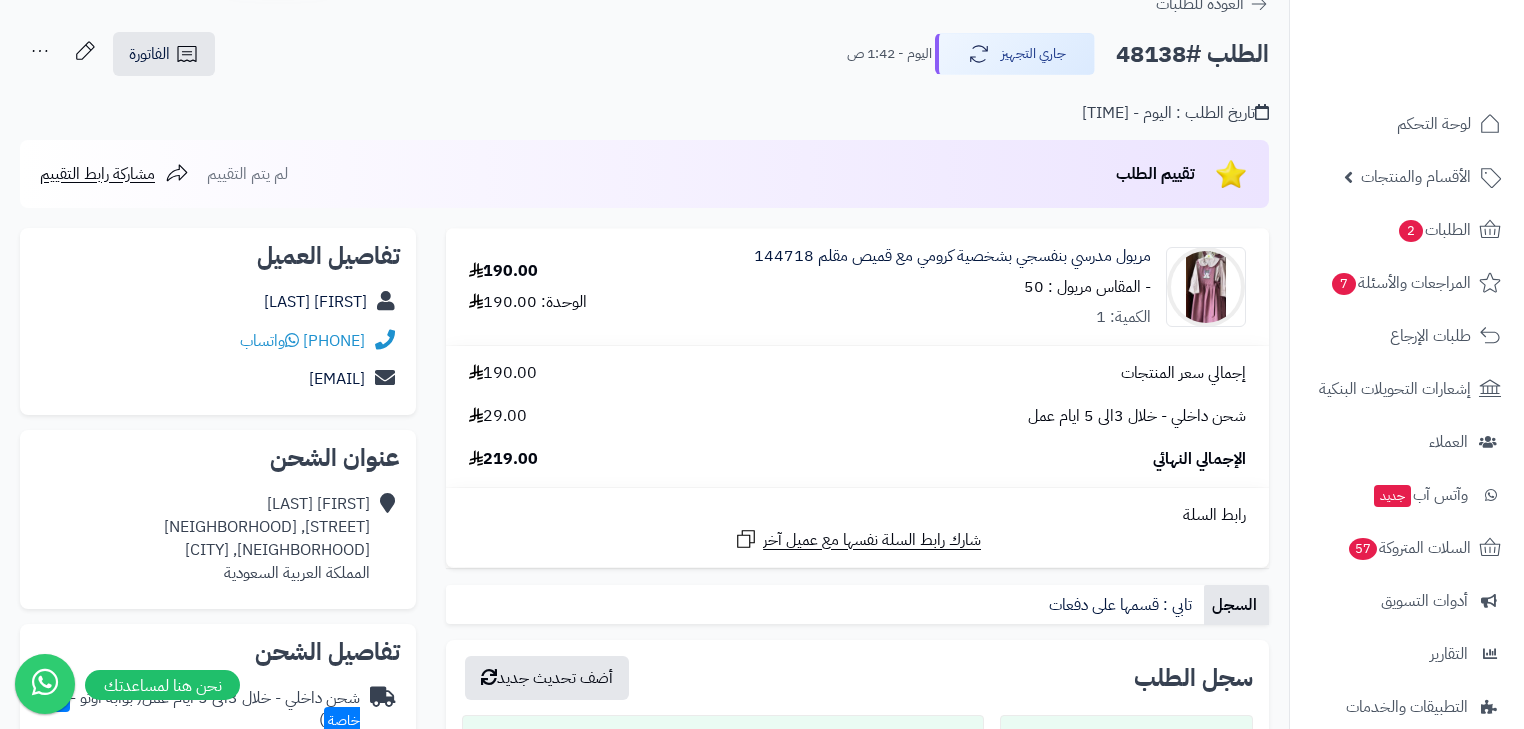 click 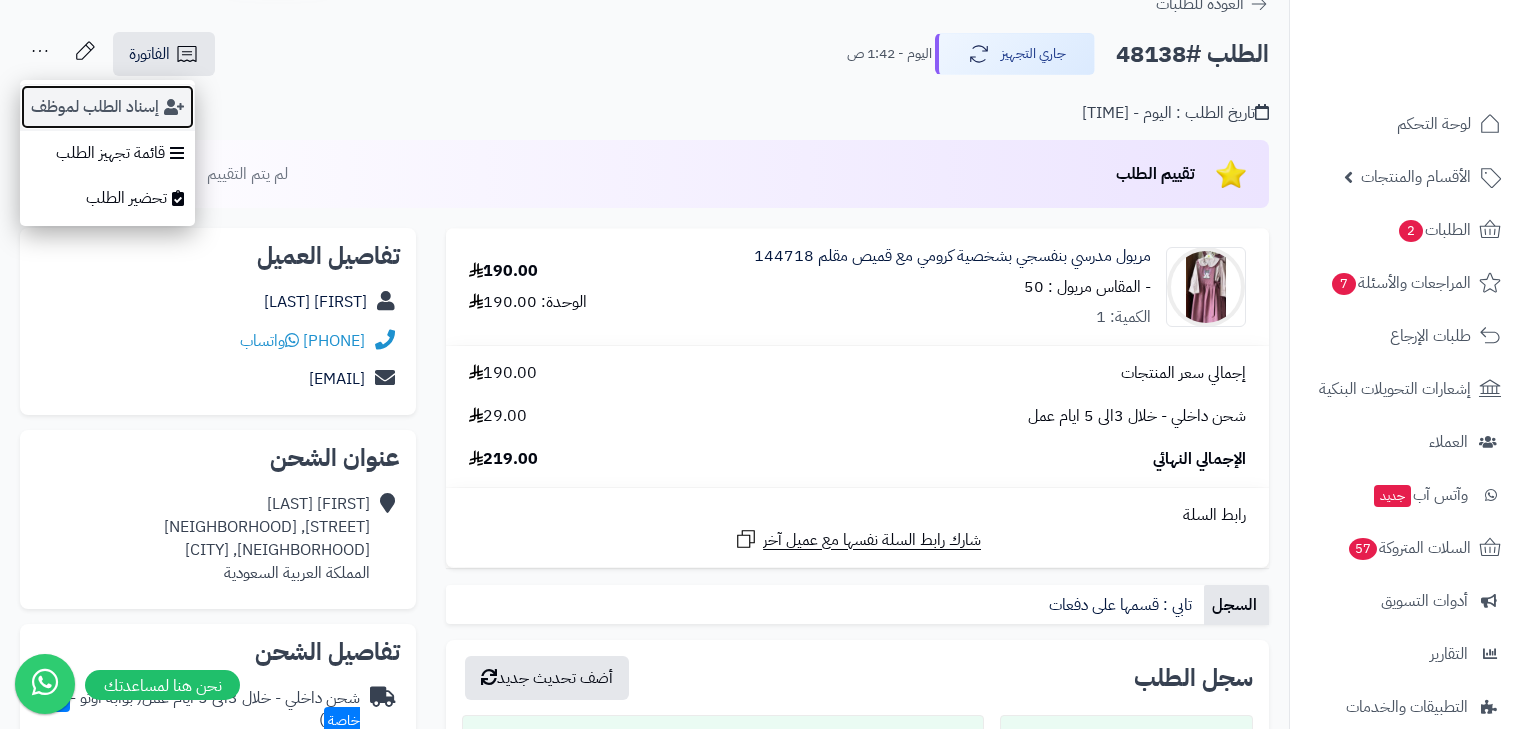 click on "إسناد الطلب لموظف" at bounding box center [107, 107] 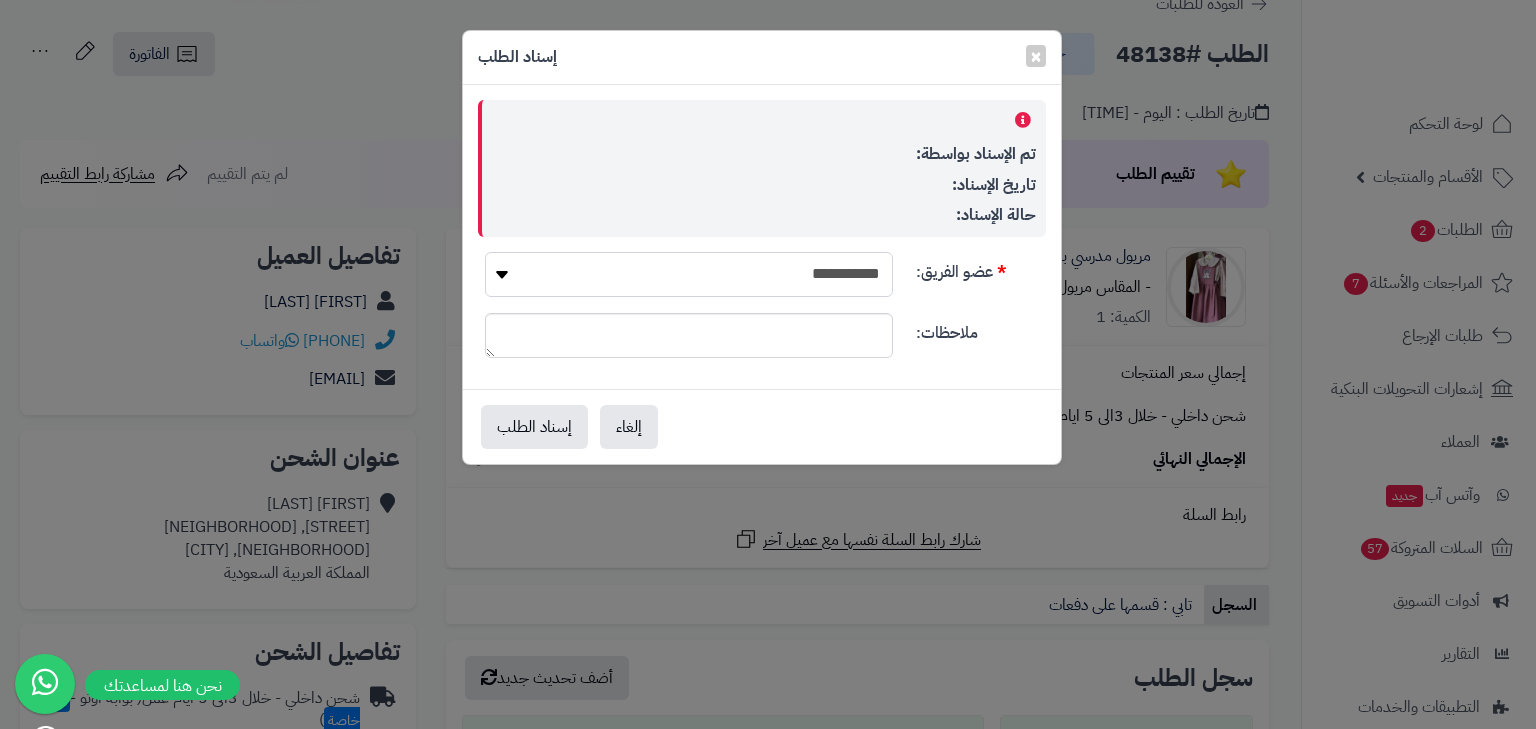 drag, startPoint x: 851, startPoint y: 264, endPoint x: 857, endPoint y: 274, distance: 11.661903 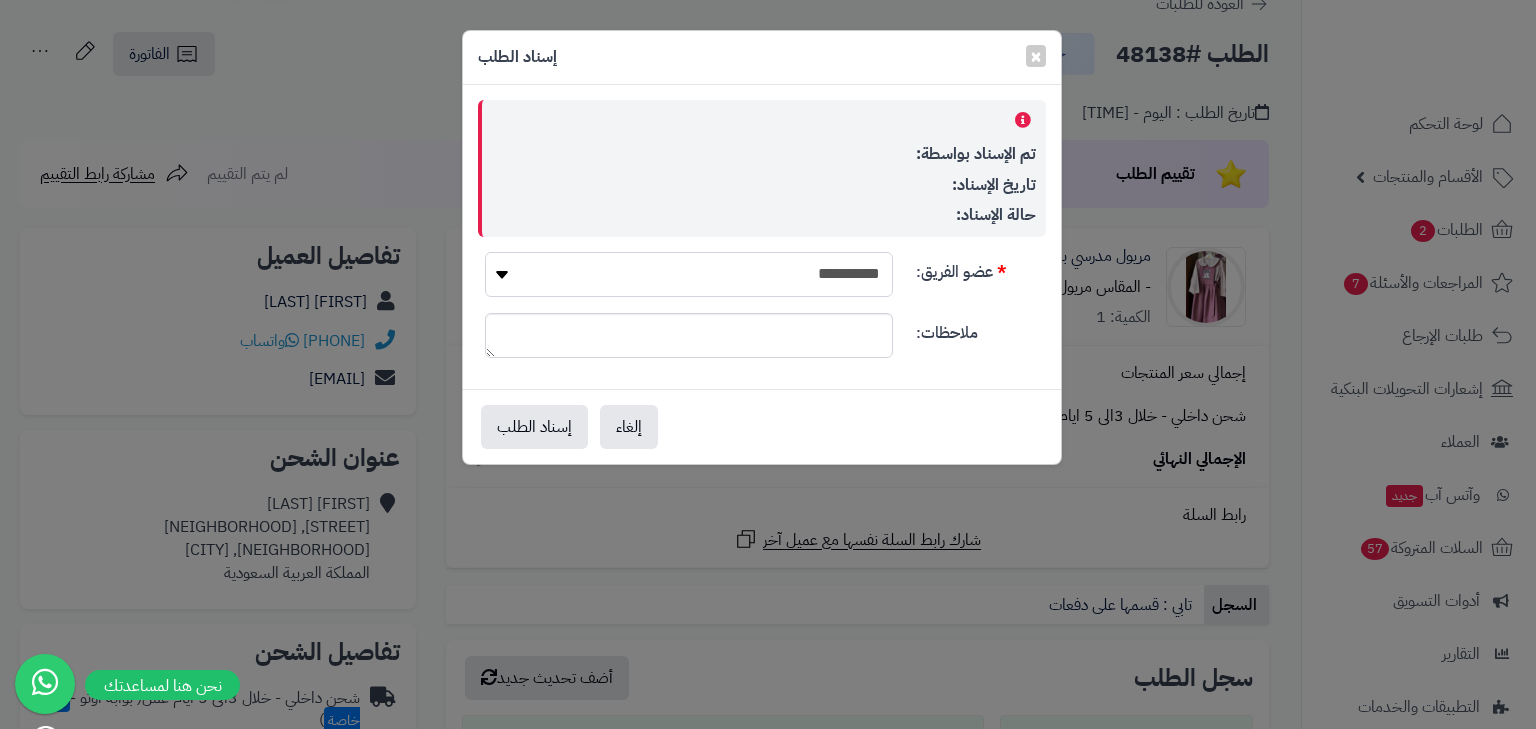 click on "**********" at bounding box center [689, 274] 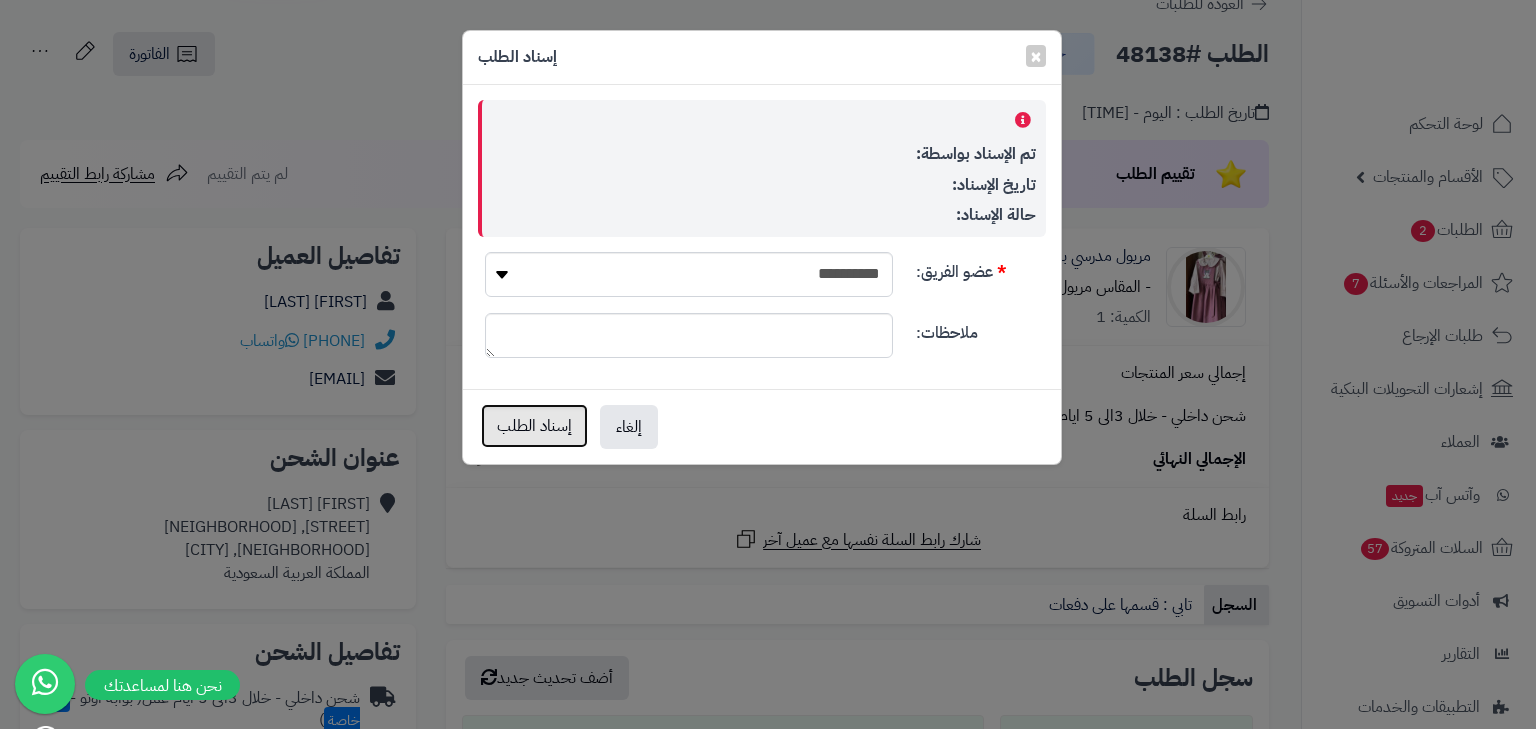 click on "إسناد الطلب" at bounding box center (534, 426) 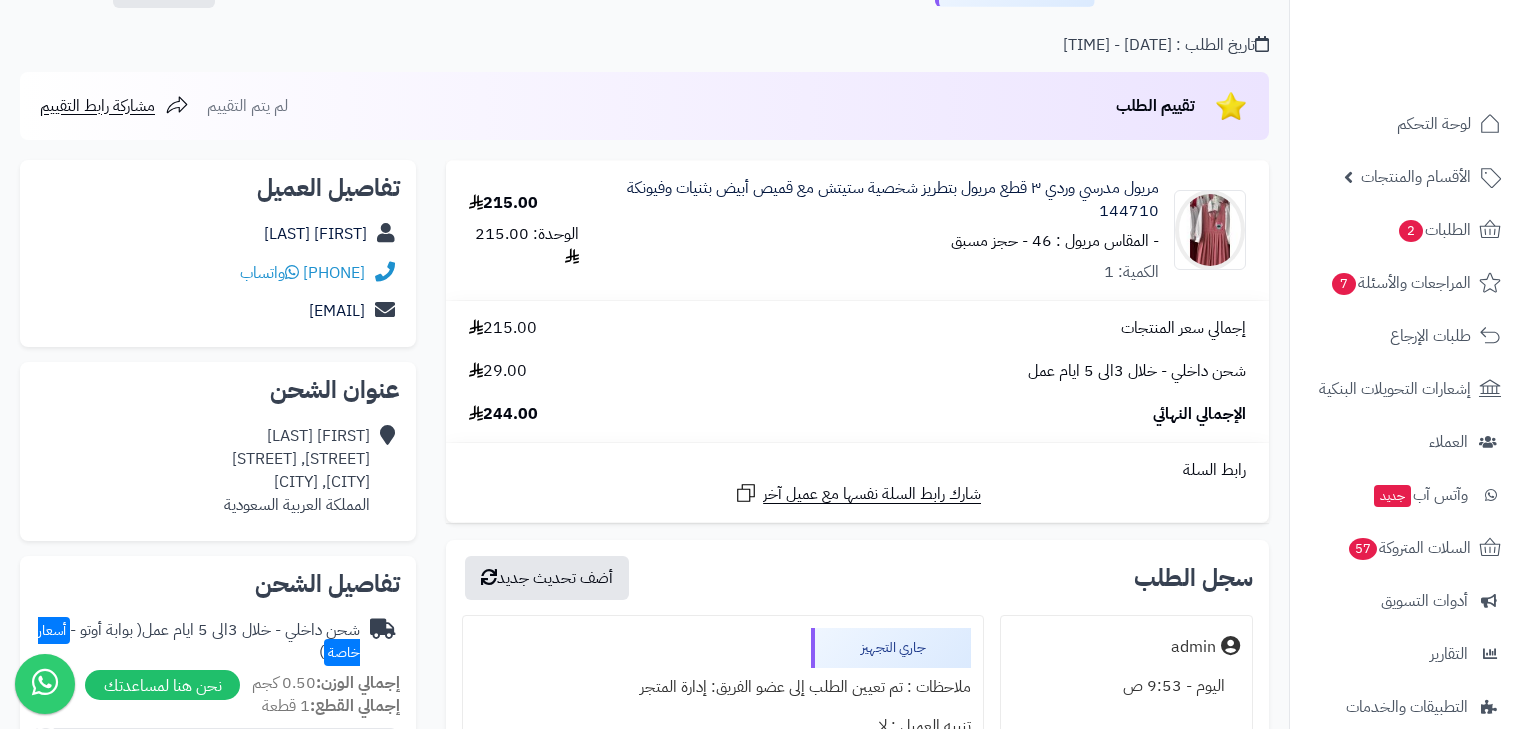 scroll, scrollTop: 0, scrollLeft: 0, axis: both 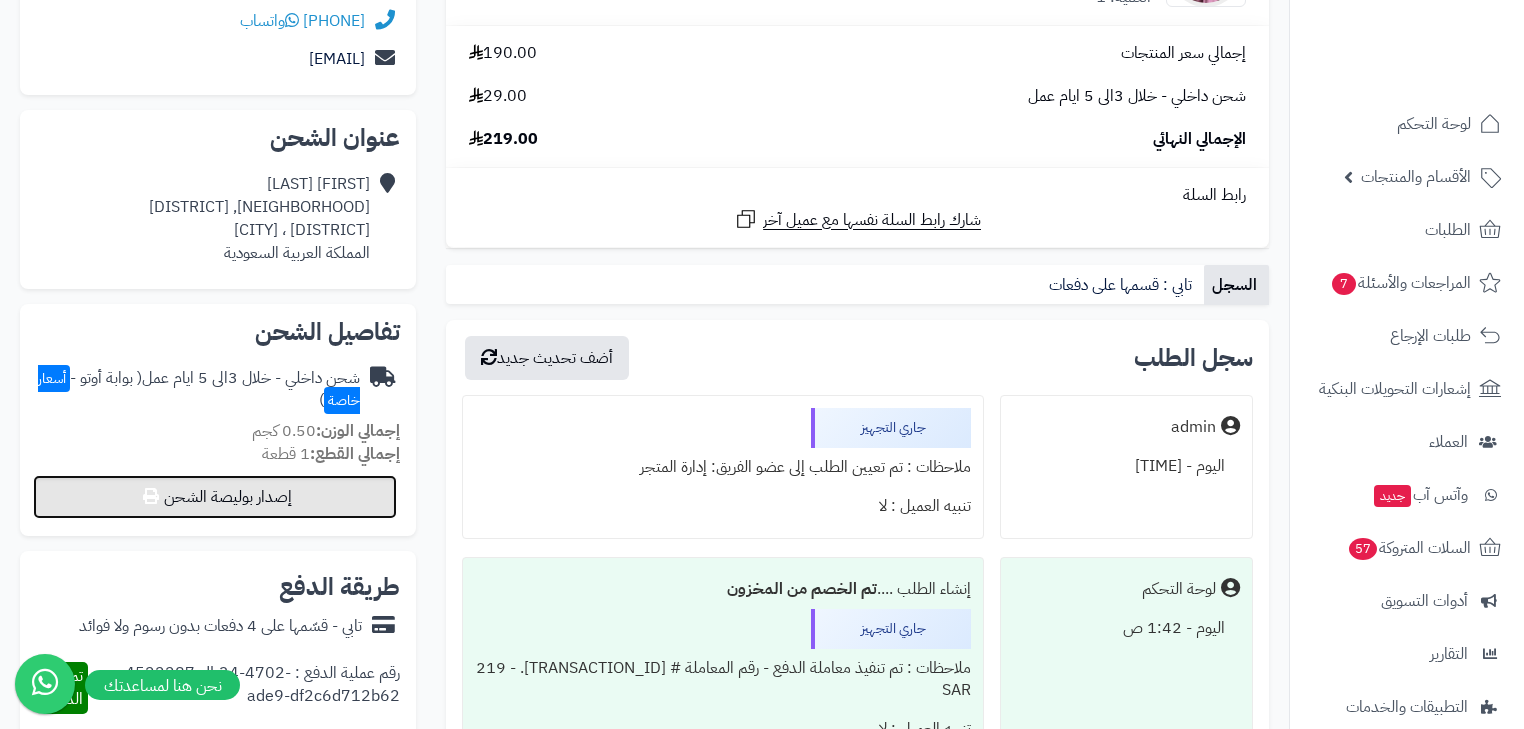 click on "إصدار بوليصة الشحن" at bounding box center [215, 497] 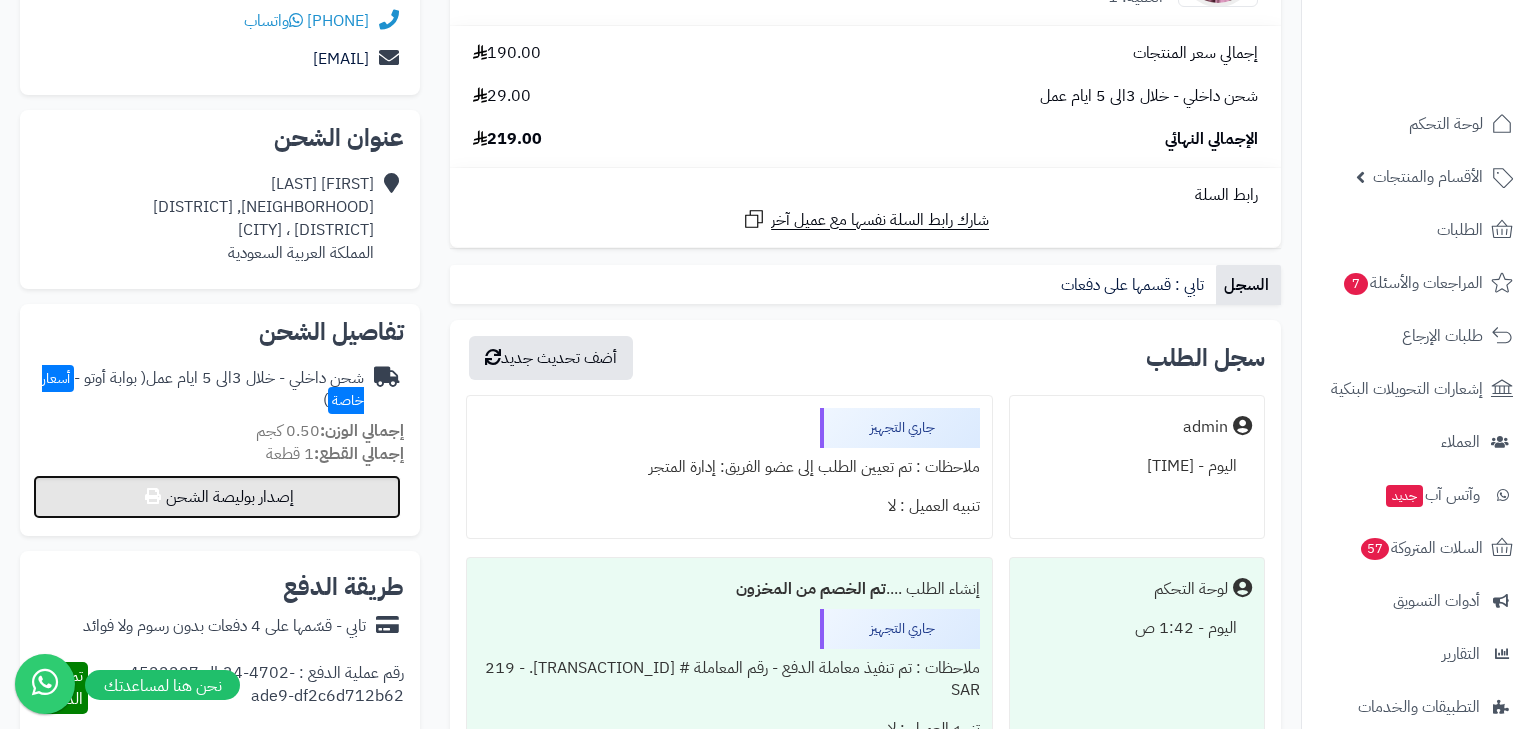select on "***" 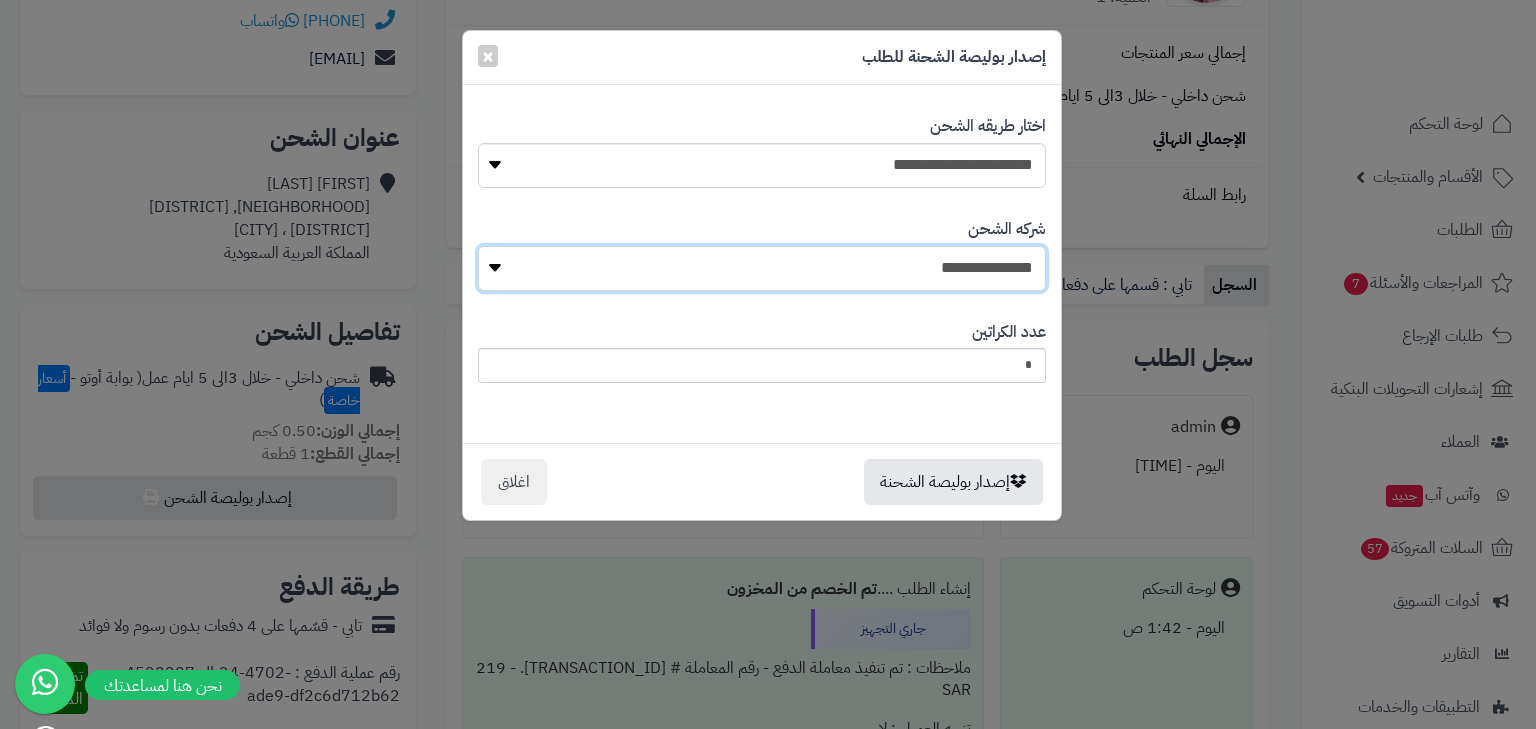 click on "**********" at bounding box center [762, 268] 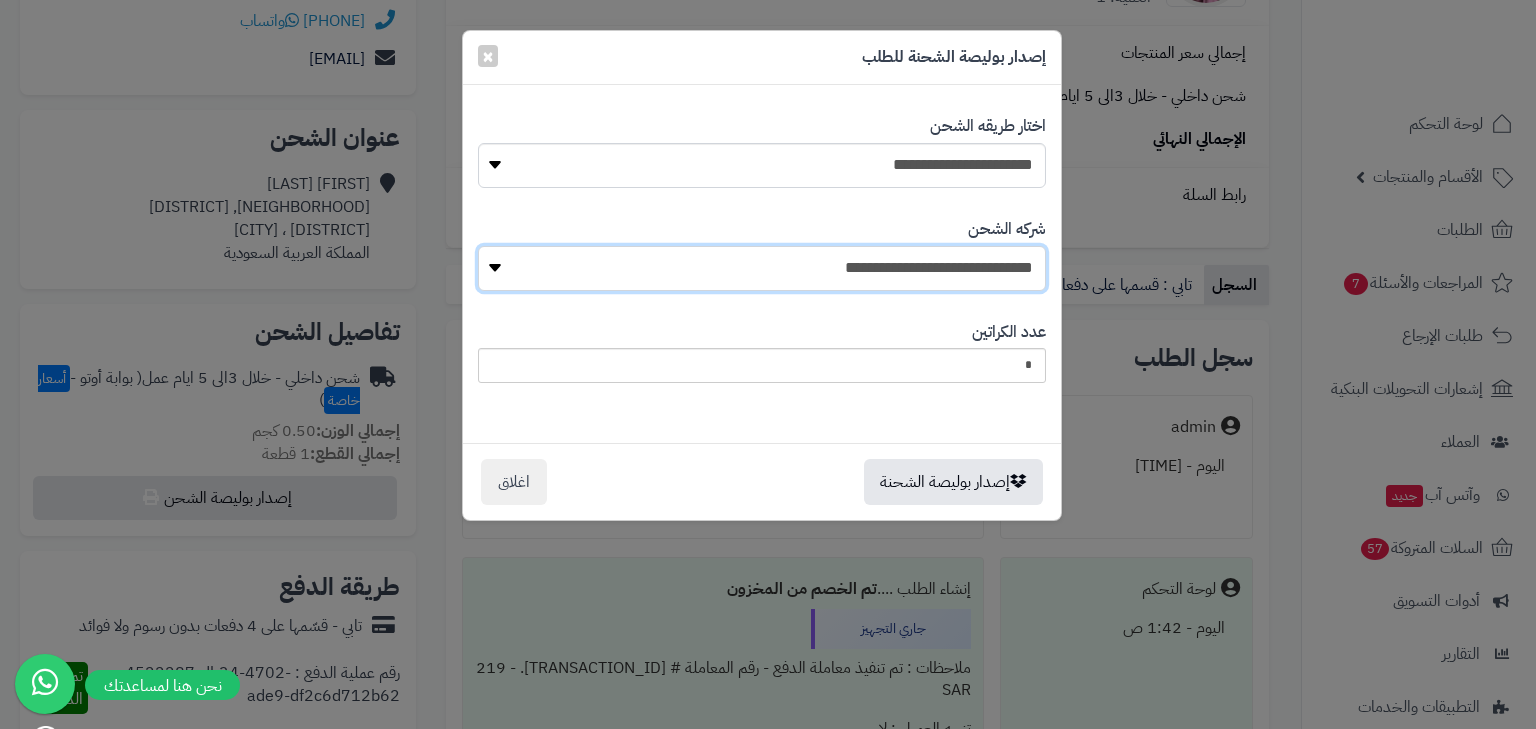 click on "**********" at bounding box center [762, 268] 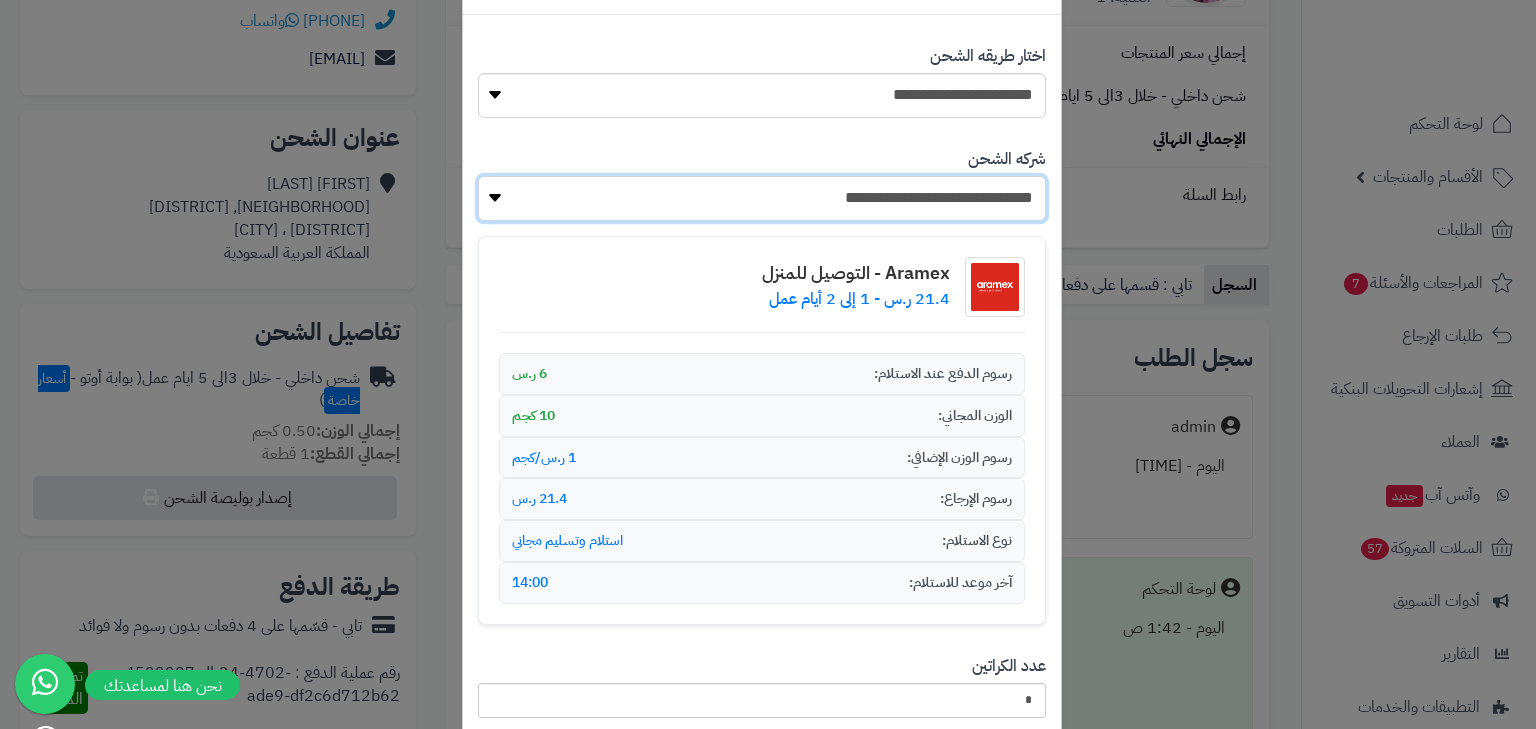 scroll, scrollTop: 223, scrollLeft: 0, axis: vertical 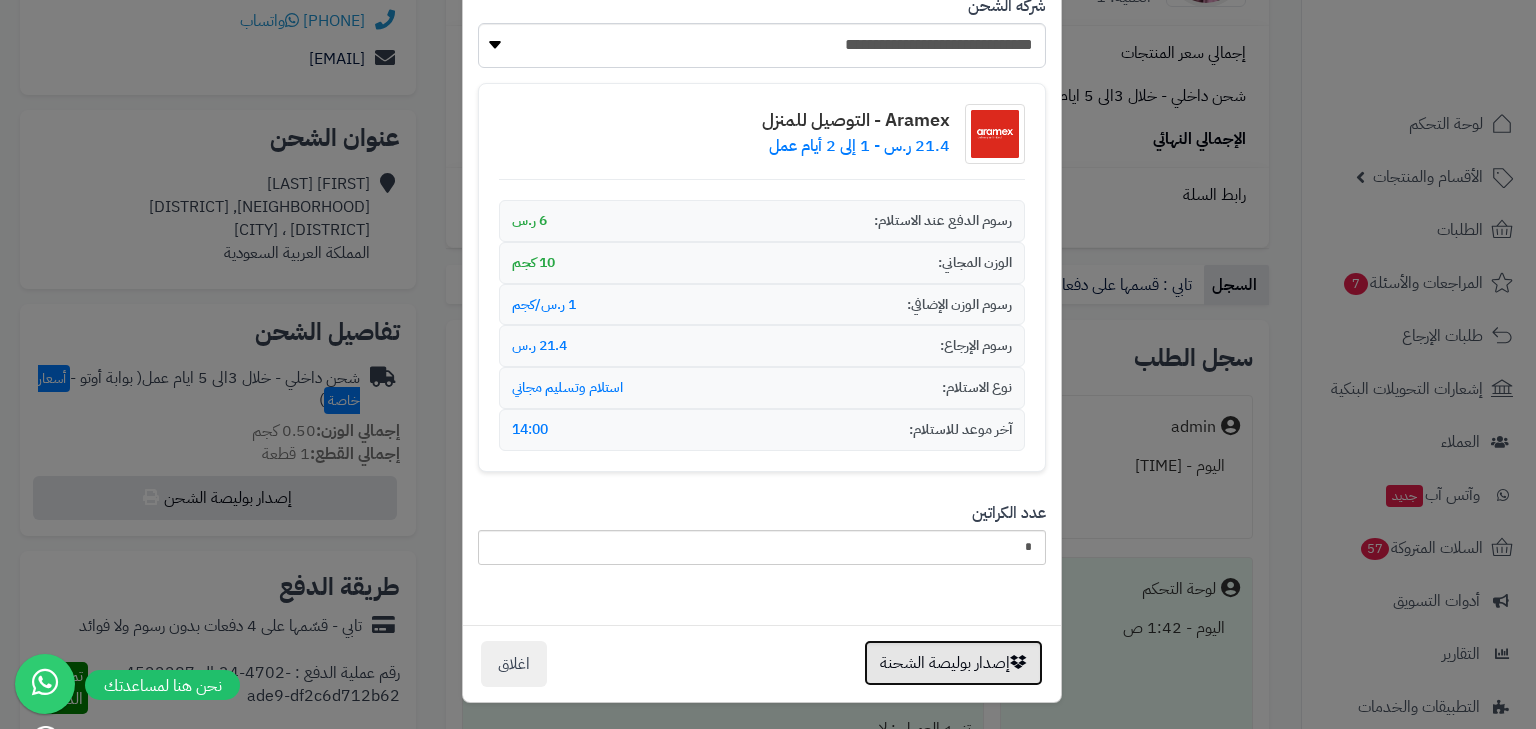 click on "إصدار بوليصة الشحنة" at bounding box center (953, 663) 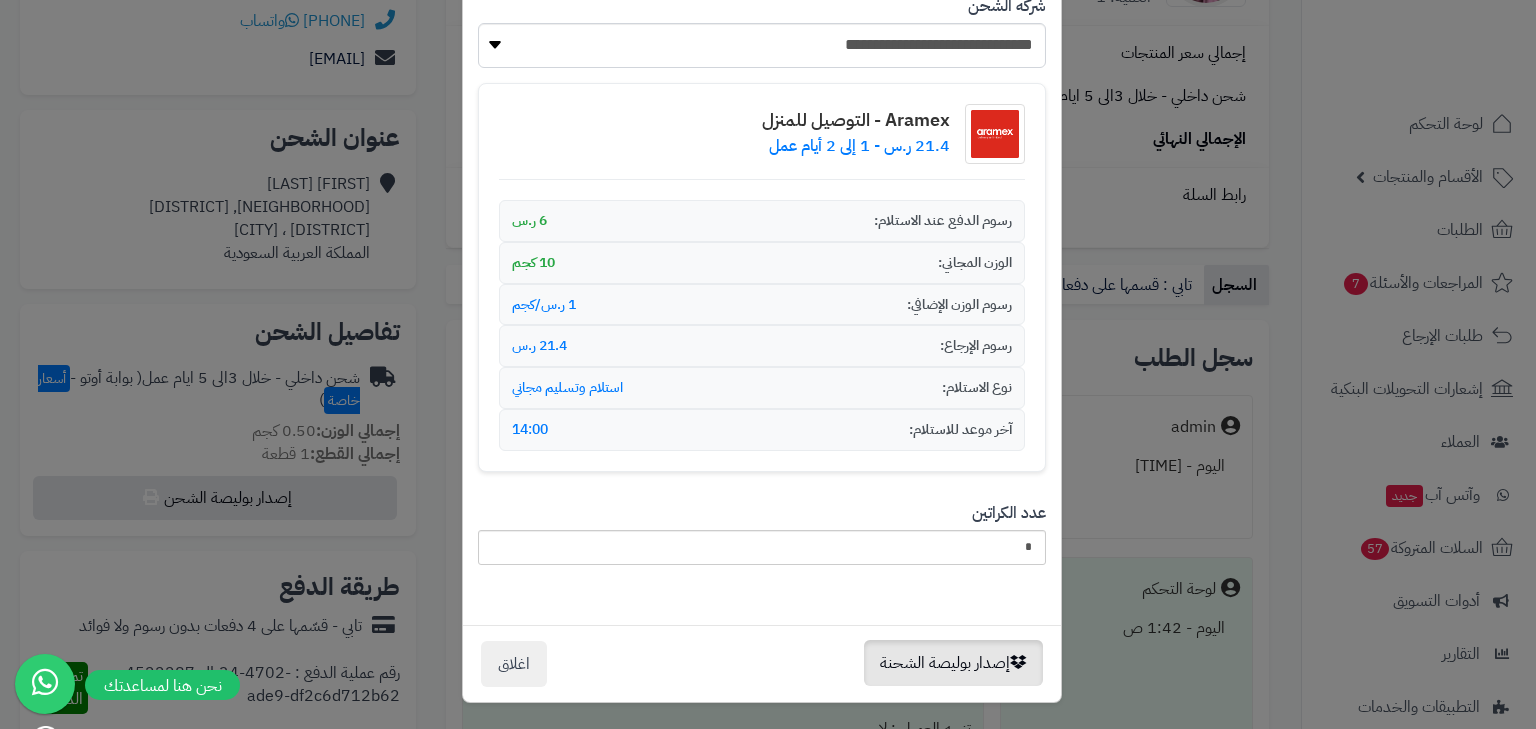scroll, scrollTop: 0, scrollLeft: 0, axis: both 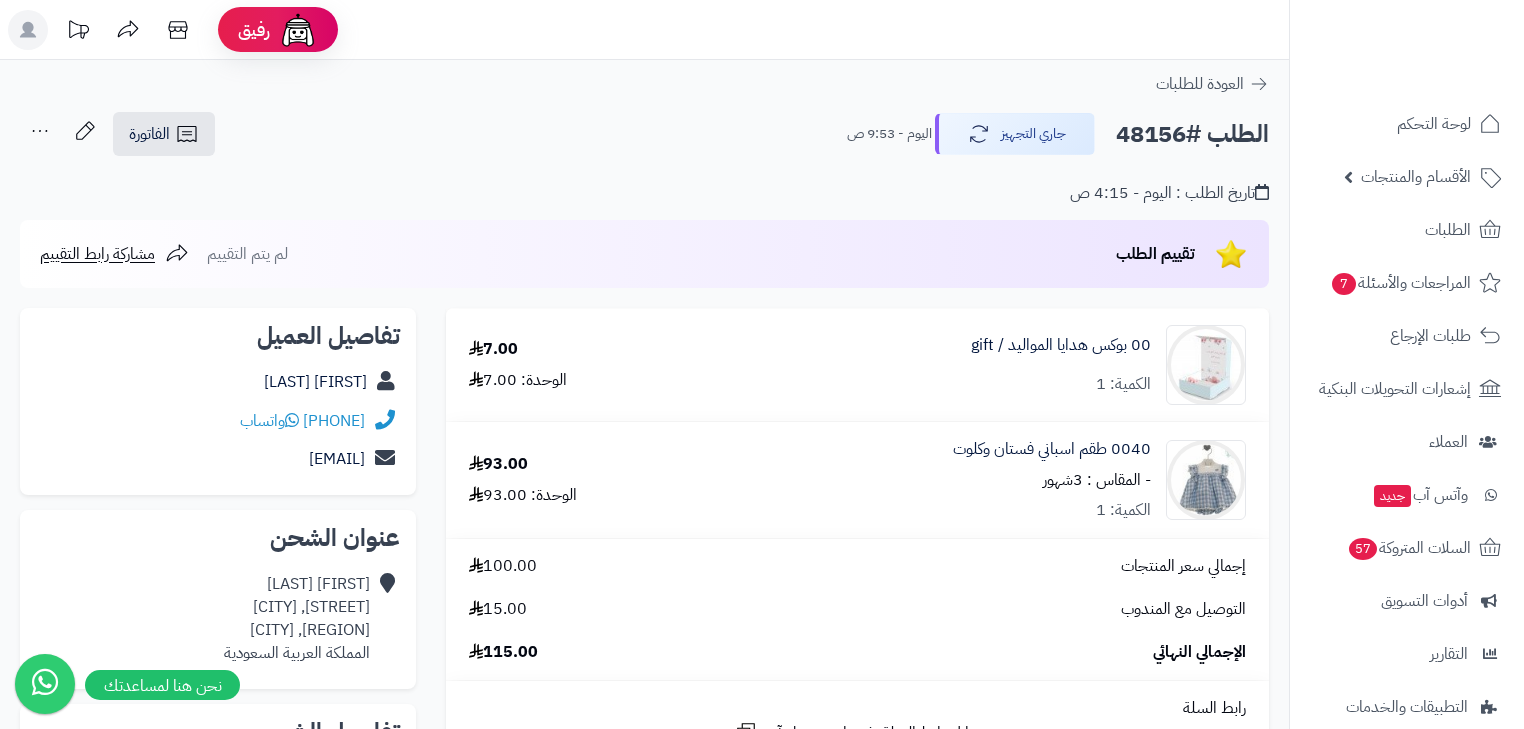 click on "**********" at bounding box center (644, 868) 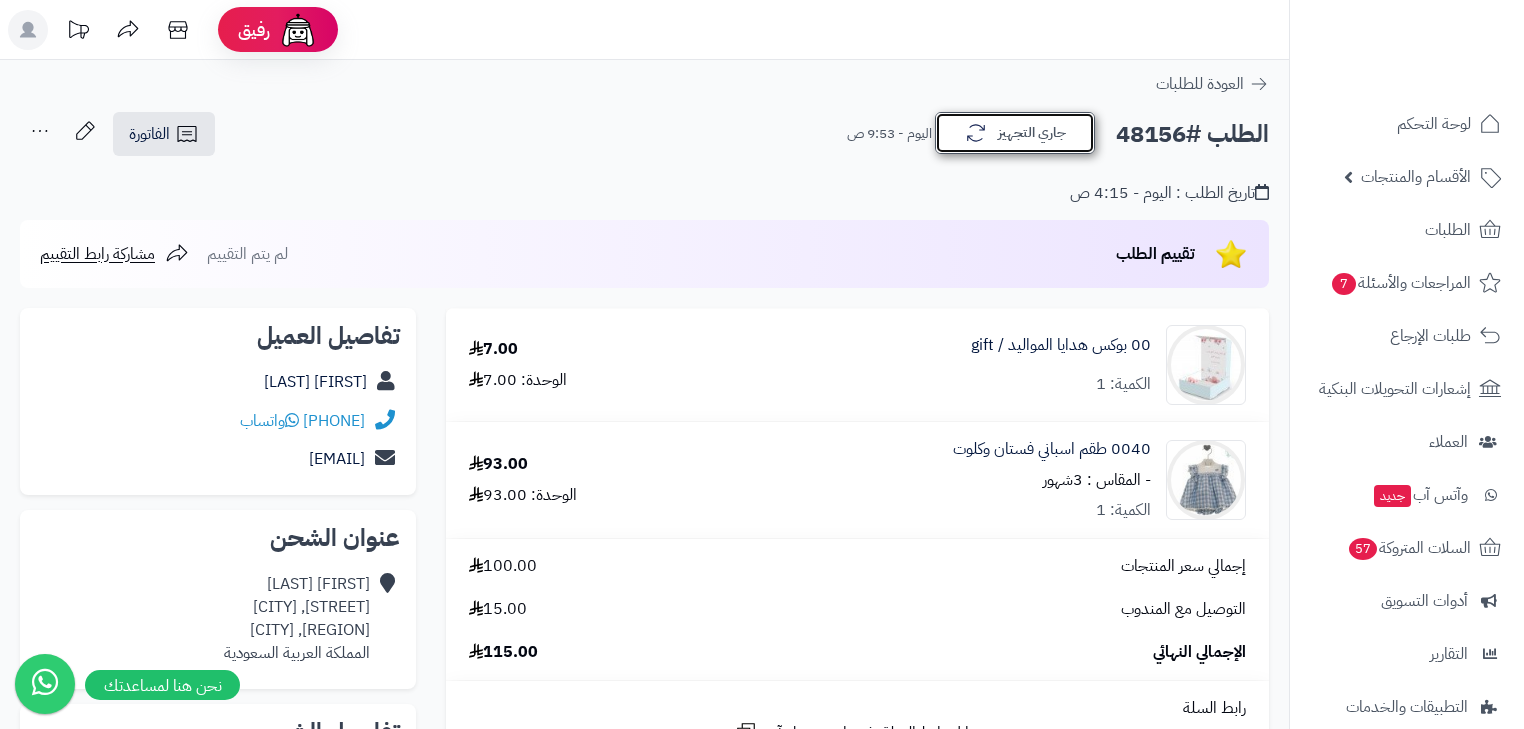 click on "جاري التجهيز" at bounding box center [1015, 133] 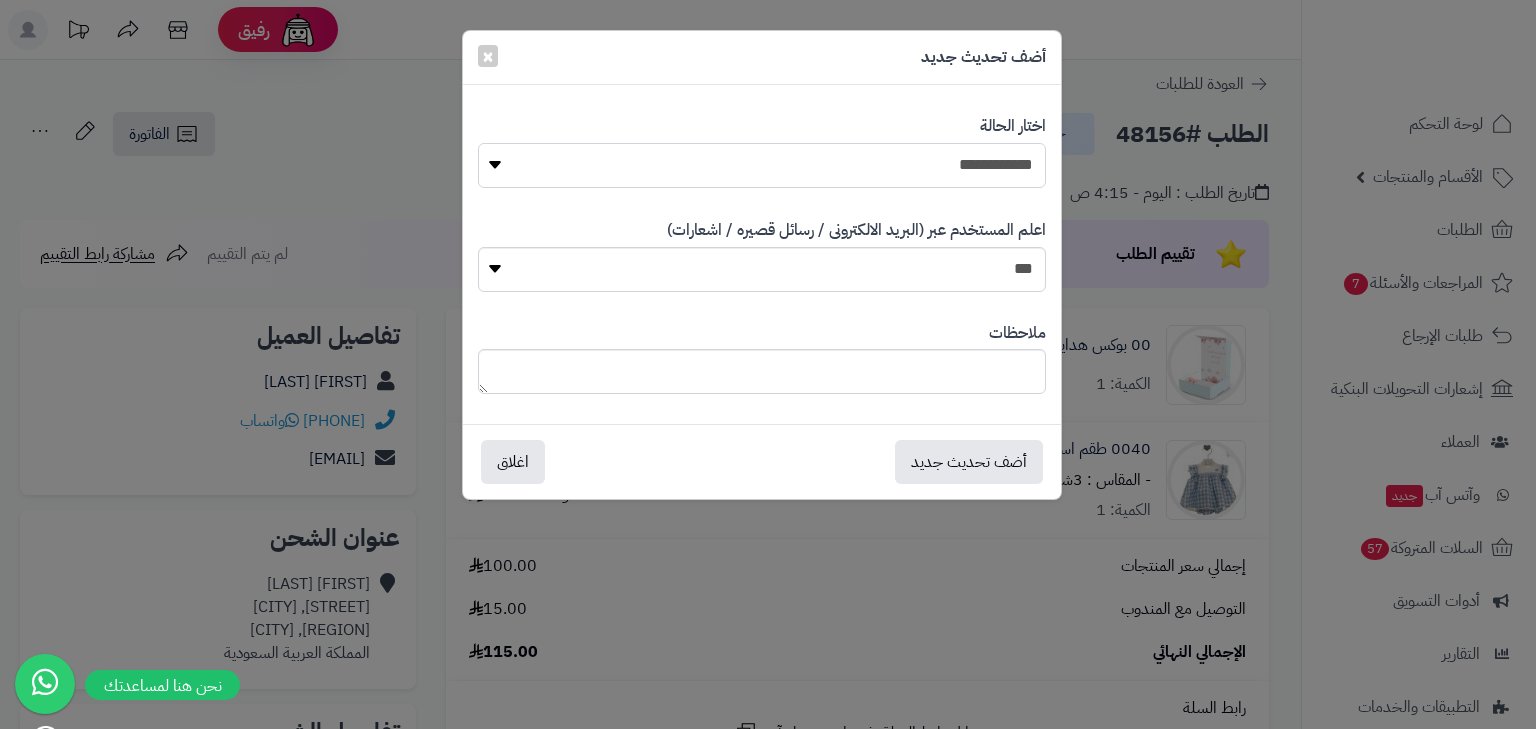 click on "**********" at bounding box center (762, 165) 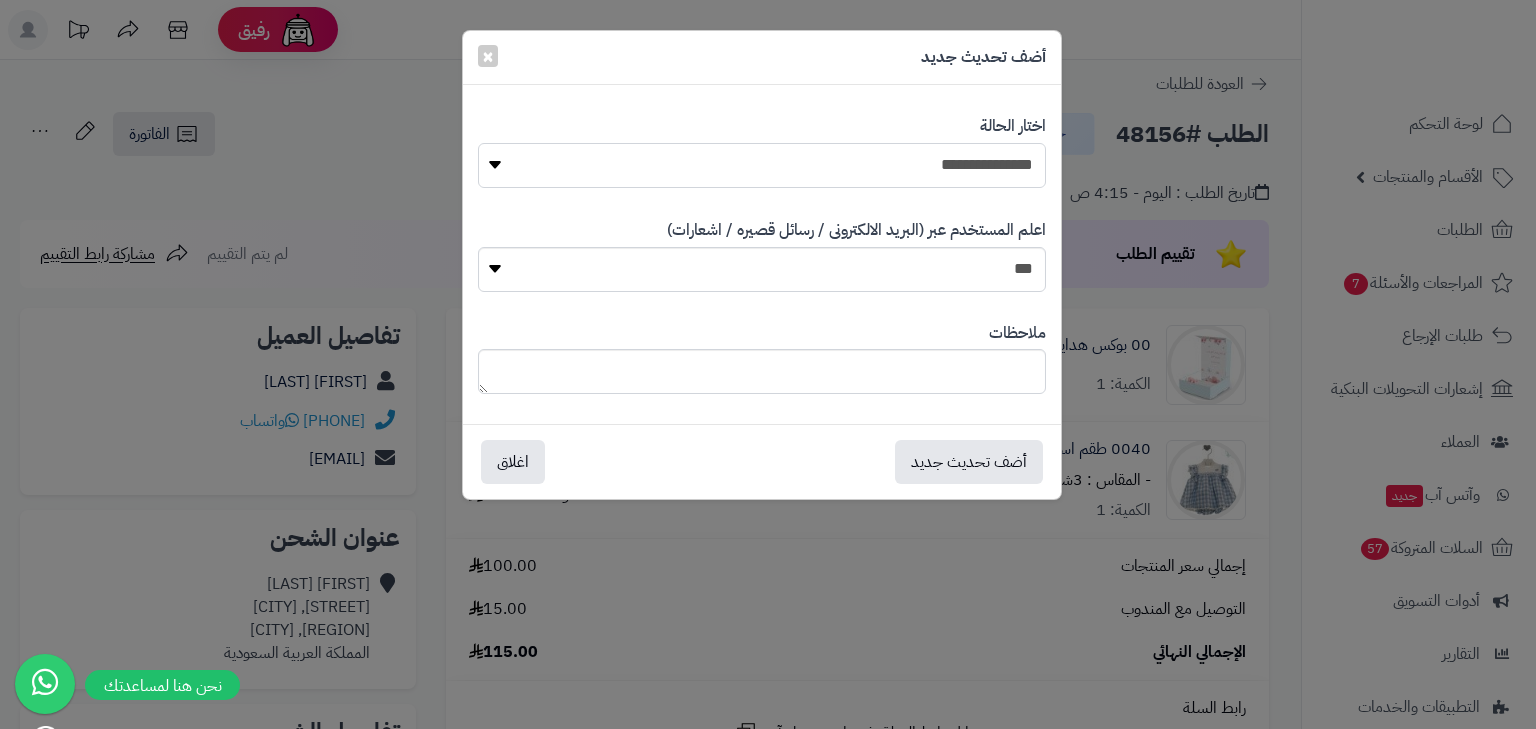 click on "**********" at bounding box center [762, 165] 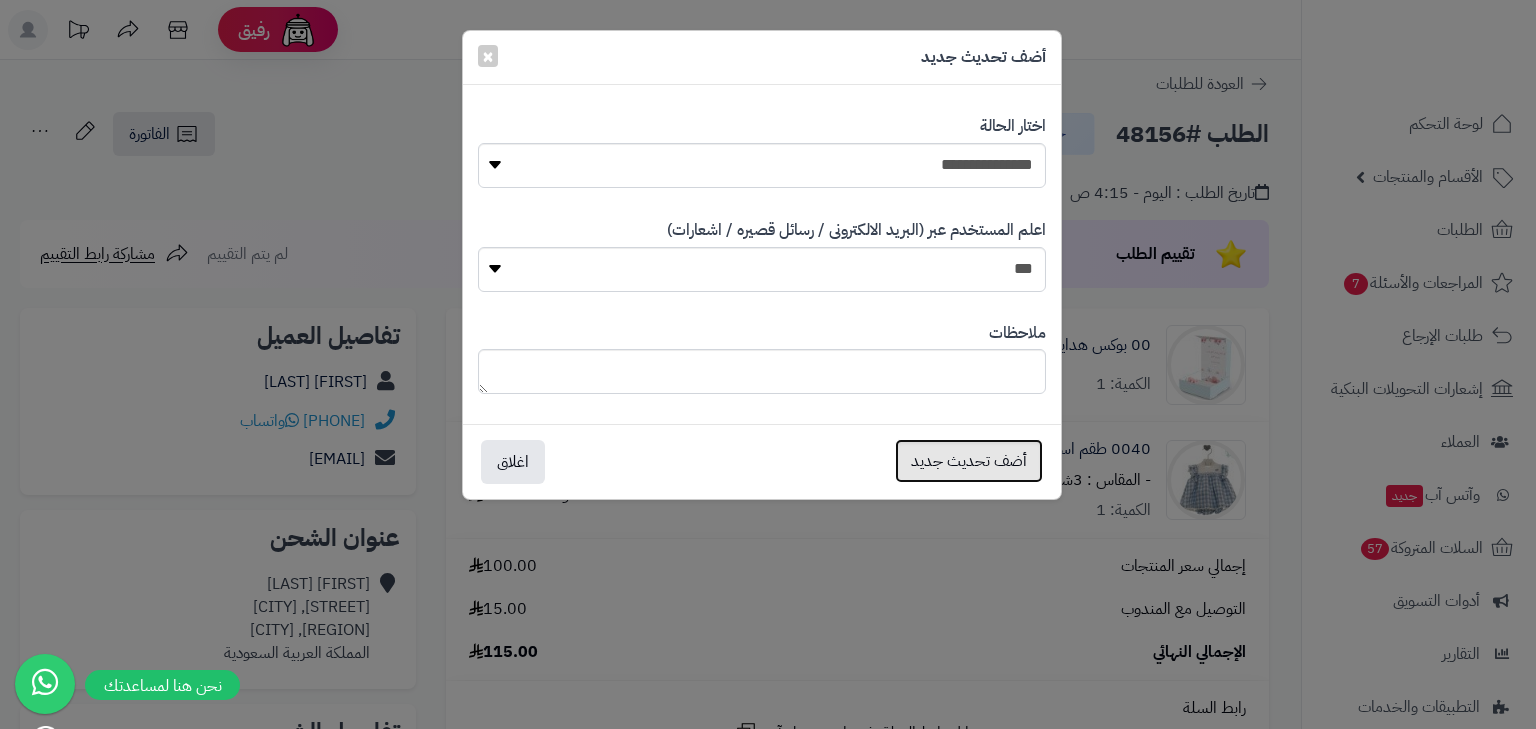 click on "أضف تحديث جديد" at bounding box center (969, 461) 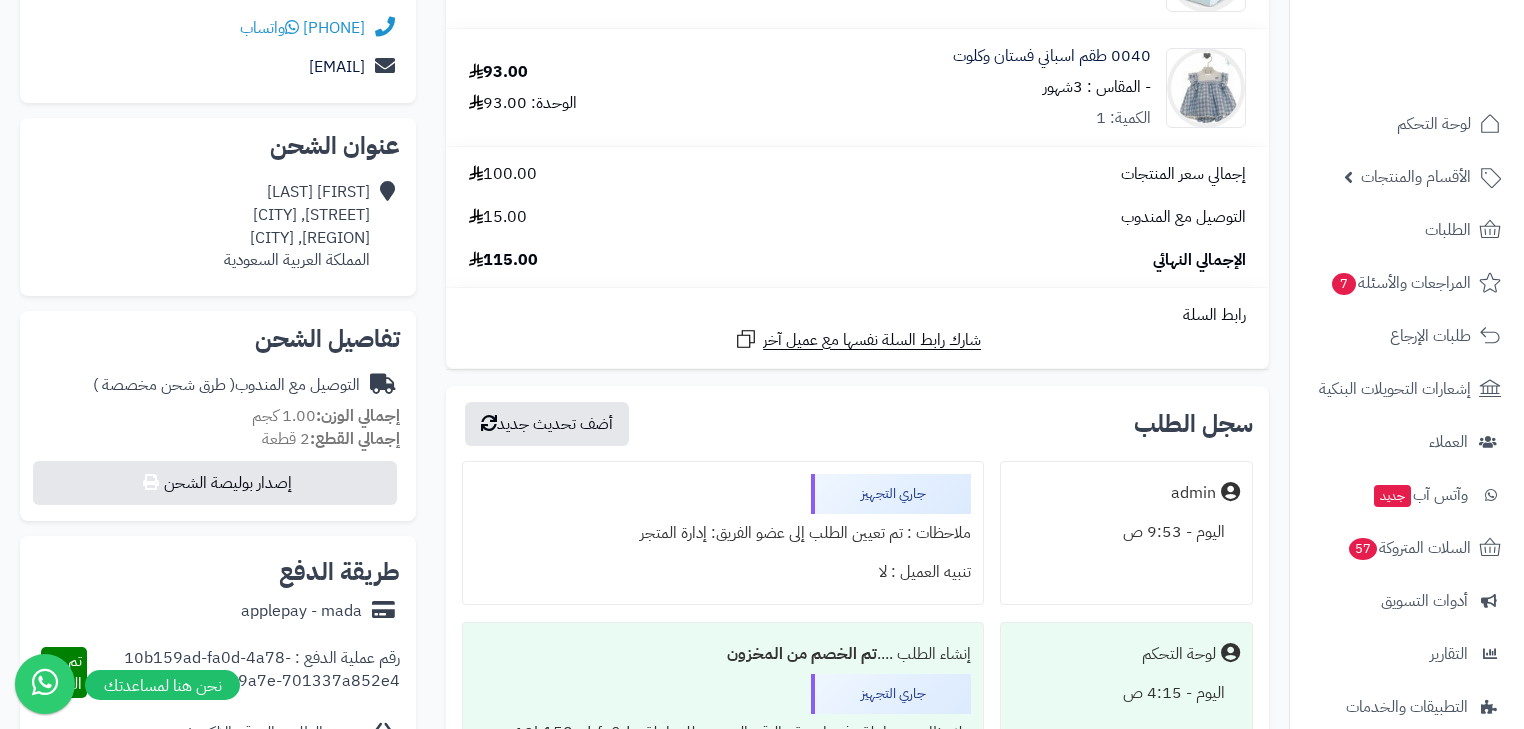 scroll, scrollTop: 480, scrollLeft: 0, axis: vertical 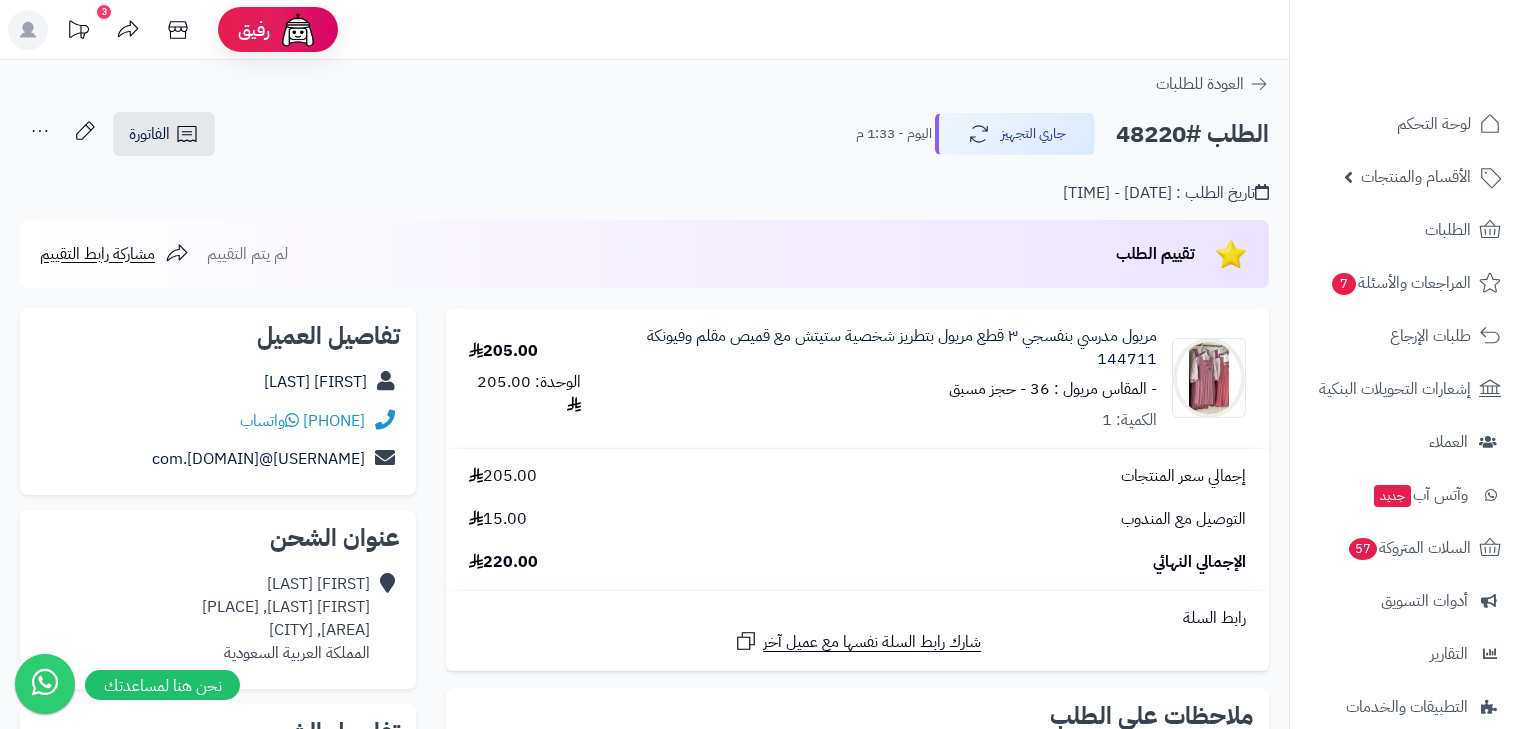 click 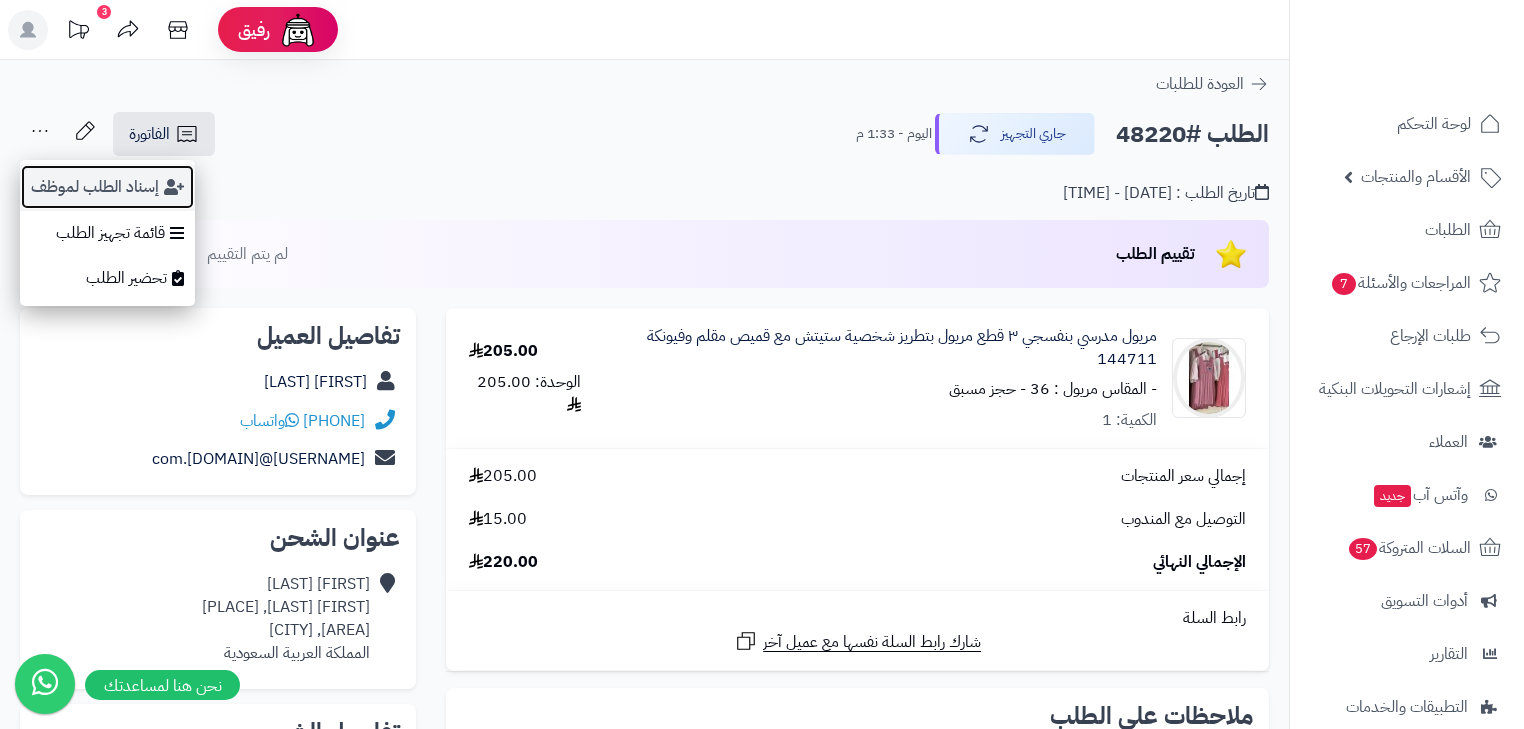 click on "إسناد الطلب لموظف" at bounding box center (107, 187) 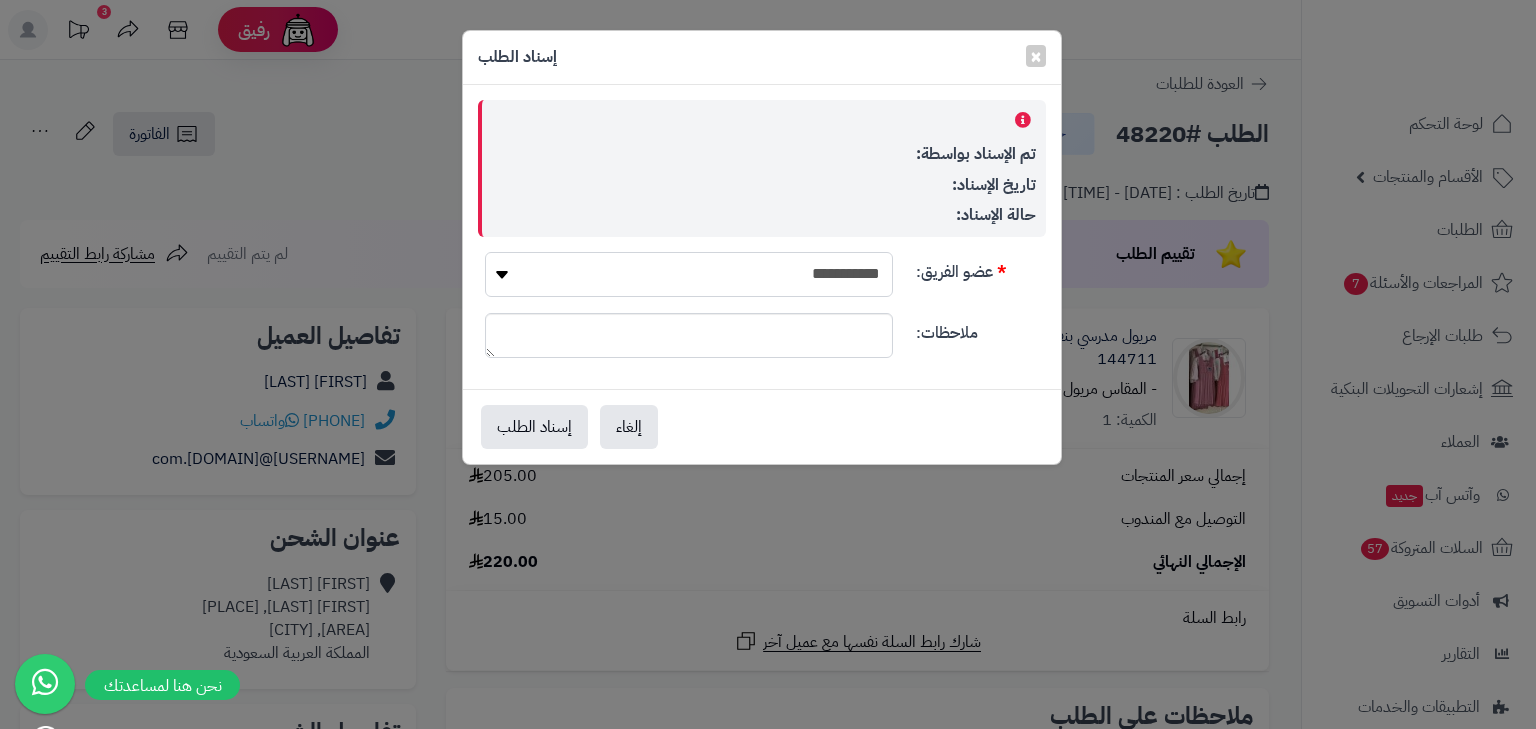 click on "**********" at bounding box center [689, 274] 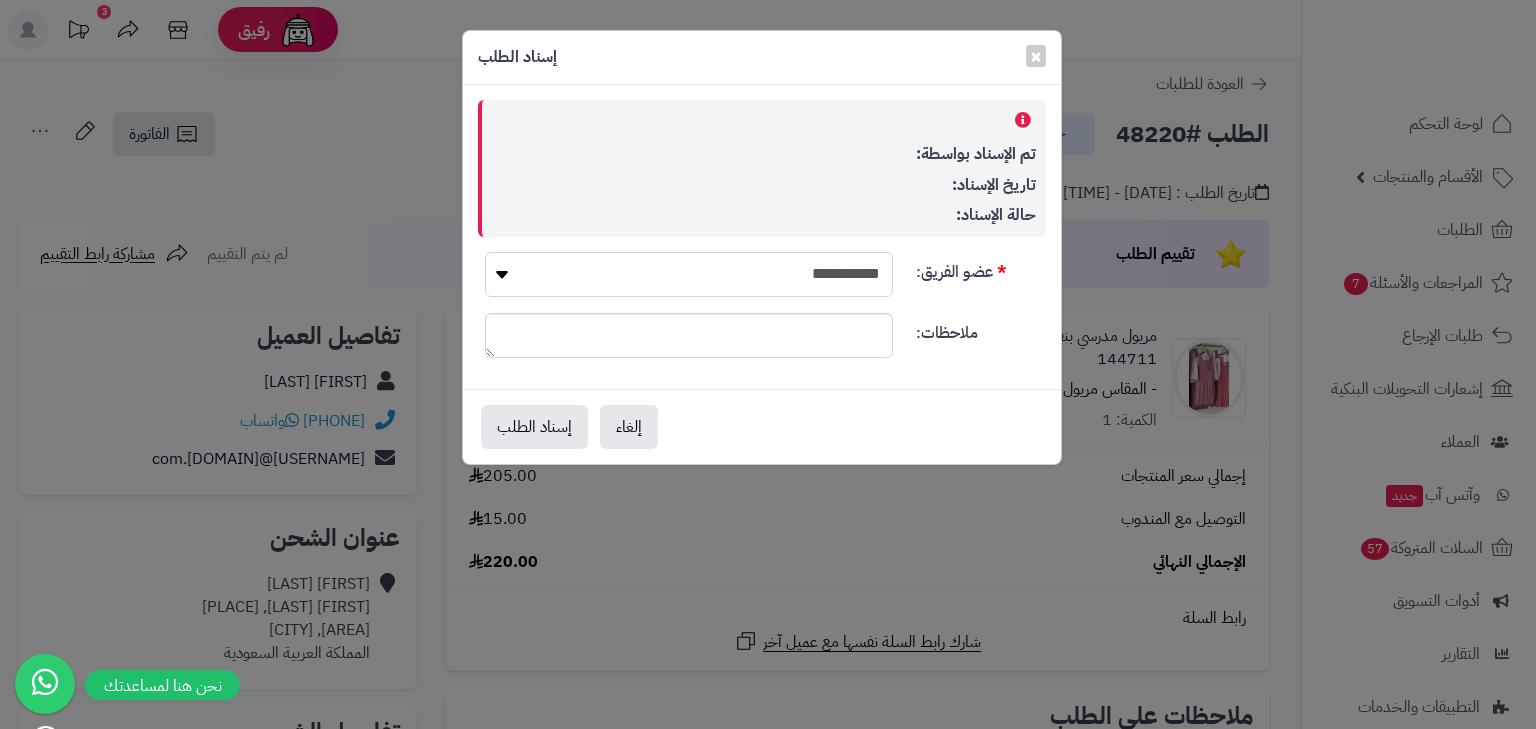 select on "*" 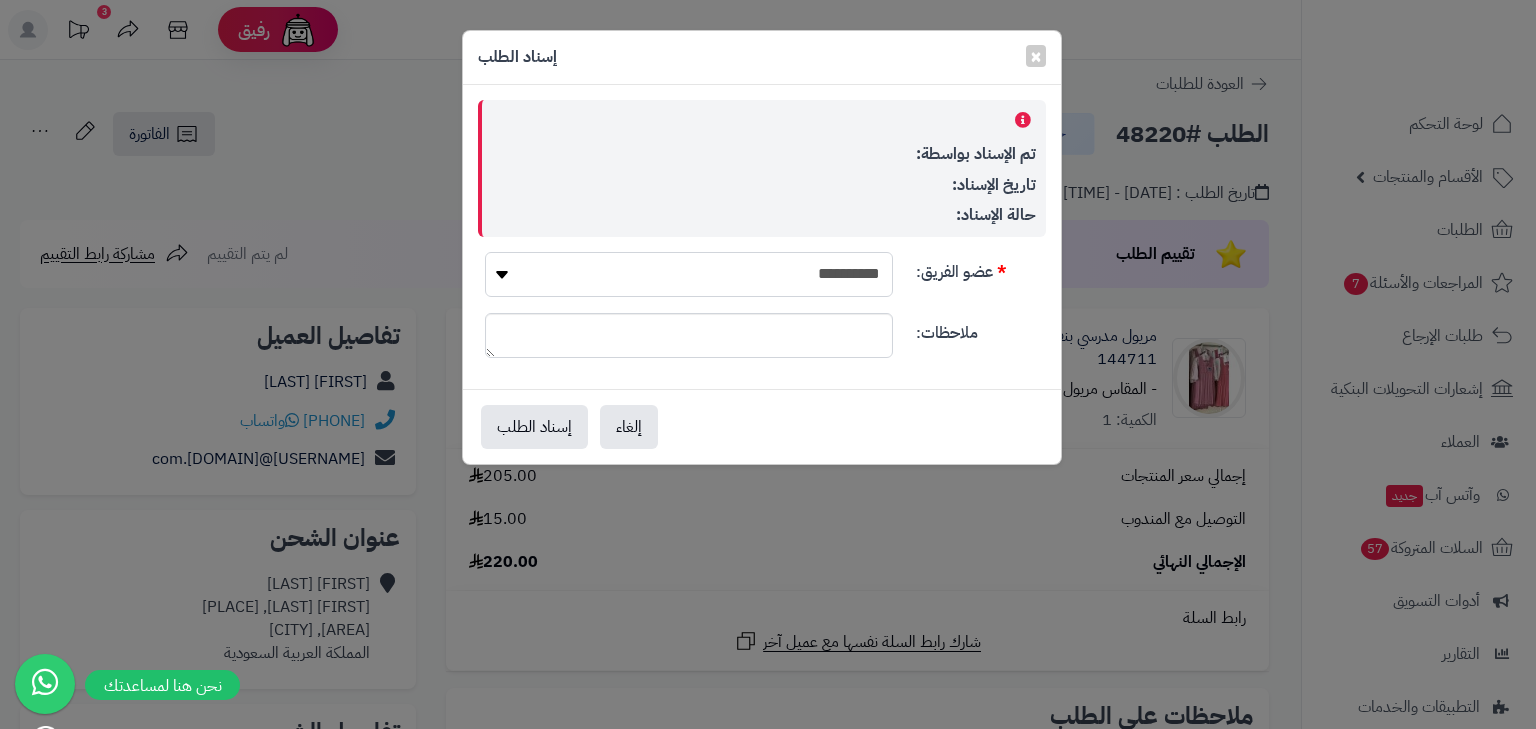 click on "**********" at bounding box center [689, 274] 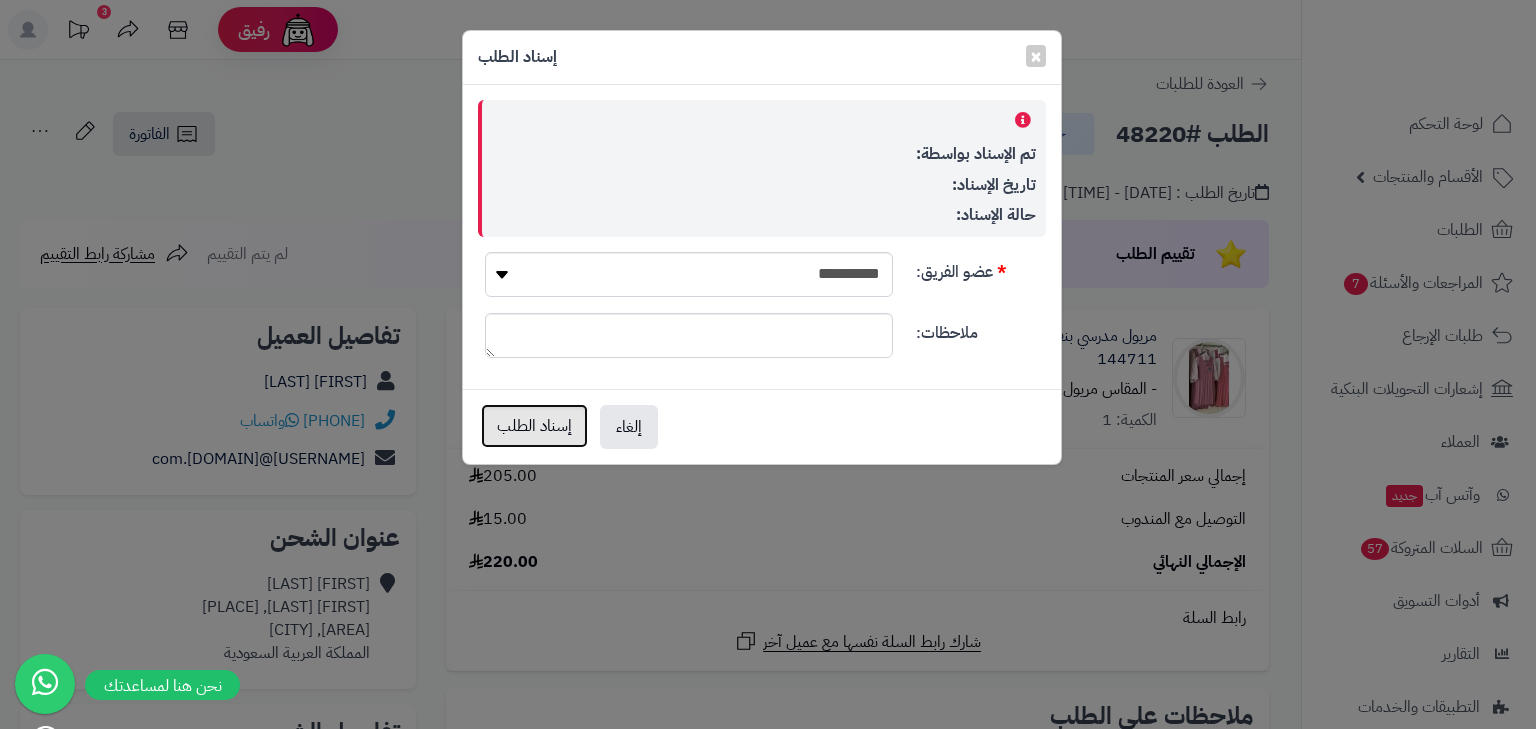 click on "إسناد الطلب" at bounding box center [534, 426] 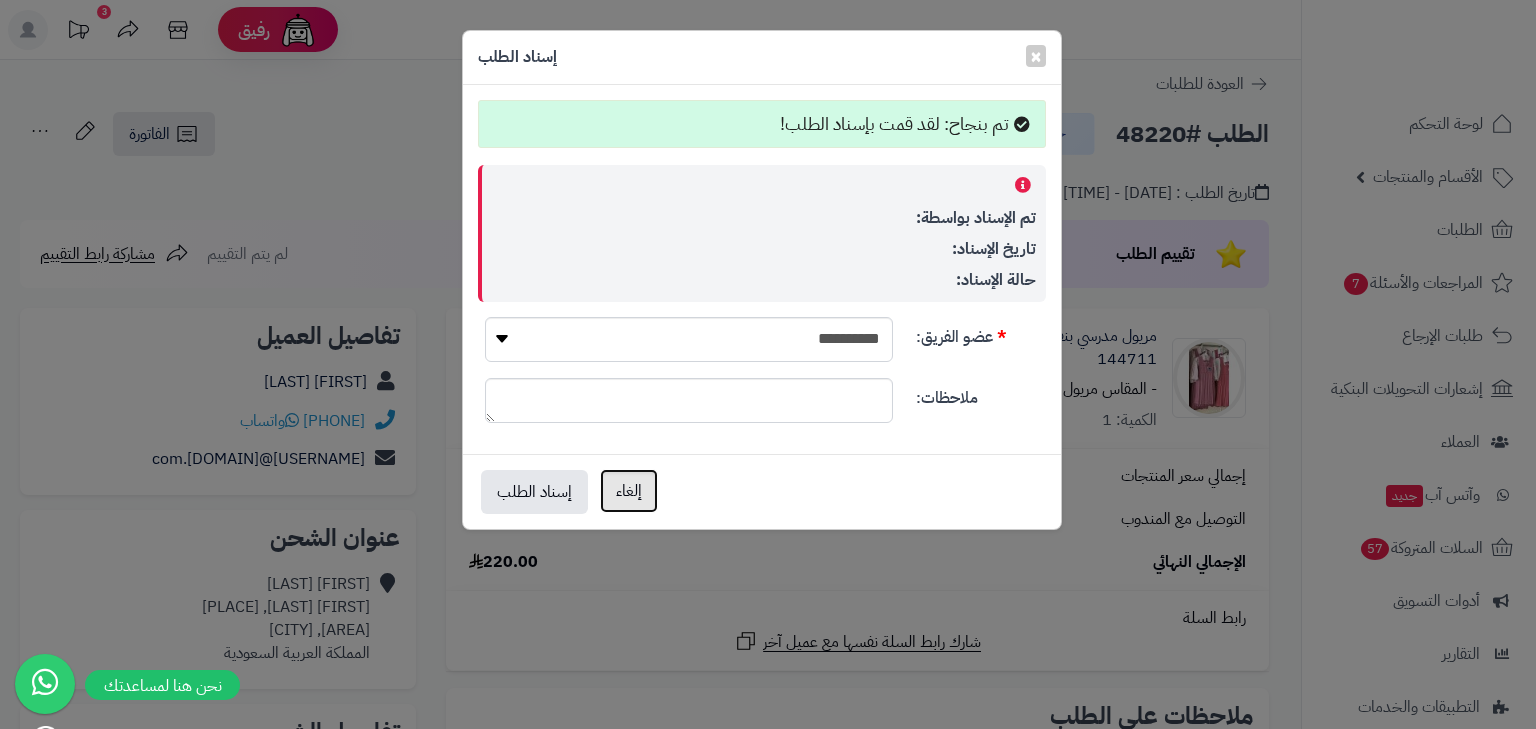 click on "إلغاء" at bounding box center (629, 491) 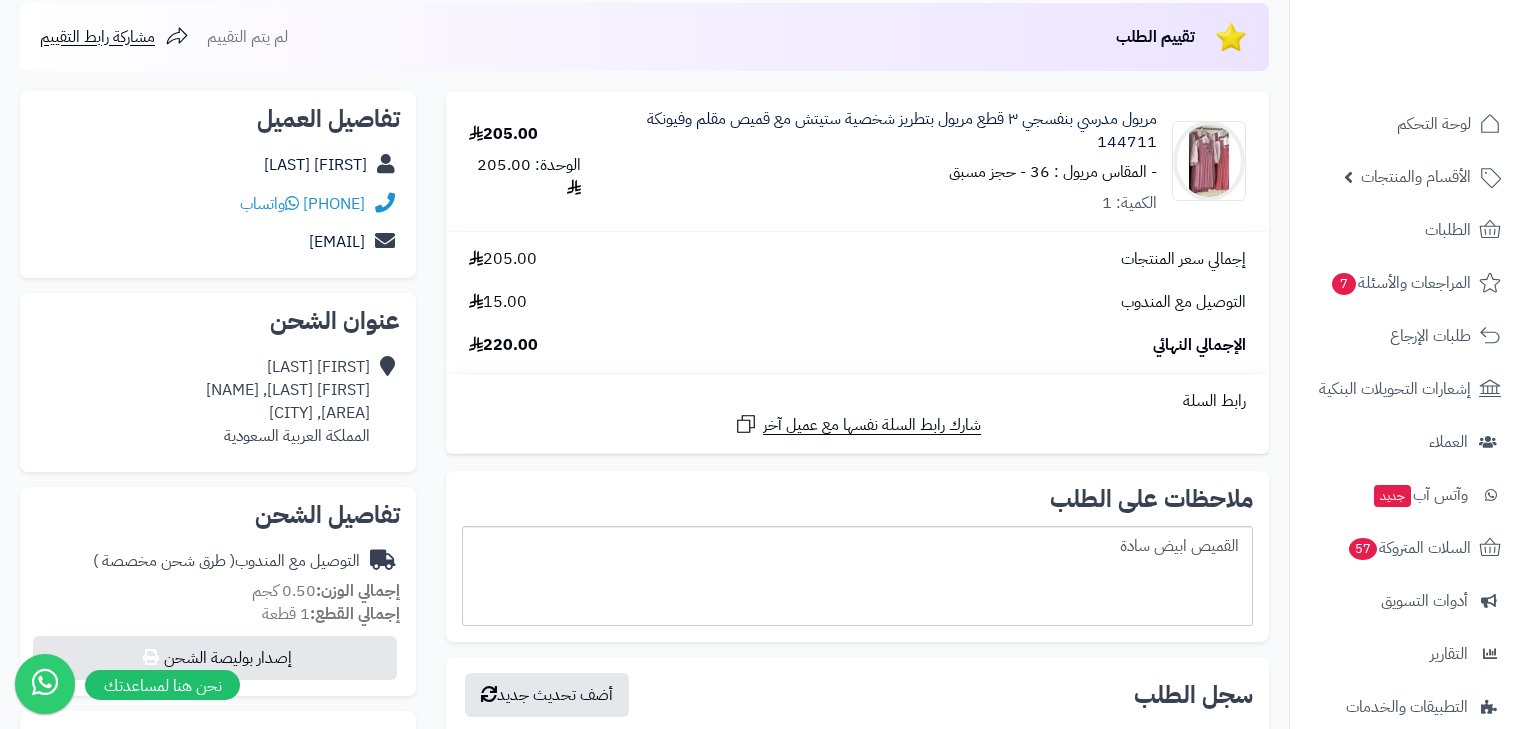 scroll, scrollTop: 0, scrollLeft: 0, axis: both 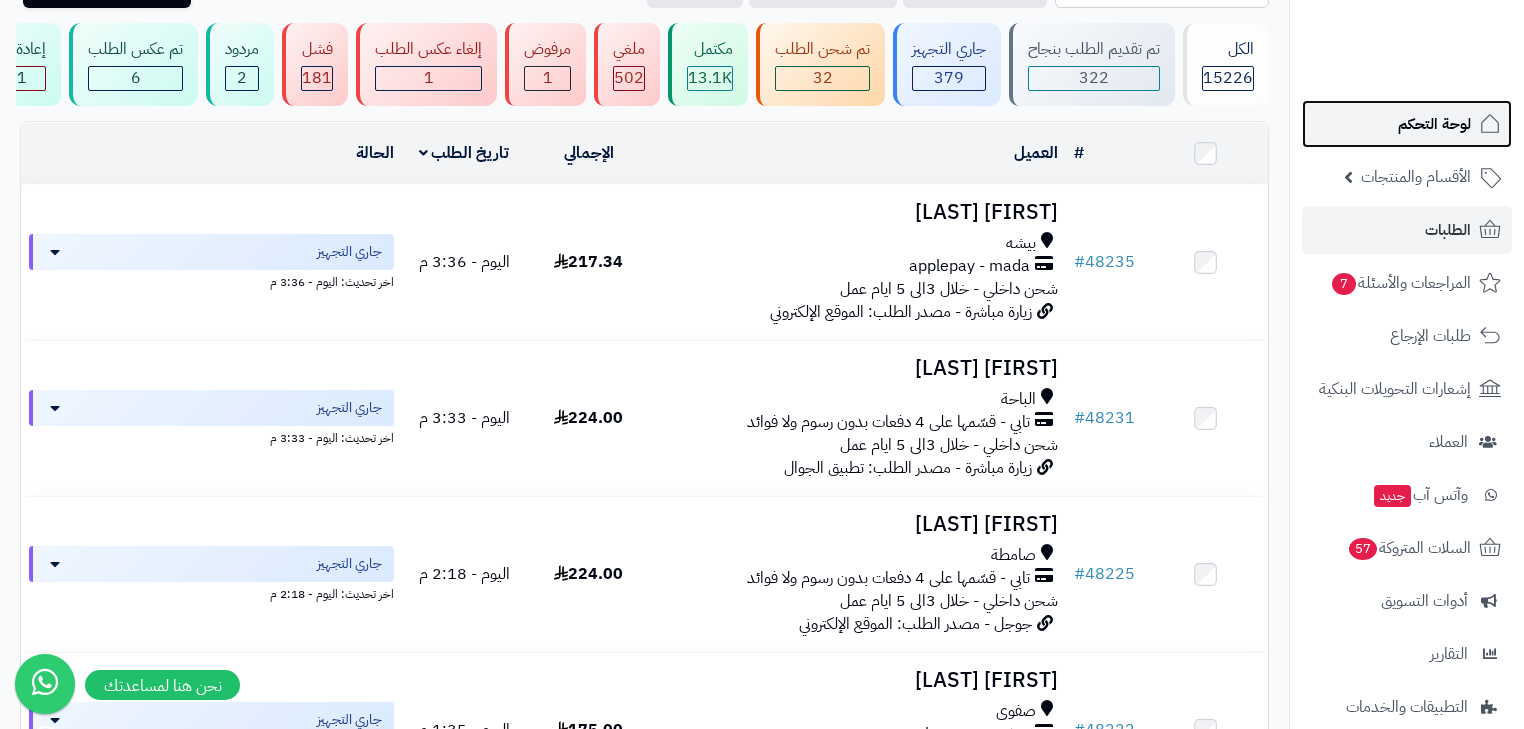 click 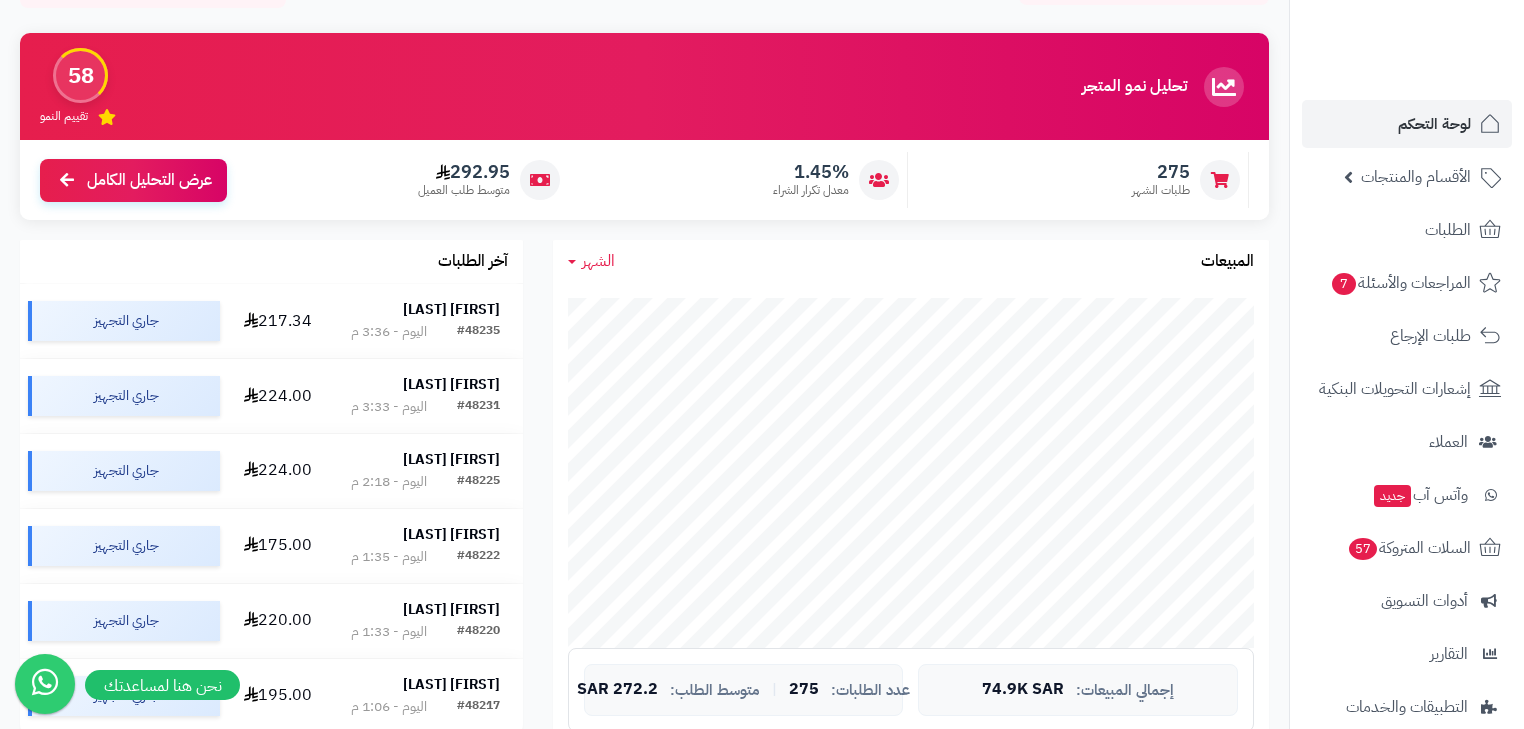 scroll, scrollTop: 160, scrollLeft: 0, axis: vertical 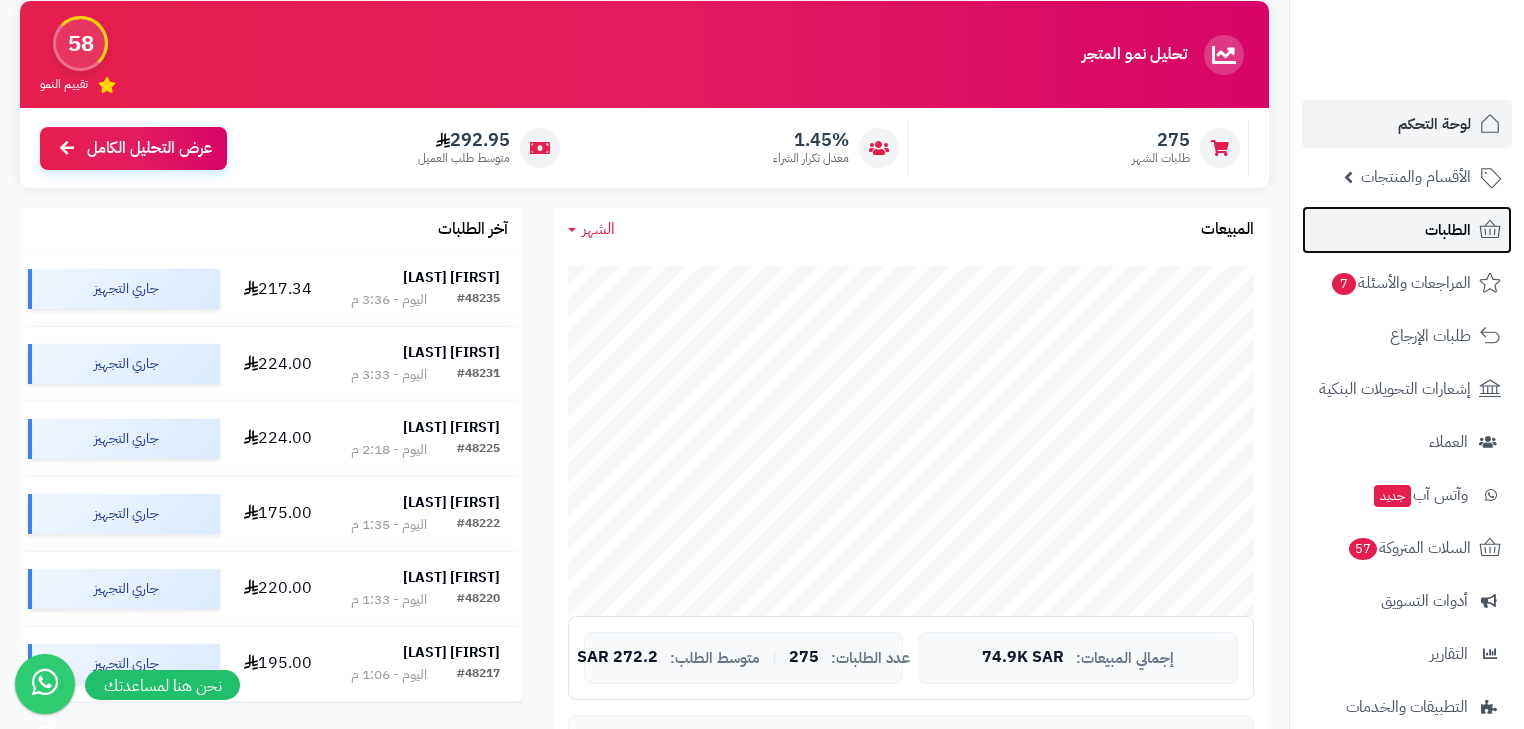 click on "الطلبات" at bounding box center (1407, 230) 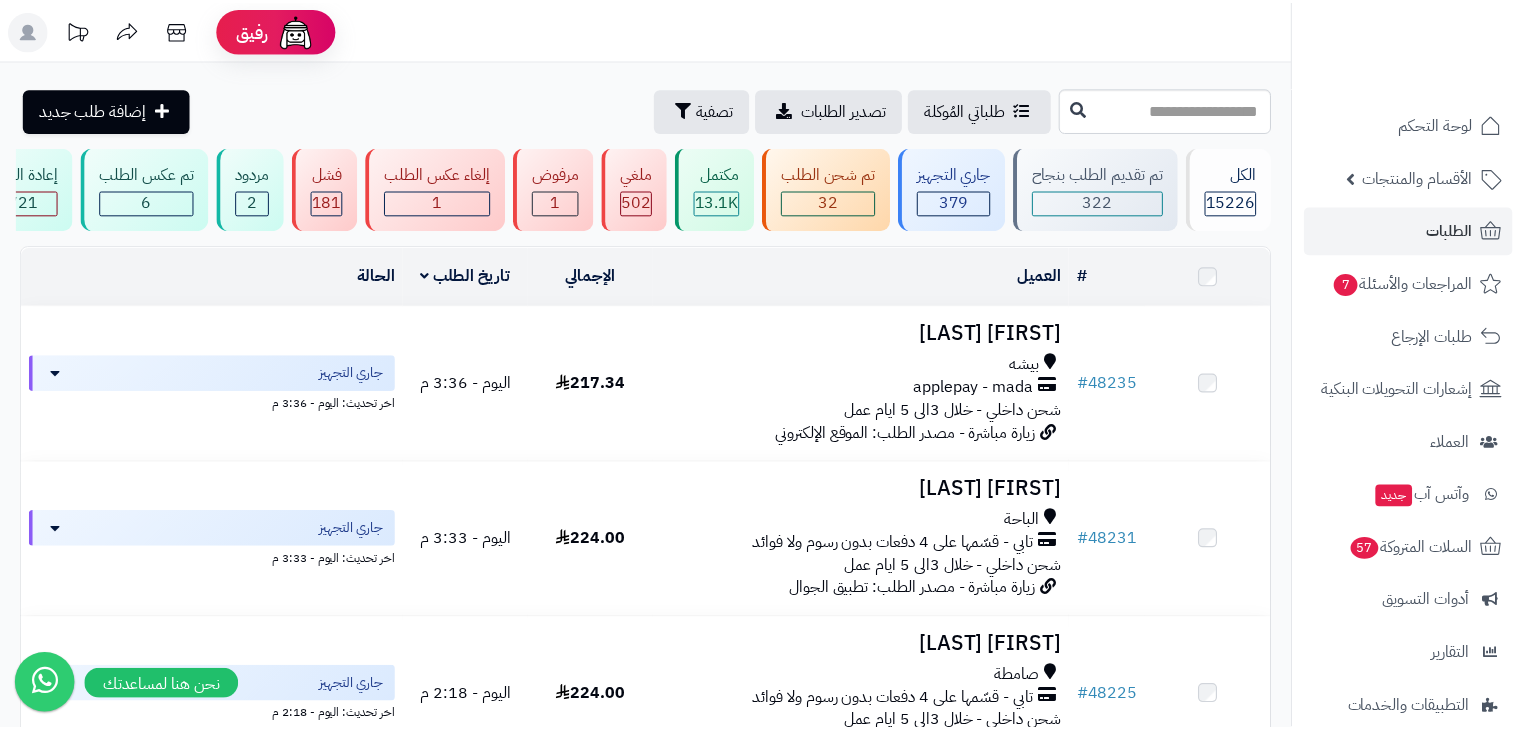 scroll, scrollTop: 0, scrollLeft: 0, axis: both 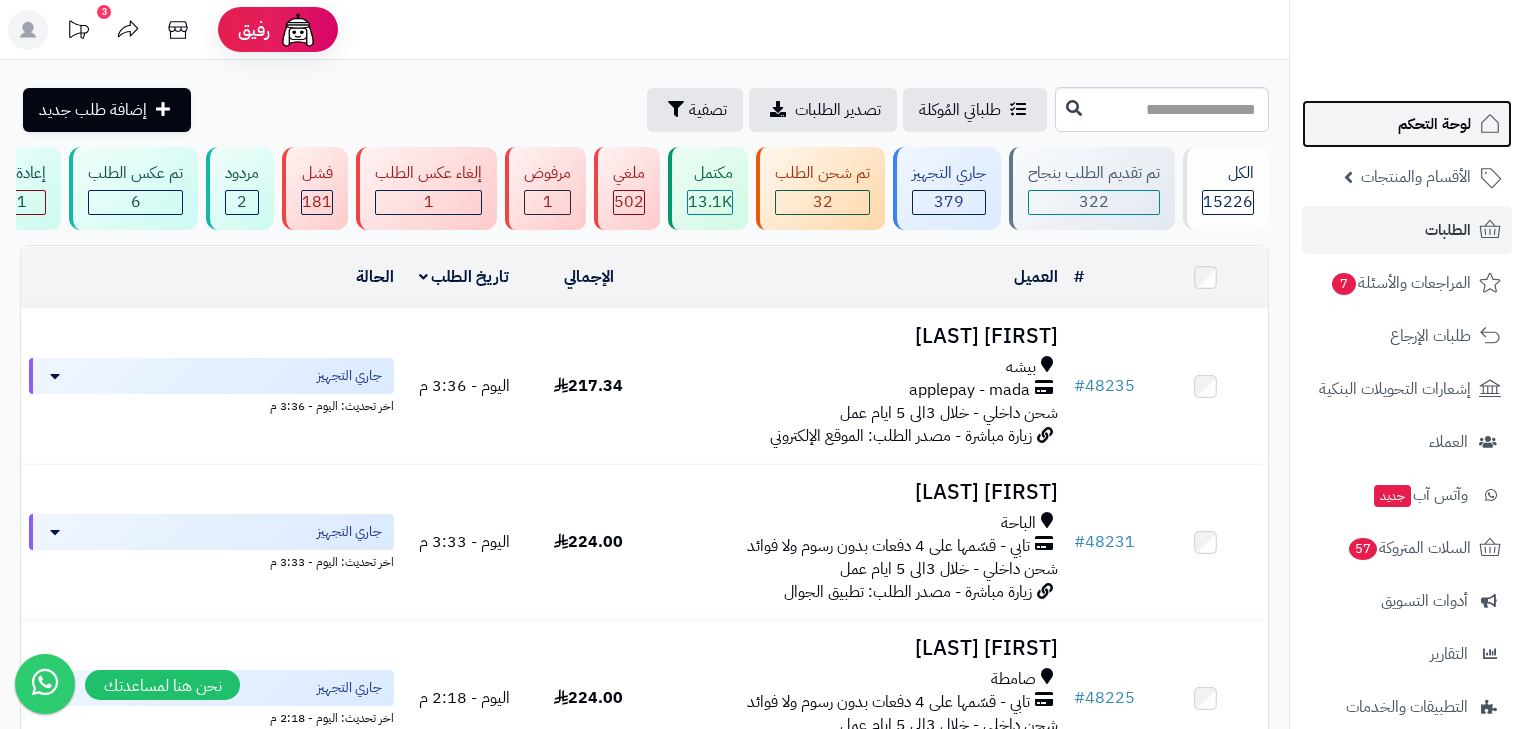 click on "لوحة التحكم" at bounding box center (1407, 124) 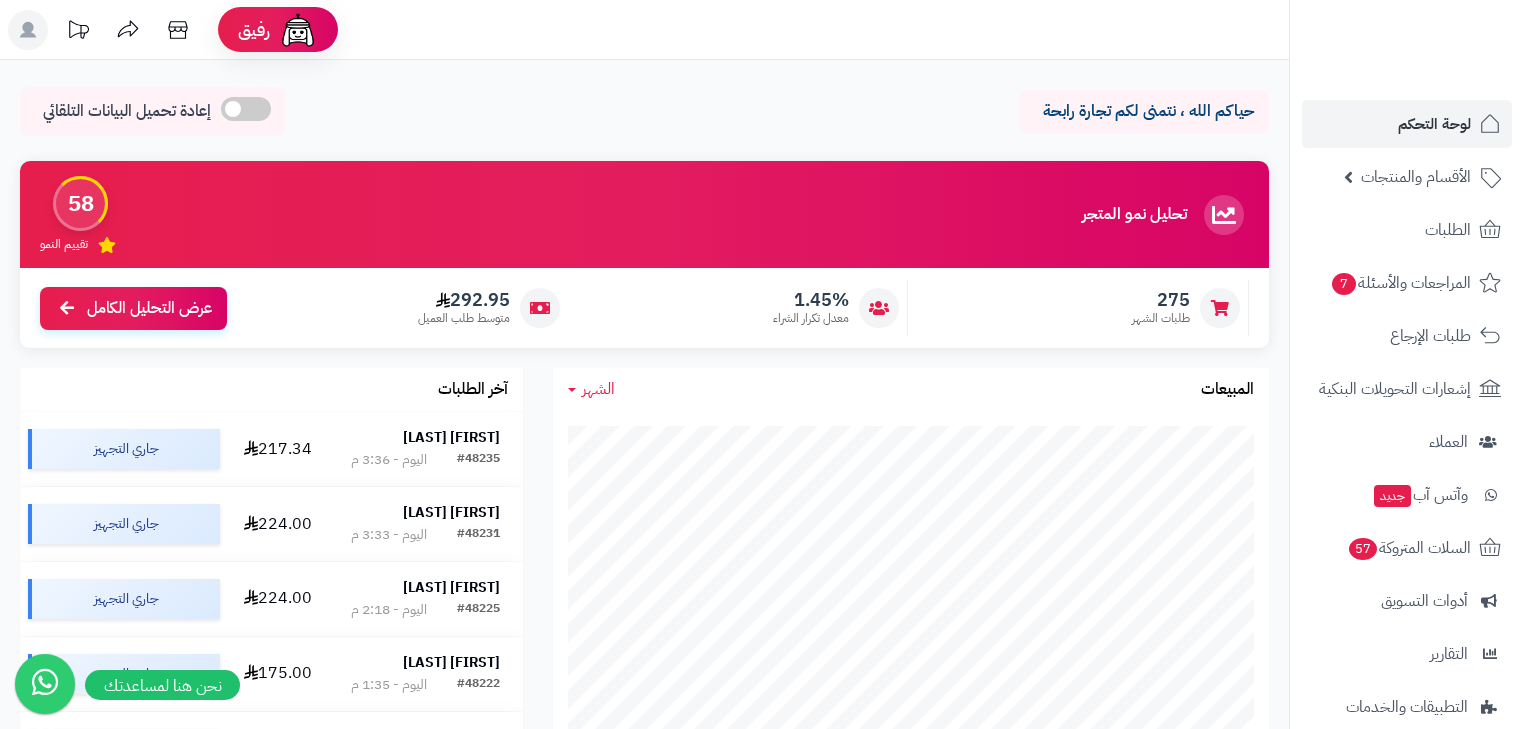 scroll, scrollTop: 0, scrollLeft: 0, axis: both 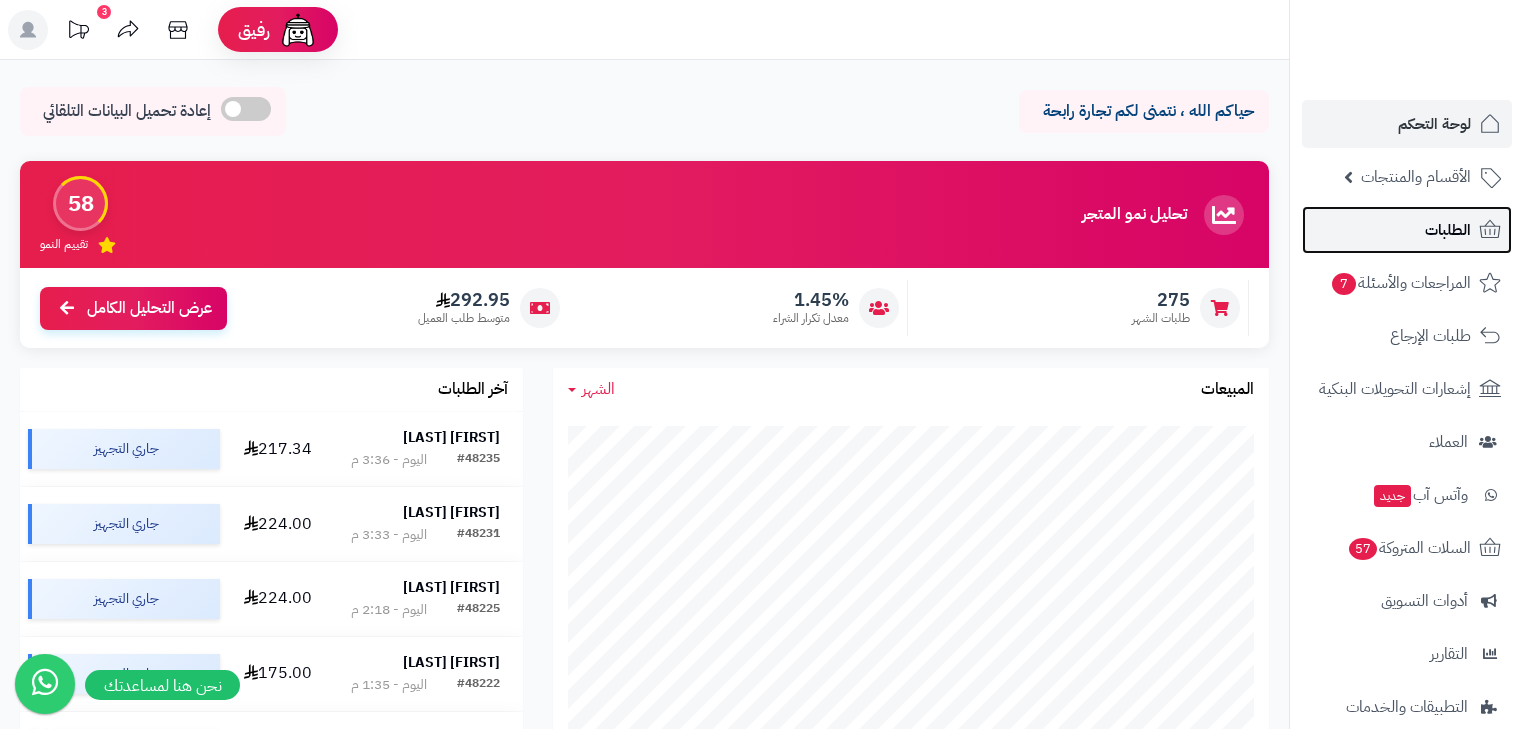 click on "الطلبات" at bounding box center (1407, 230) 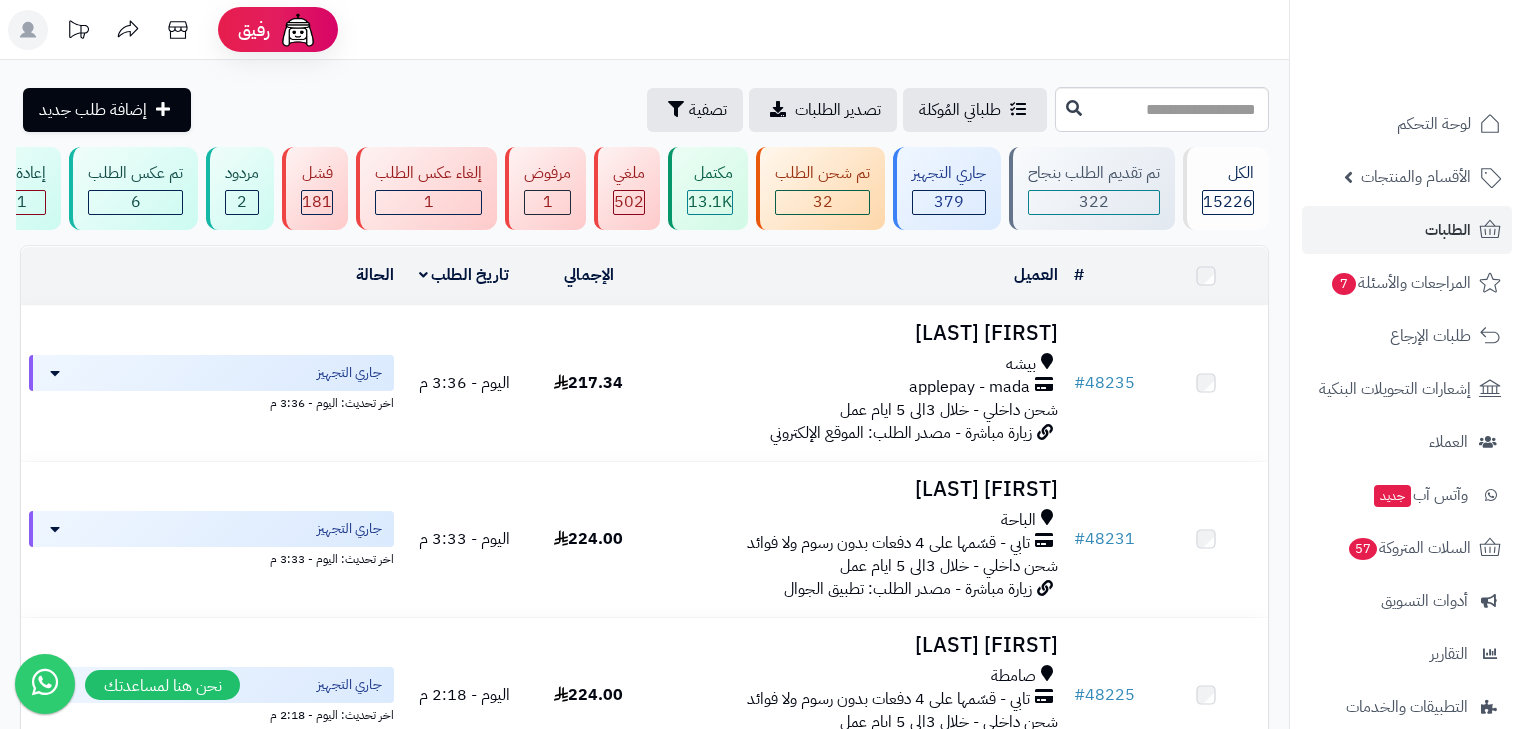 scroll, scrollTop: 0, scrollLeft: 0, axis: both 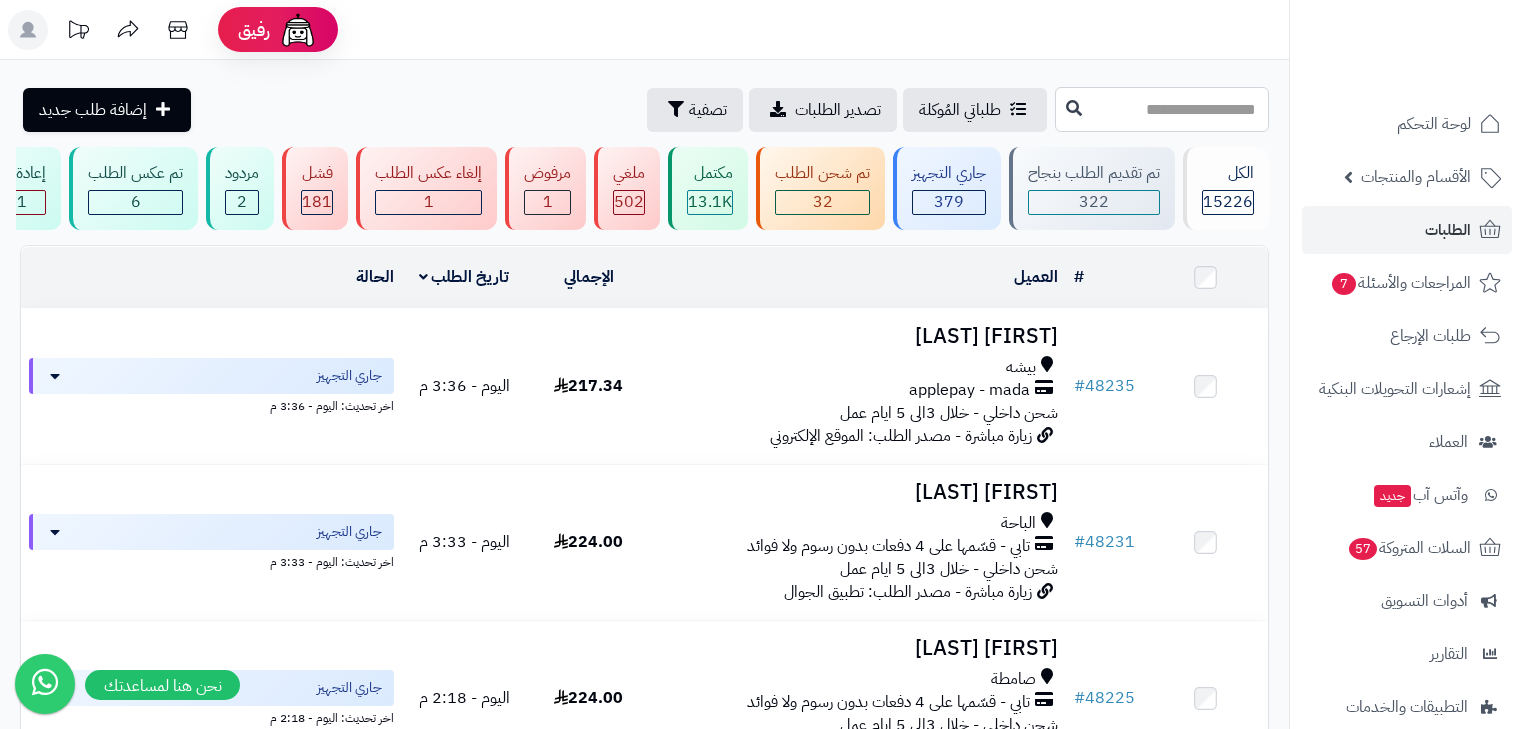 click at bounding box center (1162, 109) 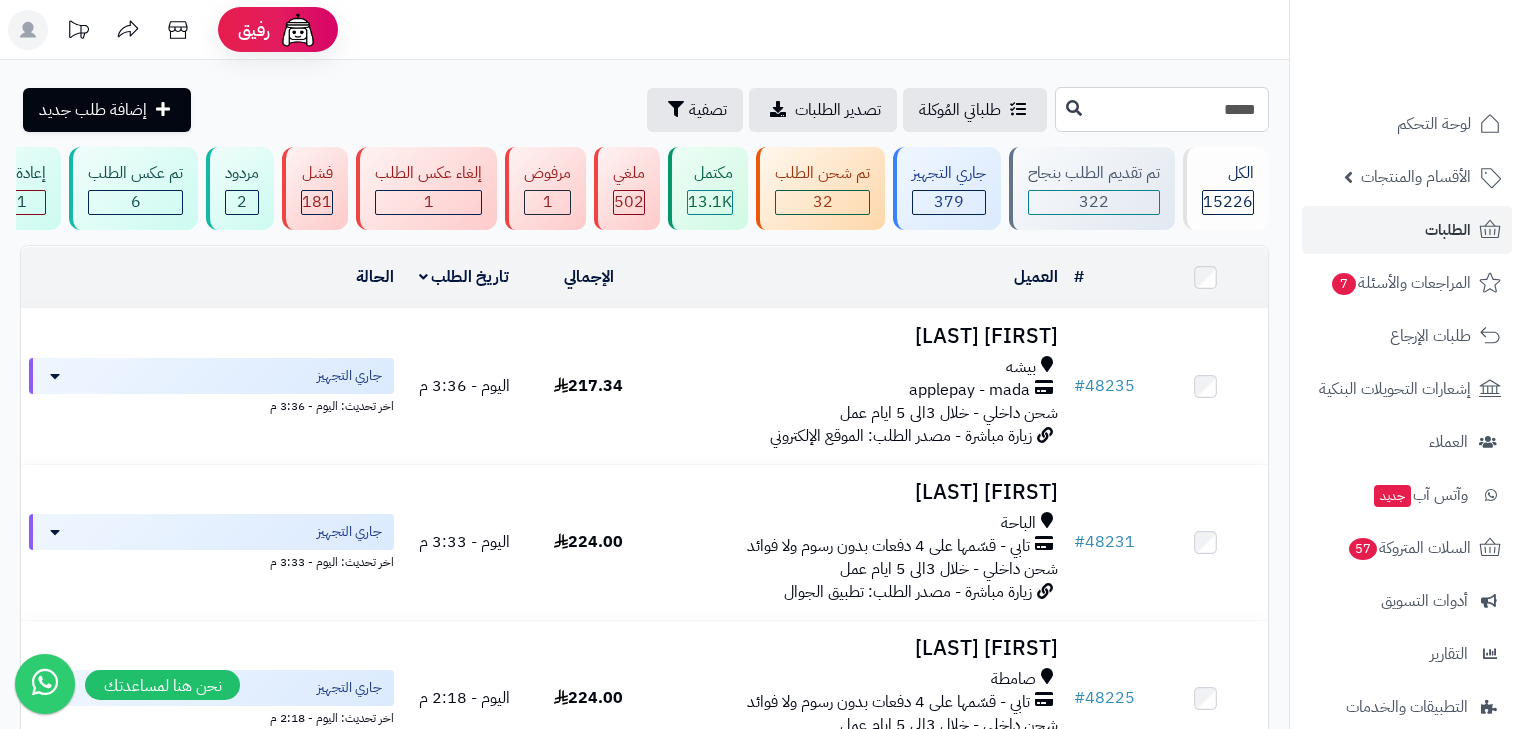 type on "*****" 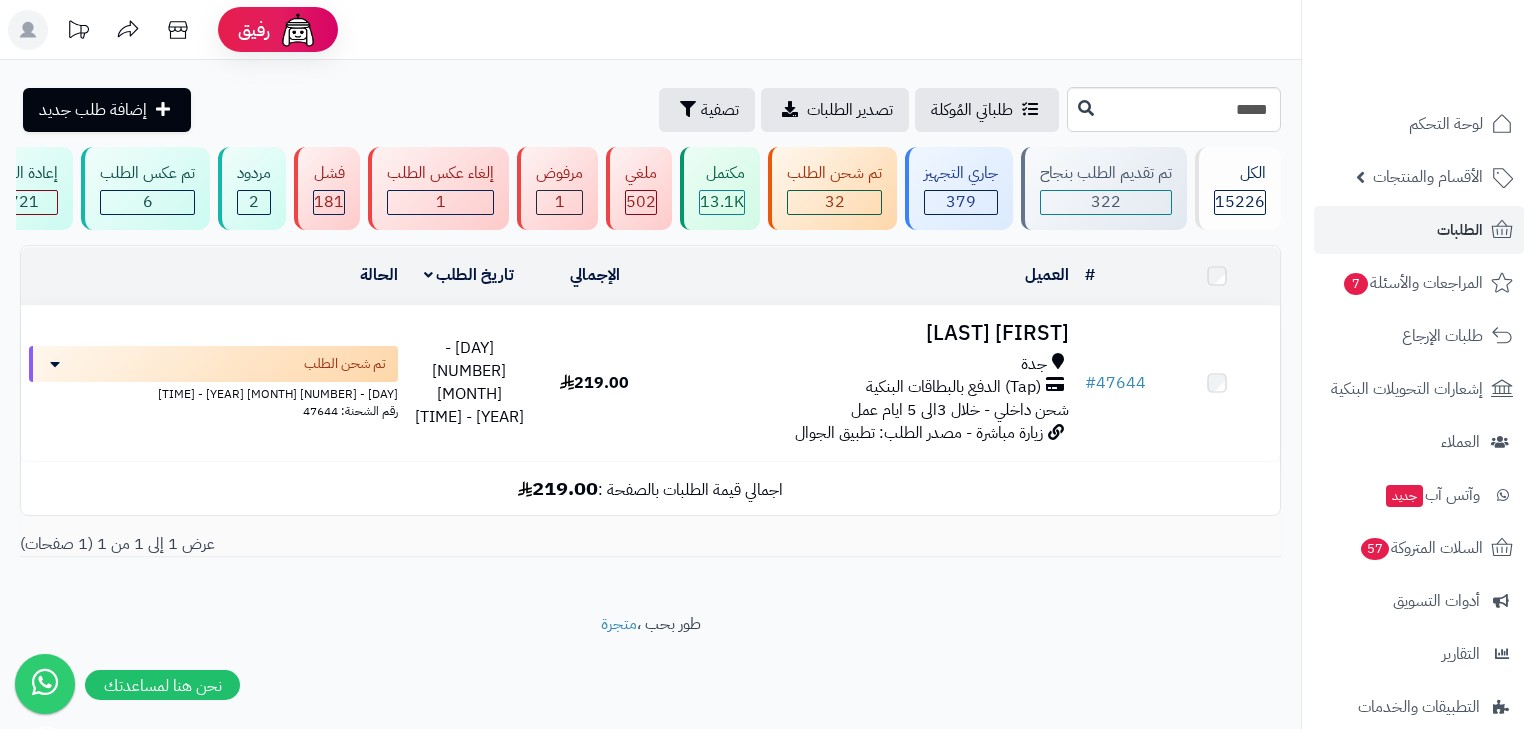 scroll, scrollTop: 0, scrollLeft: 0, axis: both 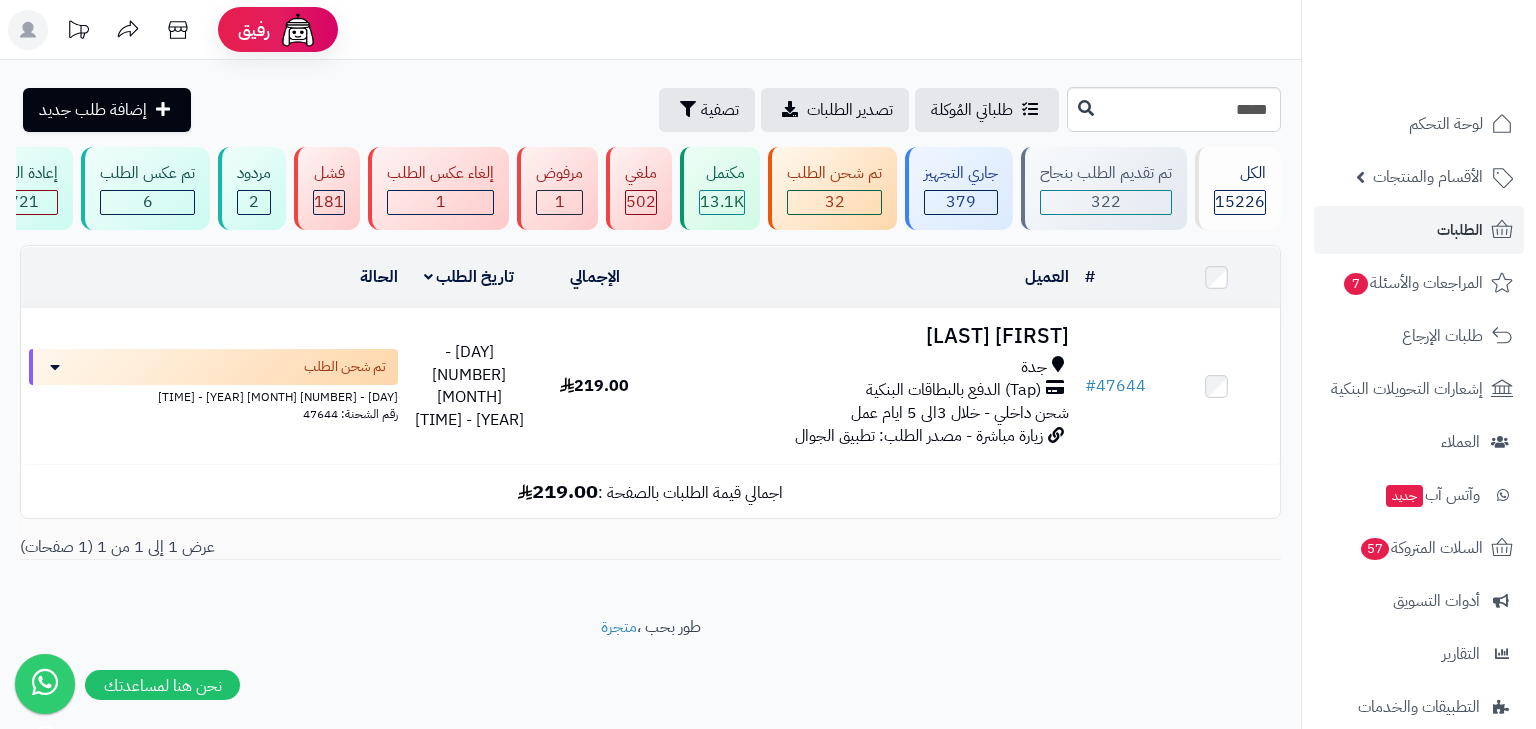 click on "(Tap) الدفع بالبطاقات البنكية" at bounding box center [953, 390] 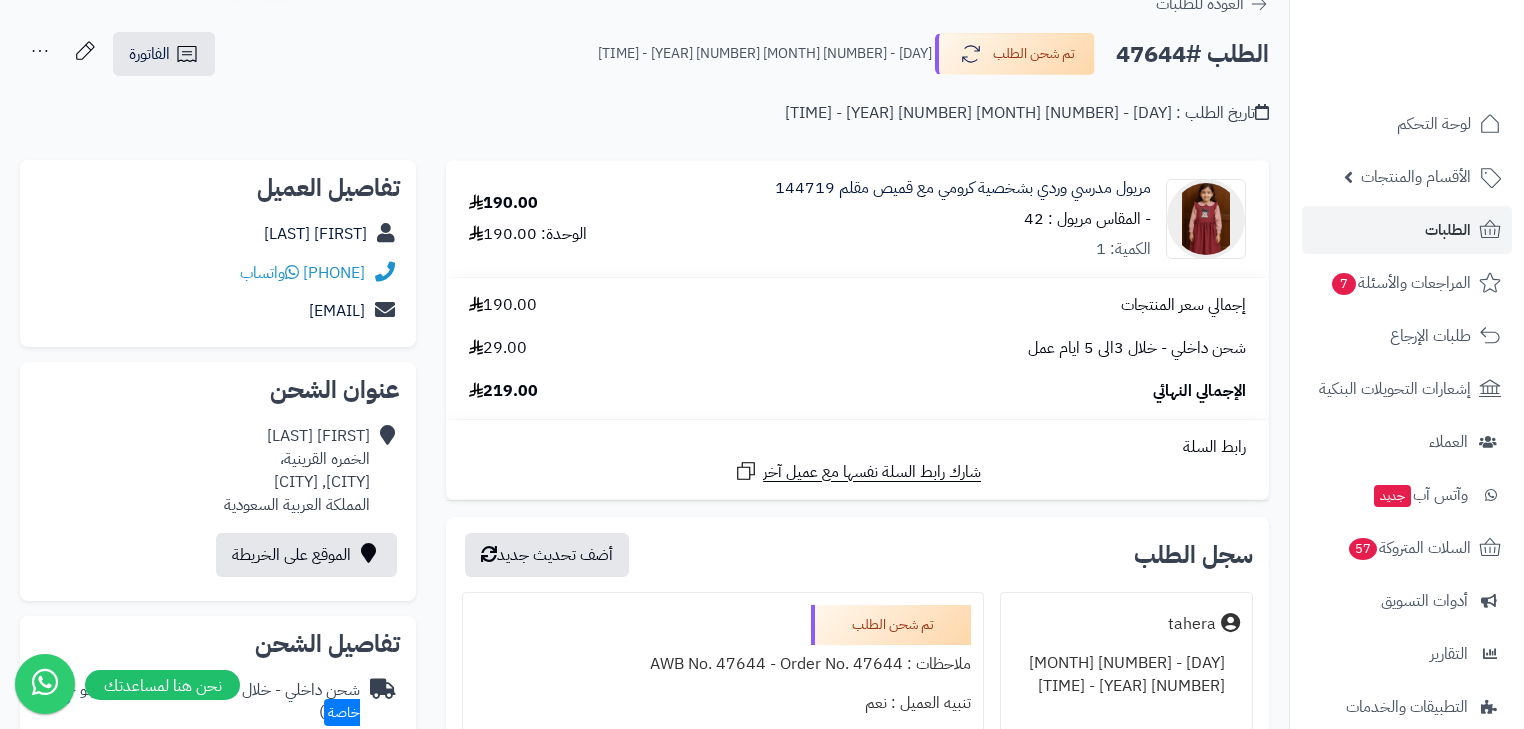 scroll, scrollTop: 0, scrollLeft: 0, axis: both 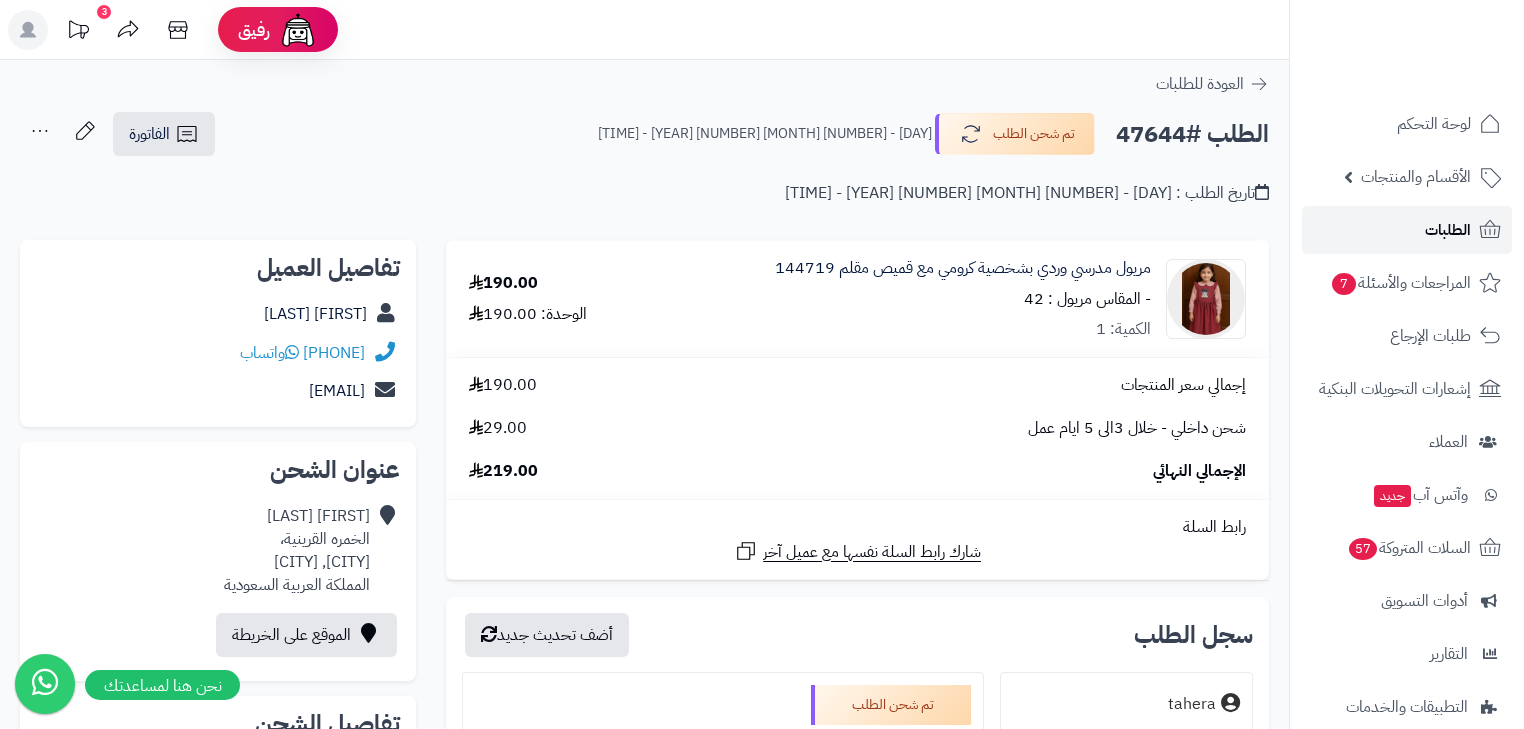 click on "الطلبات" at bounding box center [1407, 230] 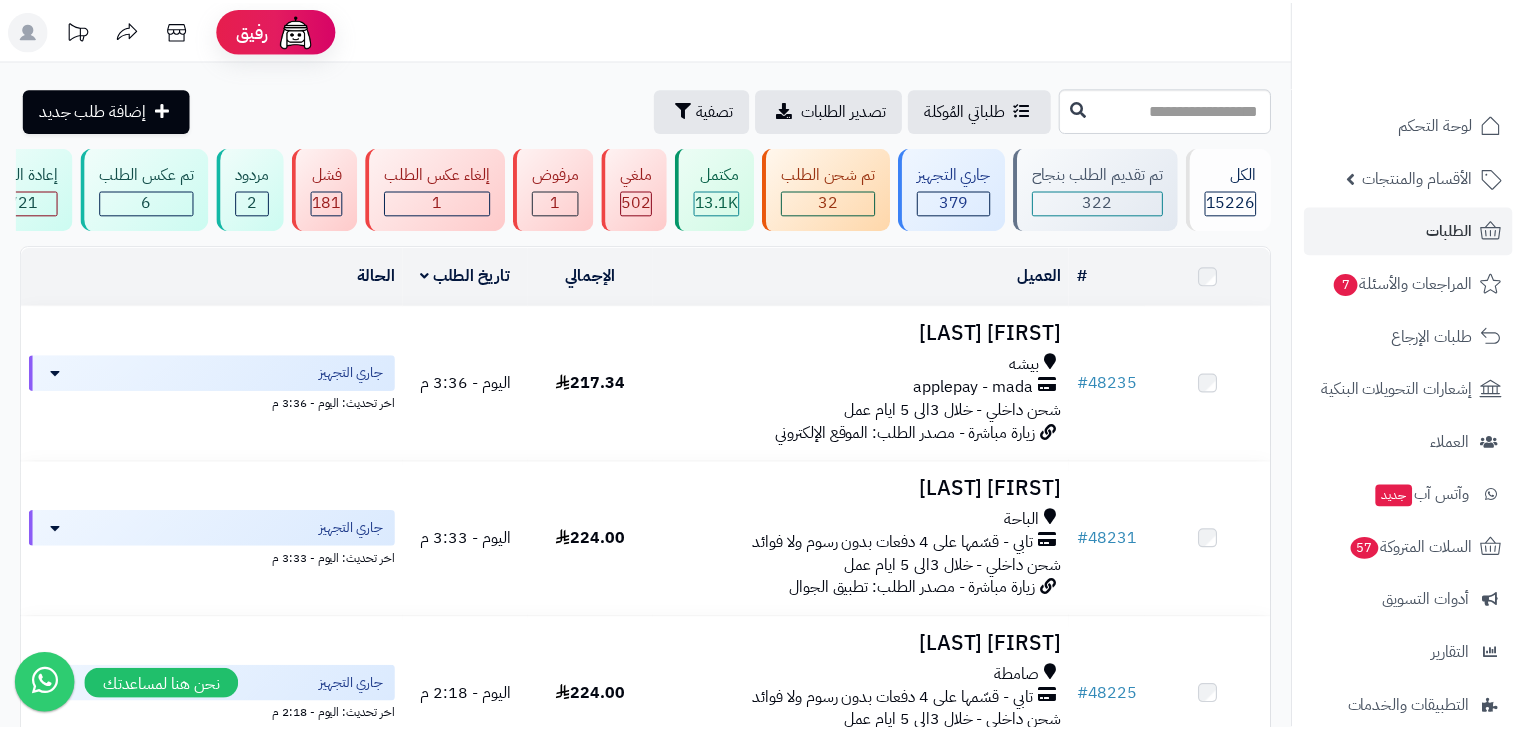 scroll, scrollTop: 0, scrollLeft: 0, axis: both 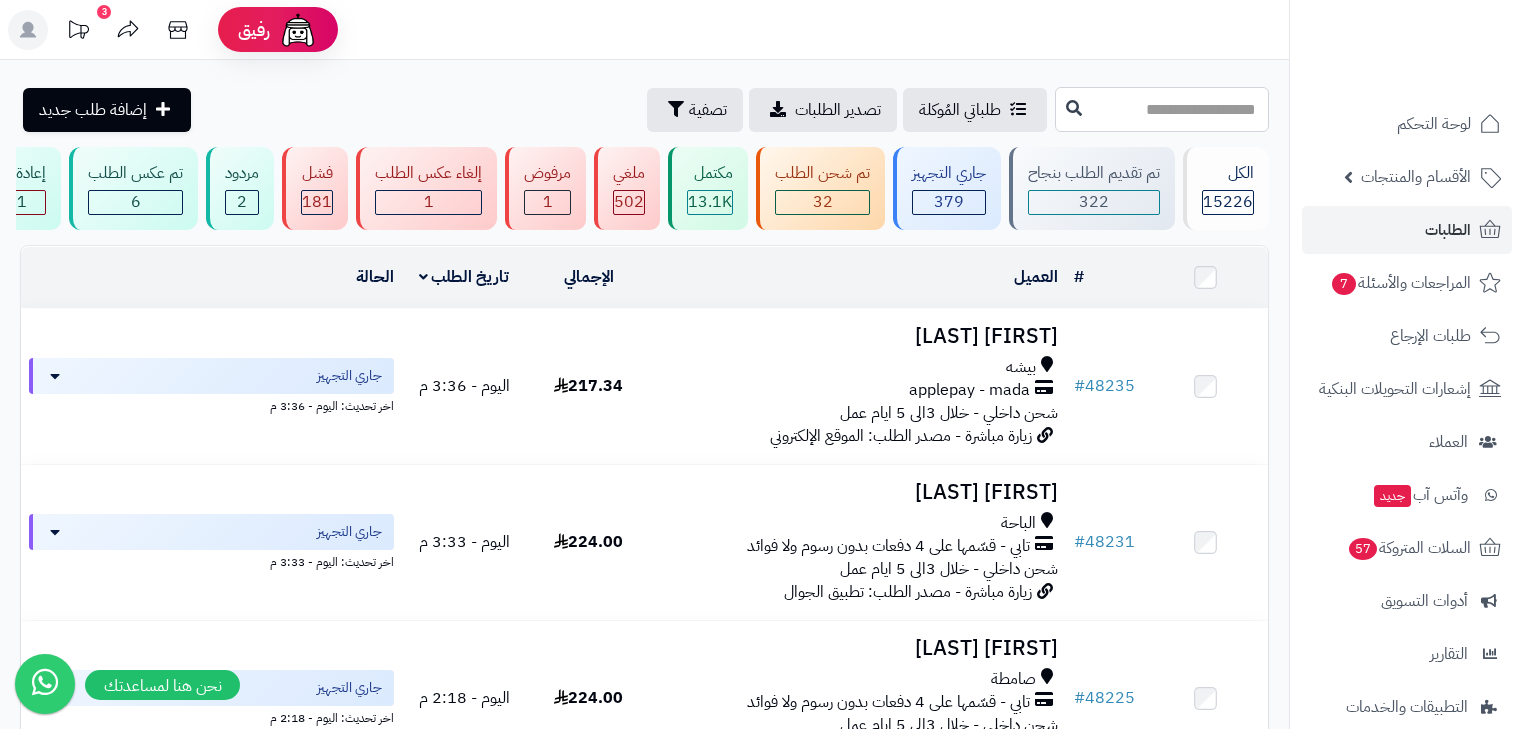 click at bounding box center [1162, 109] 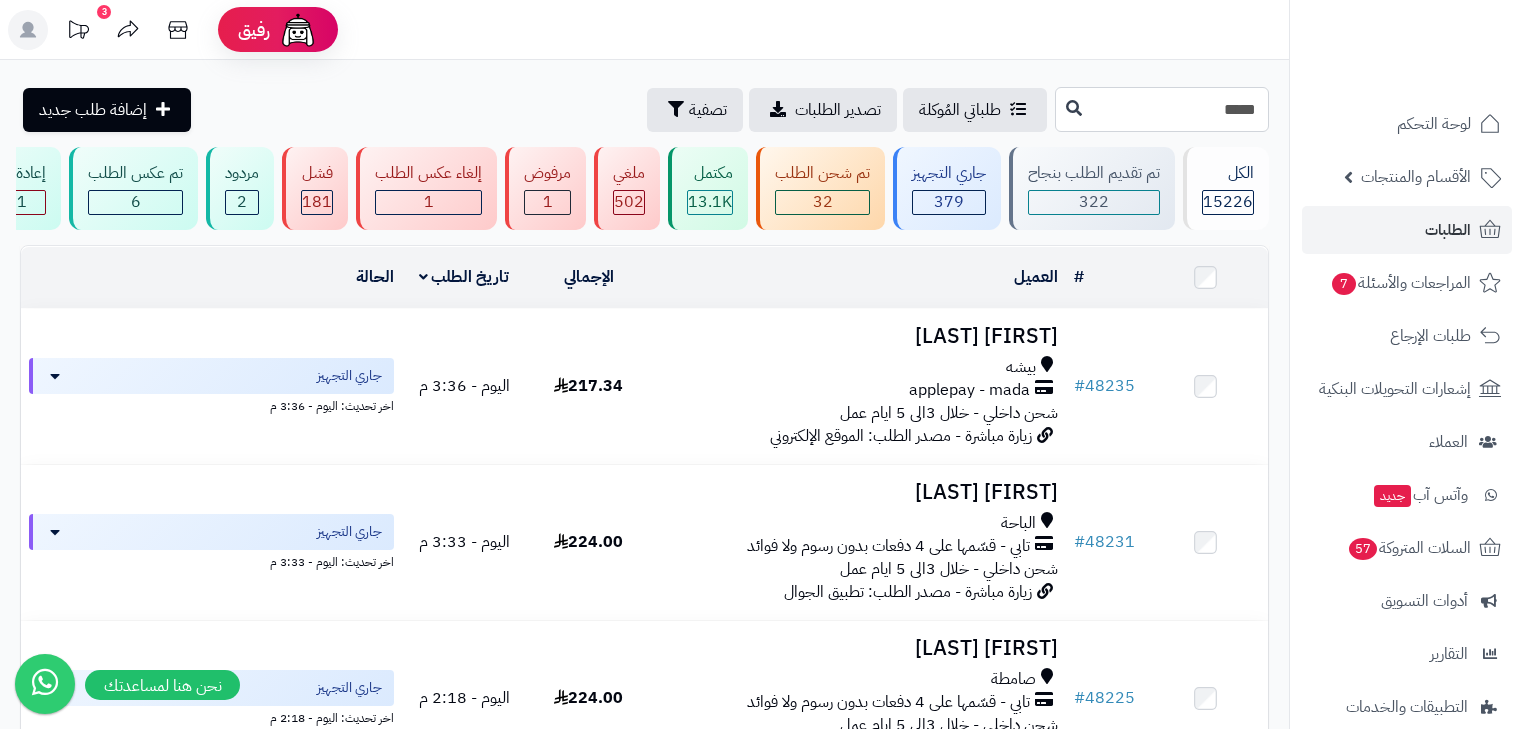 type on "*****" 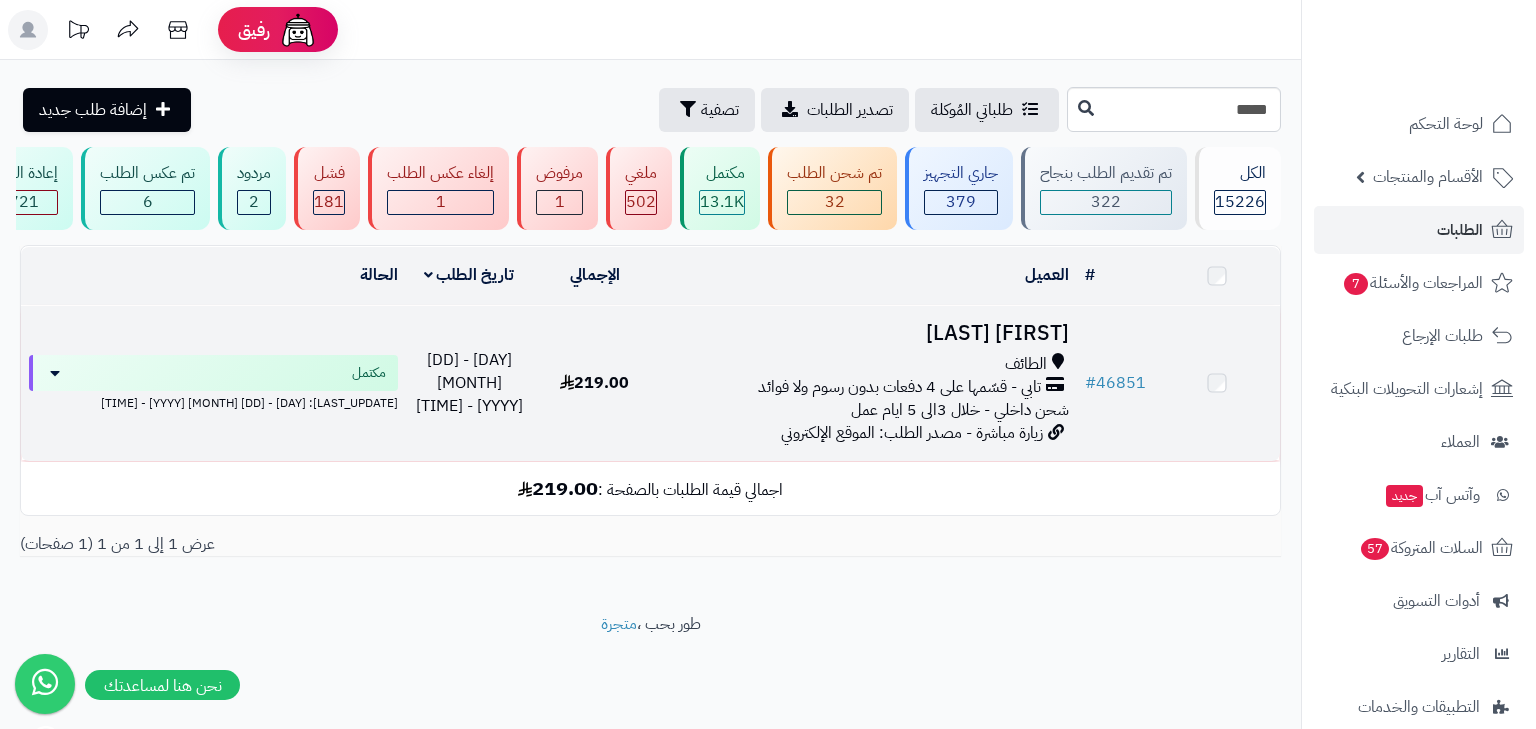 scroll, scrollTop: 0, scrollLeft: 0, axis: both 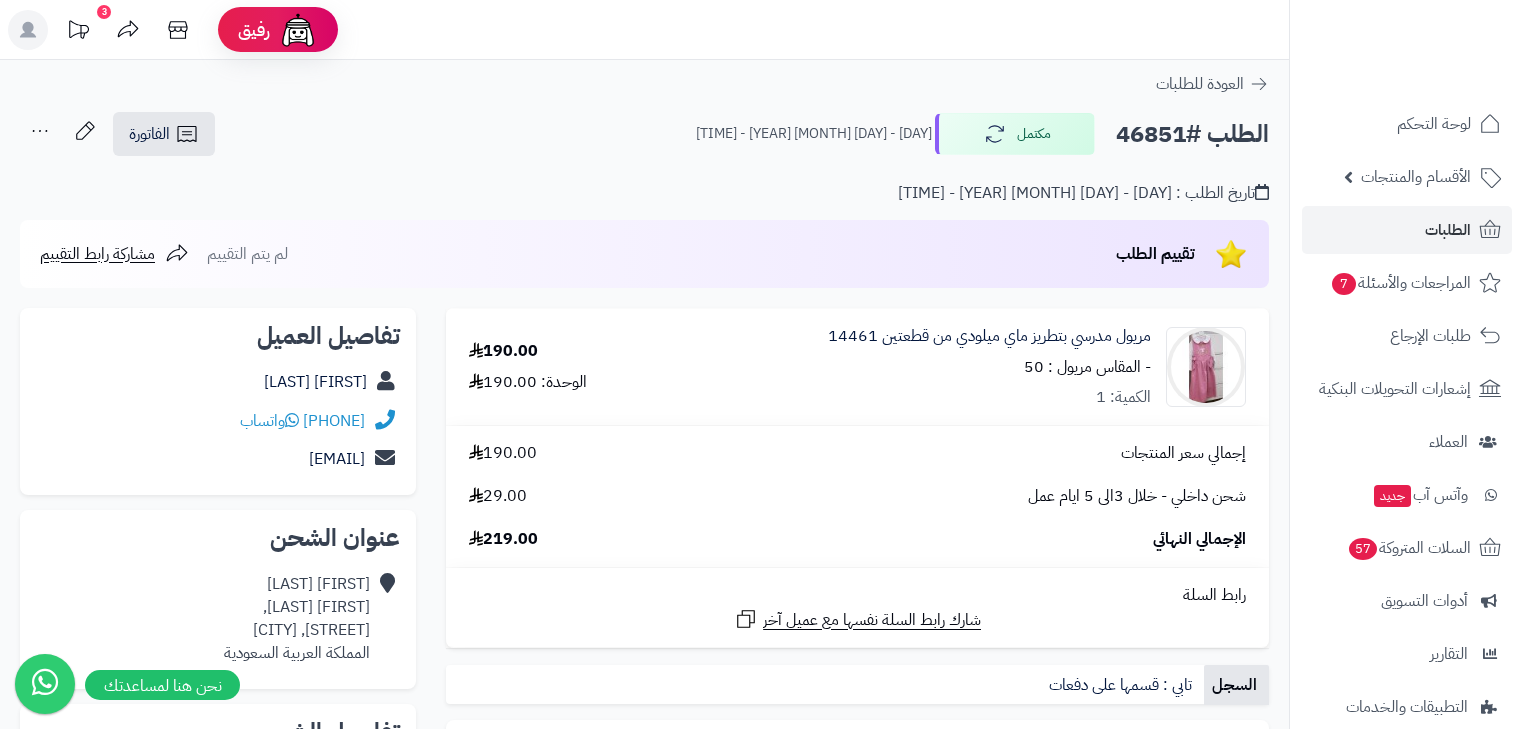 click 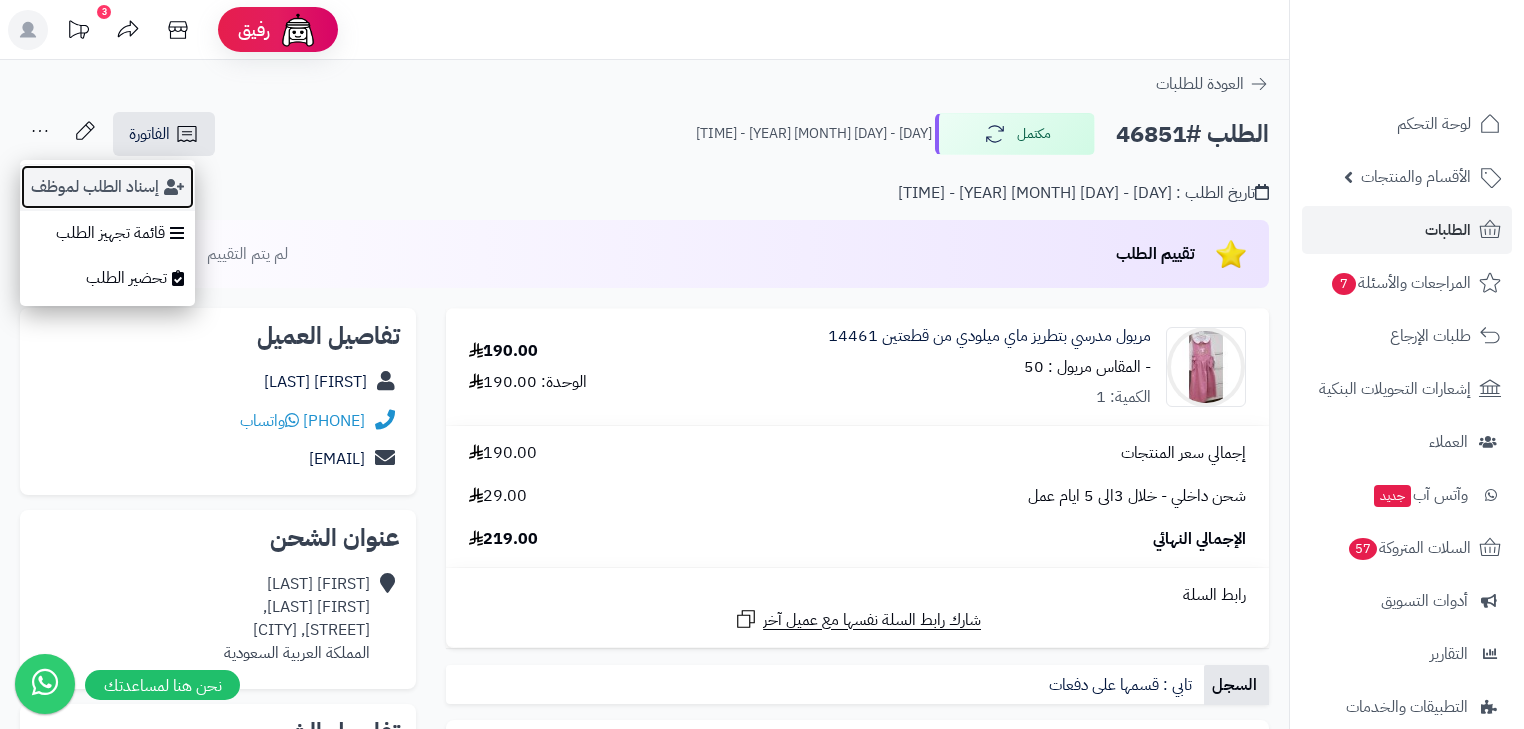 click on "إسناد الطلب لموظف" at bounding box center (107, 187) 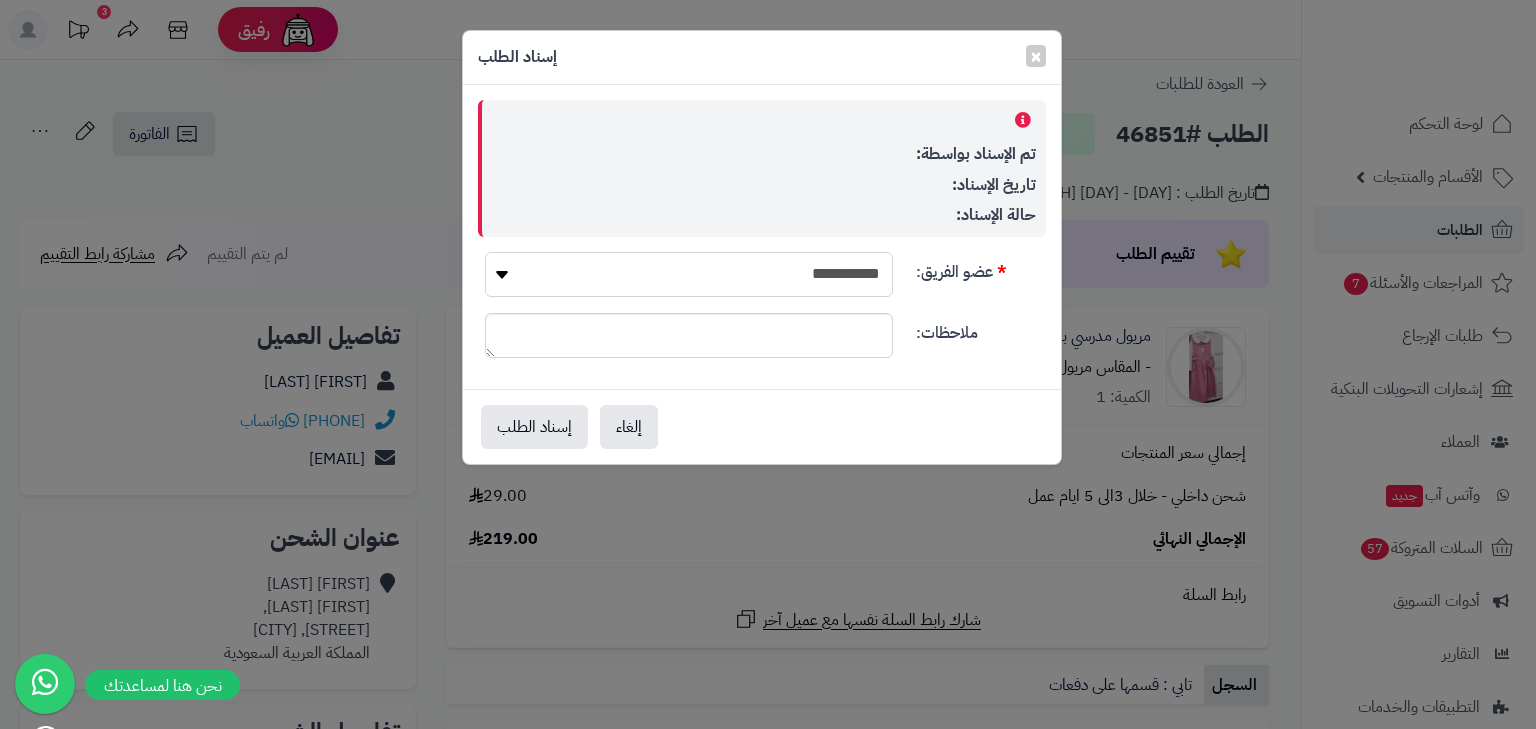 click on "**********" at bounding box center (689, 274) 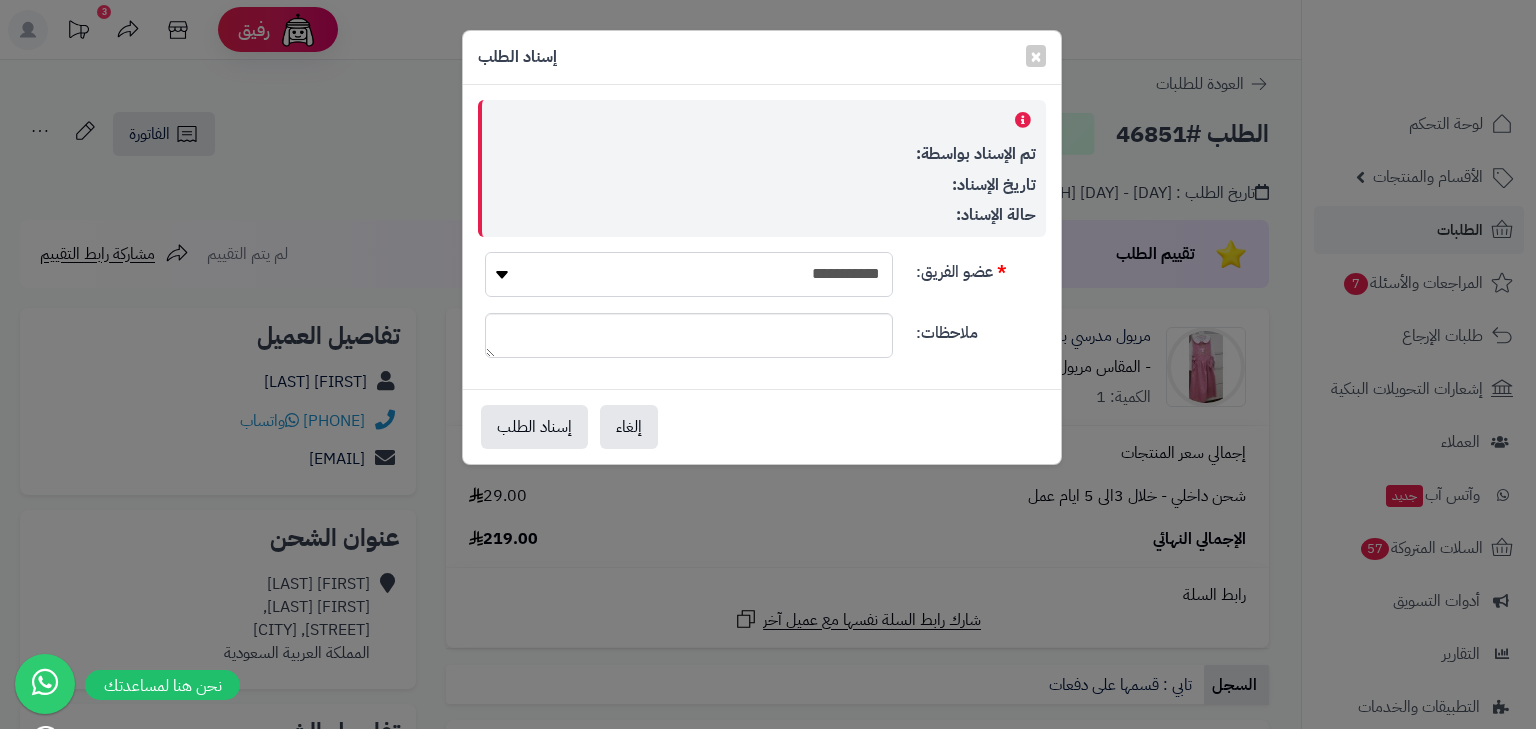 select on "*" 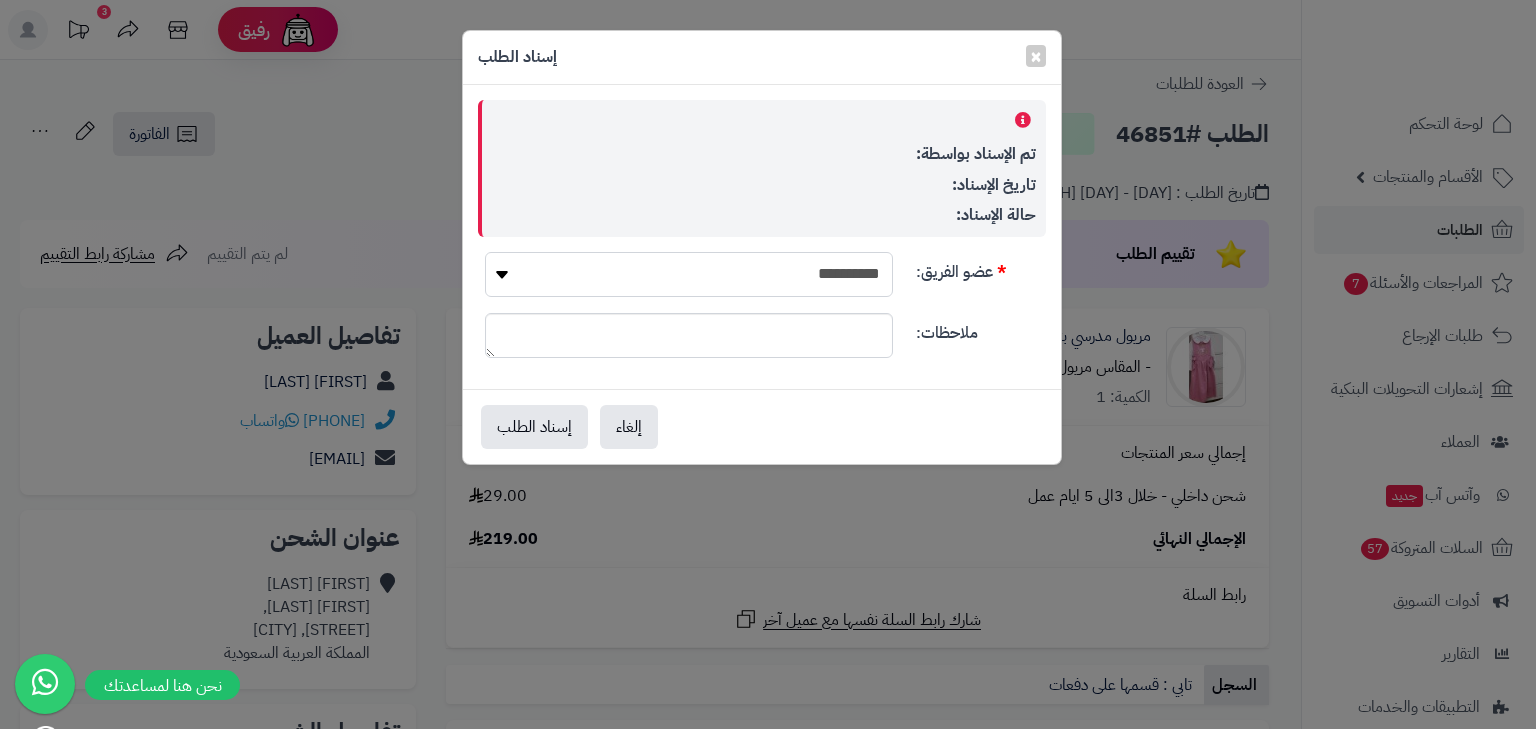 click on "**********" at bounding box center (689, 274) 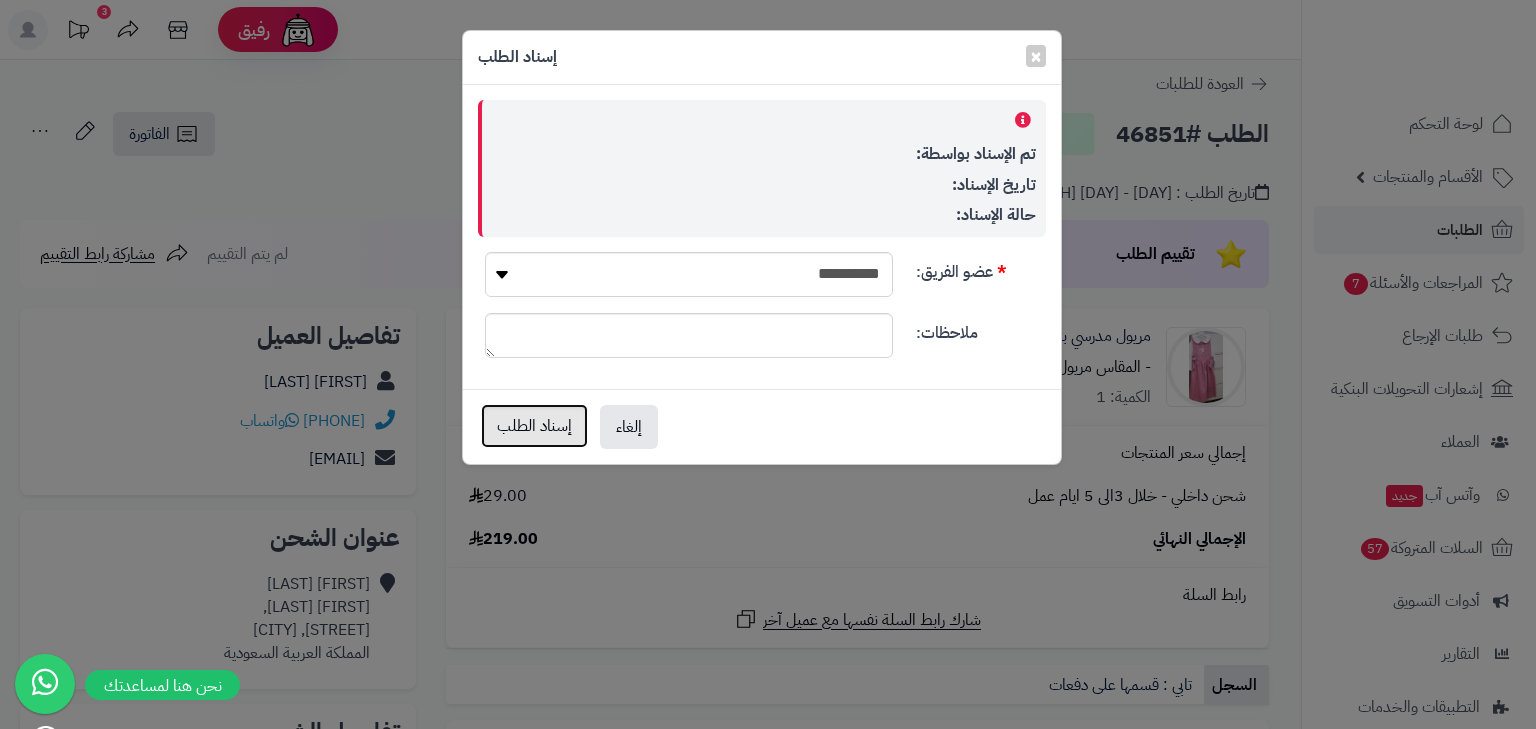 click on "إسناد الطلب" at bounding box center (534, 426) 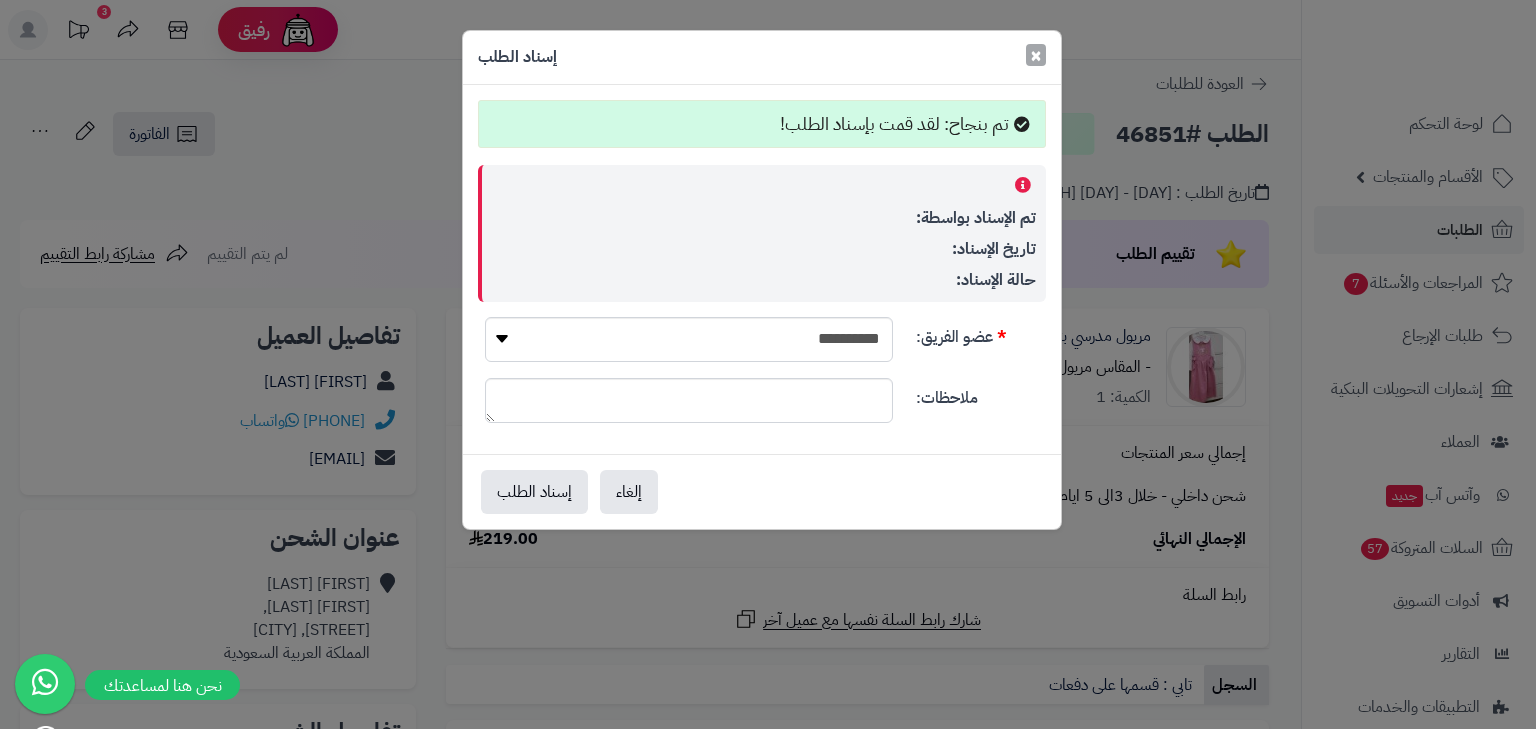 click on "×" at bounding box center [1036, 55] 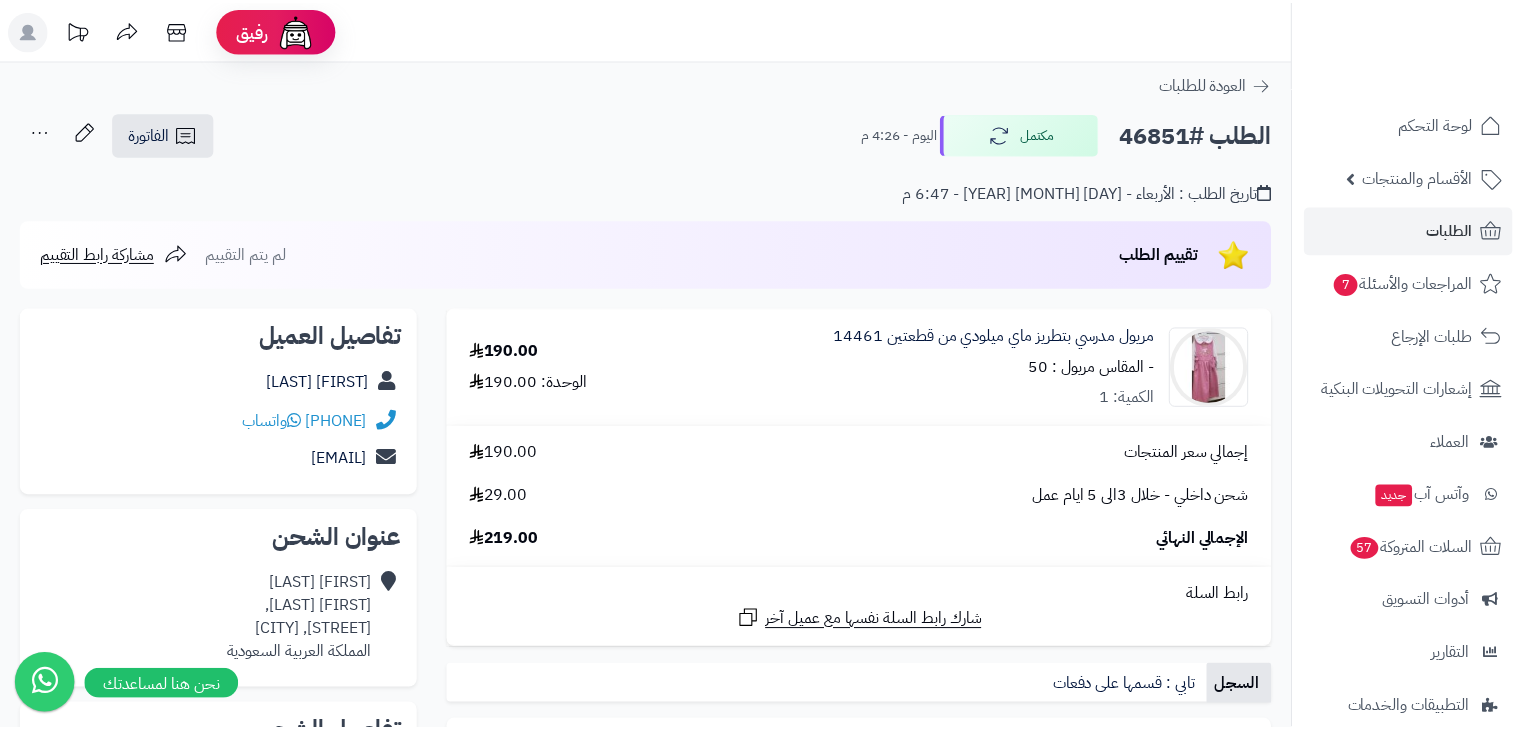 scroll, scrollTop: 0, scrollLeft: 0, axis: both 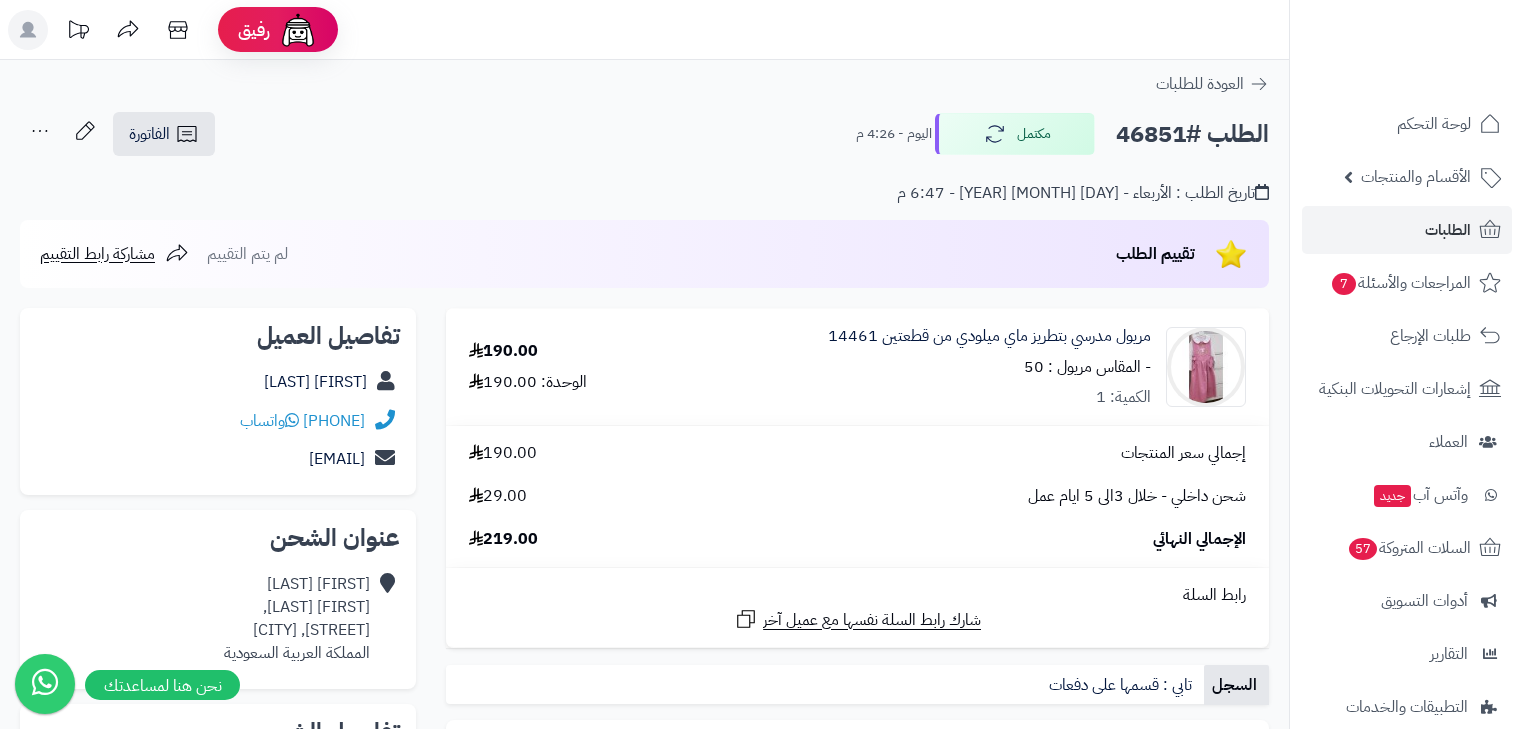 click on "الطلب #46851" at bounding box center (1192, 134) 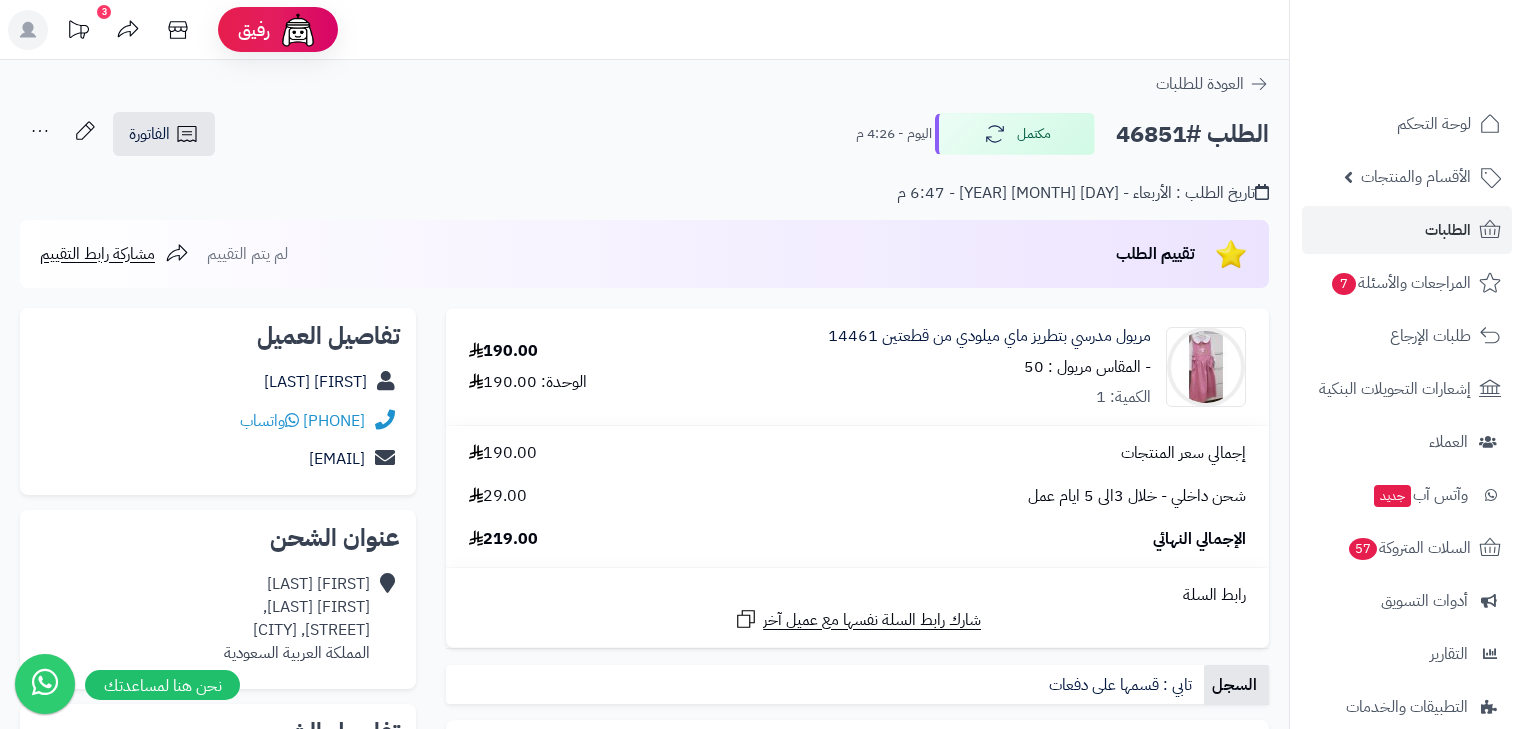 copy on "46851" 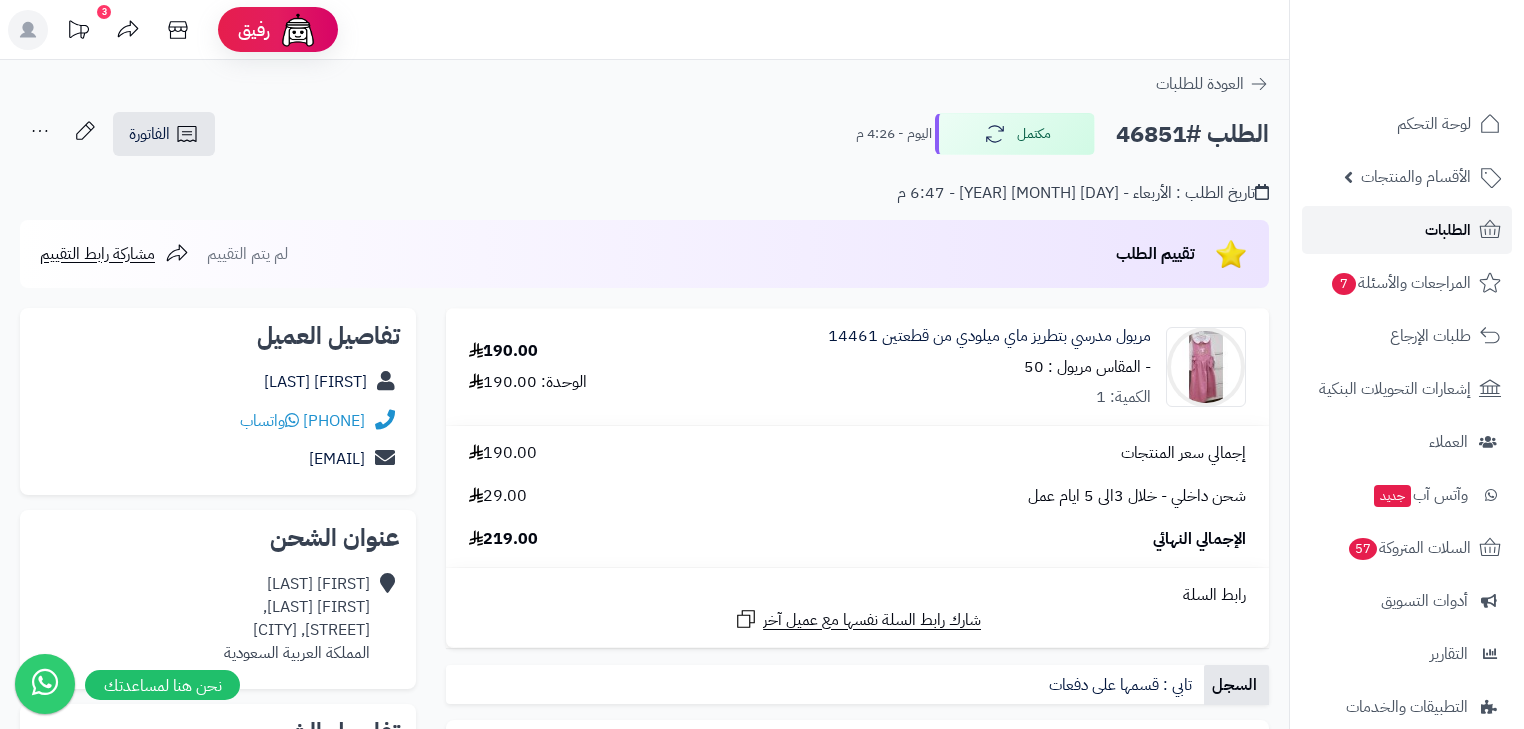 click on "الطلبات" at bounding box center (1448, 230) 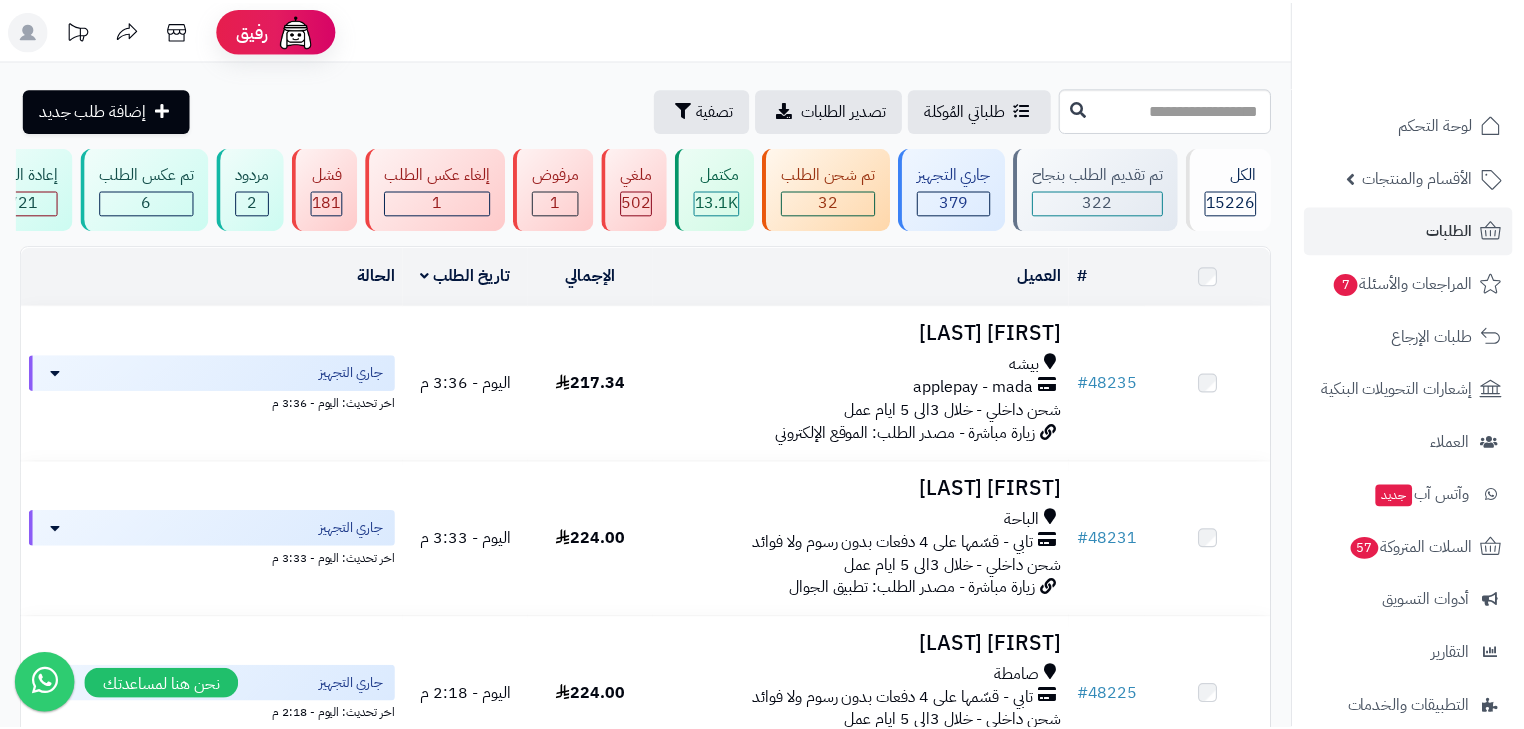 scroll, scrollTop: 0, scrollLeft: 0, axis: both 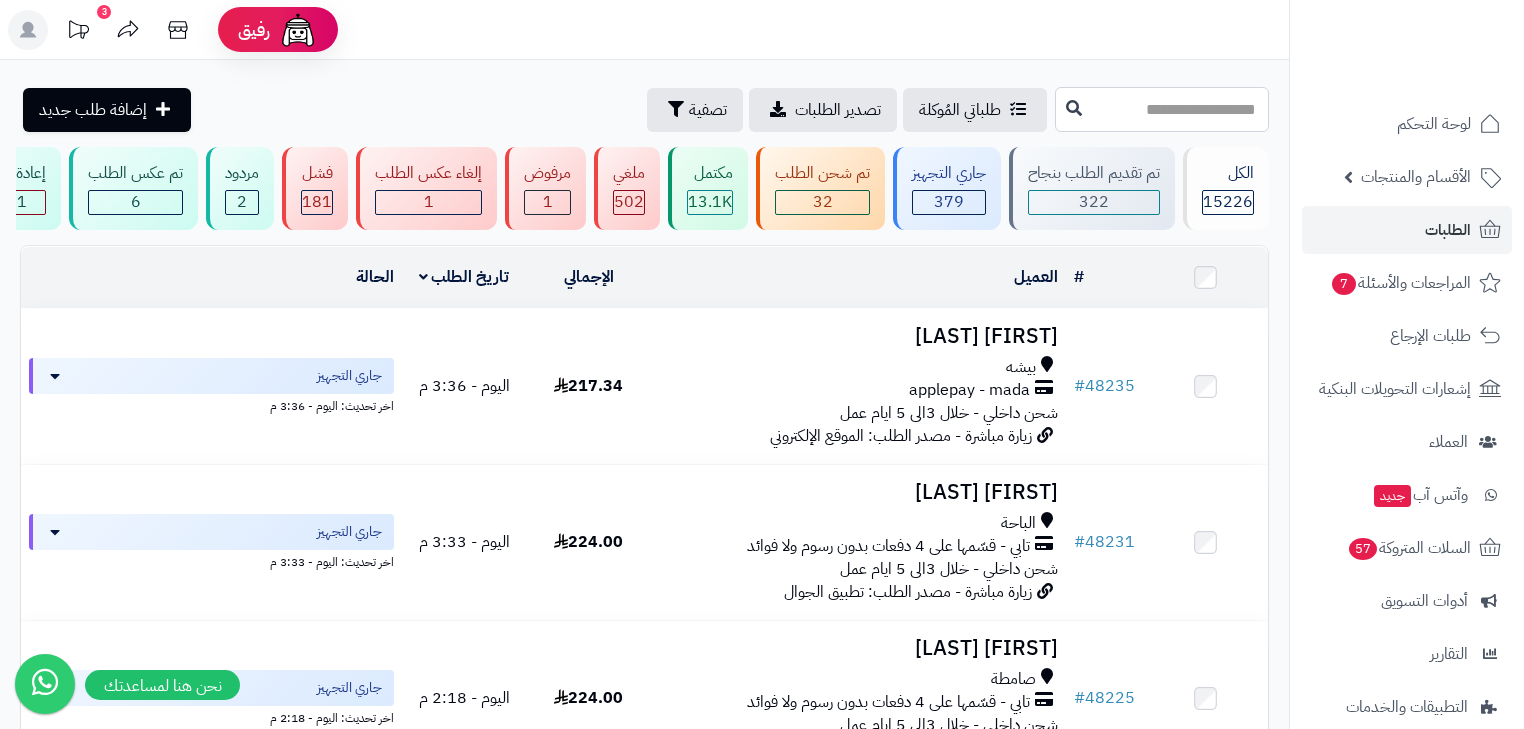 click at bounding box center (1162, 109) 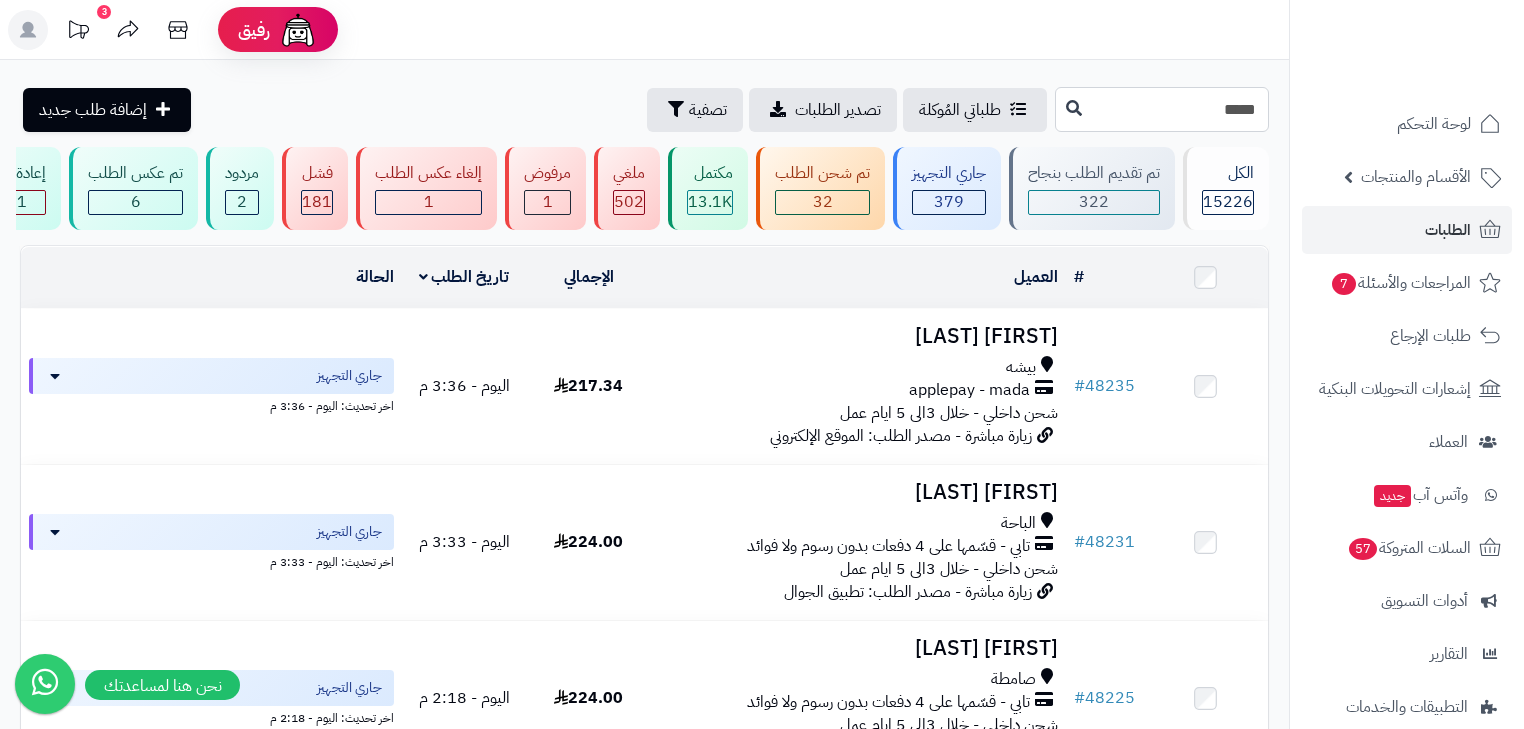 type on "*****" 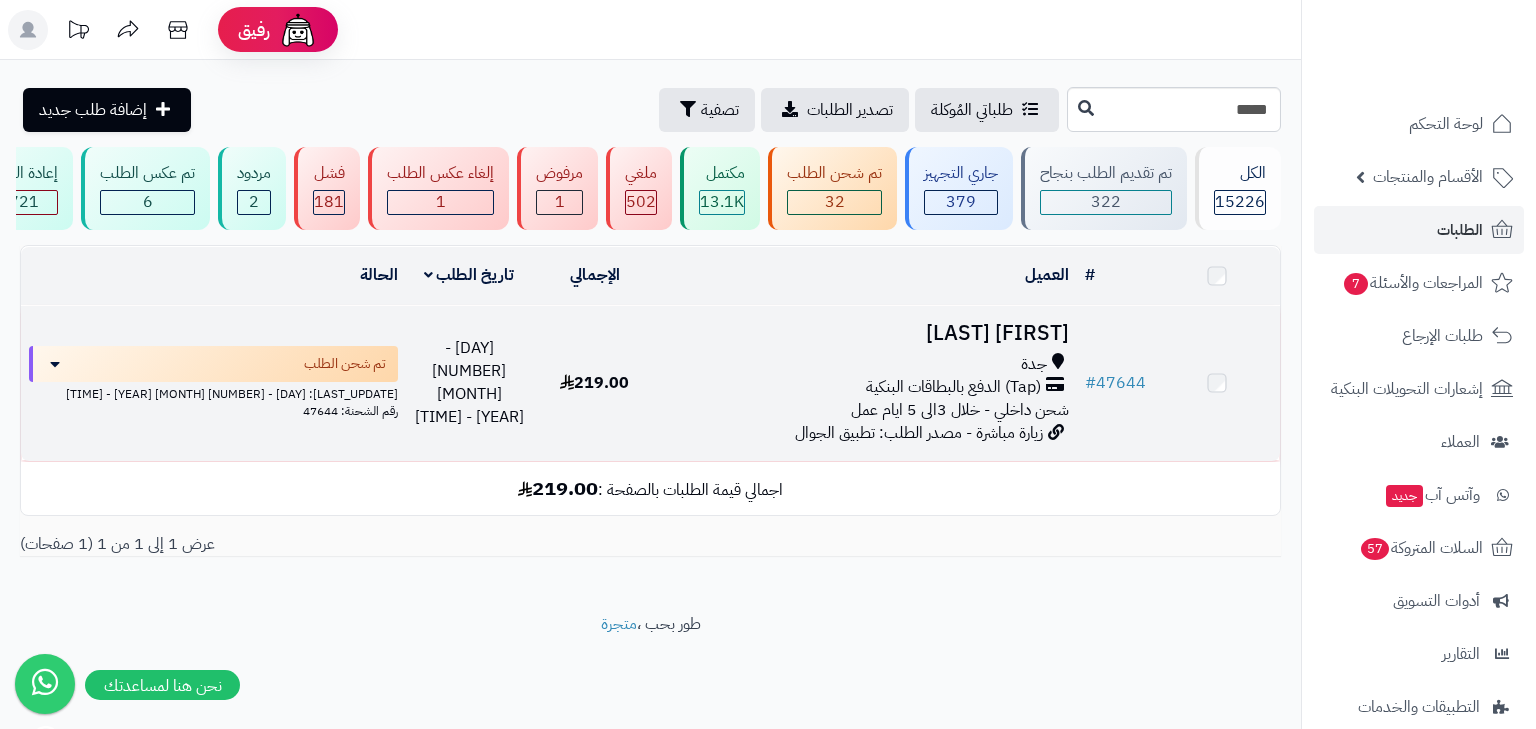 scroll, scrollTop: 0, scrollLeft: 0, axis: both 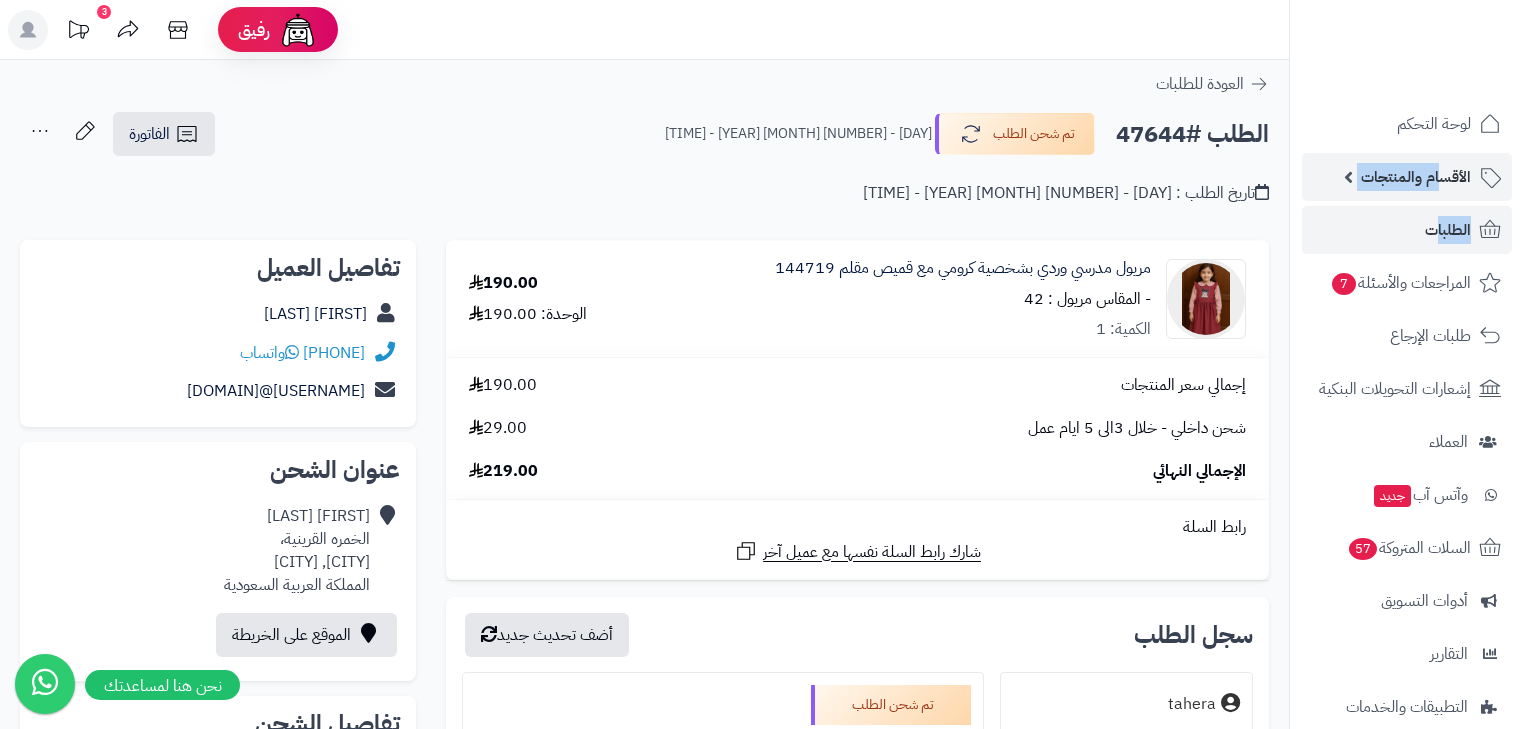 click on "لوحة التحكم
الأقسام والمنتجات
المنتجات
مخزون الخيارات
الأقسام
الماركات
مواصفات المنتجات
مواصفات المنتجات
أنواع المواصفات
خيارات المنتجات
الملفات الرقمية
الطلبات
المراجعات والأسئلة  7
طلبات الإرجاع
إشعارات التحويلات البنكية
العملاء
وآتس آب  جديد
السلات المتروكة  57
أدوات التسويق
التقارير
التطبيقات والخدمات
تطبيق المتجر    جديد
تطبيق نقاط البيع    جديد
الإعدادات" at bounding box center [1407, 495] 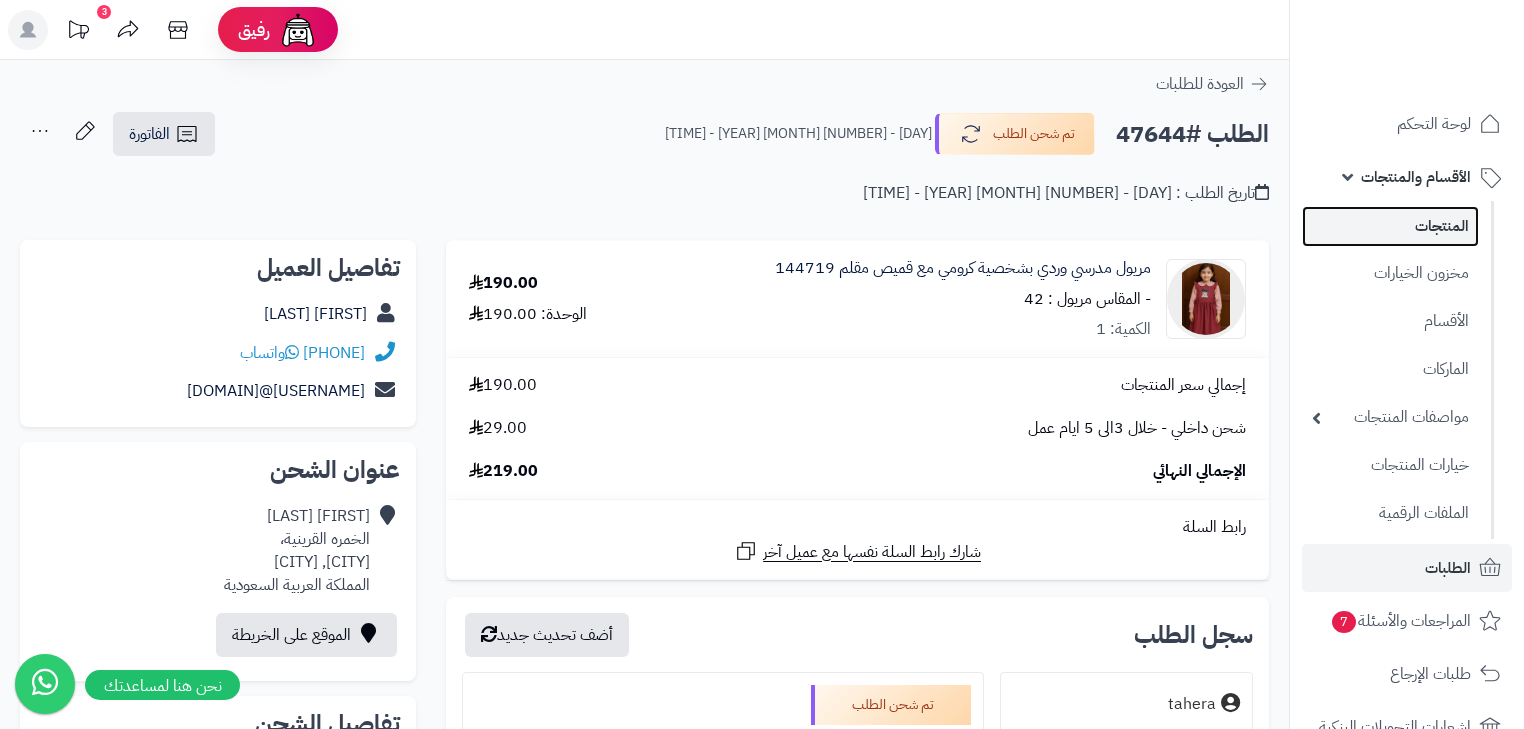 click on "المنتجات" at bounding box center [1390, 226] 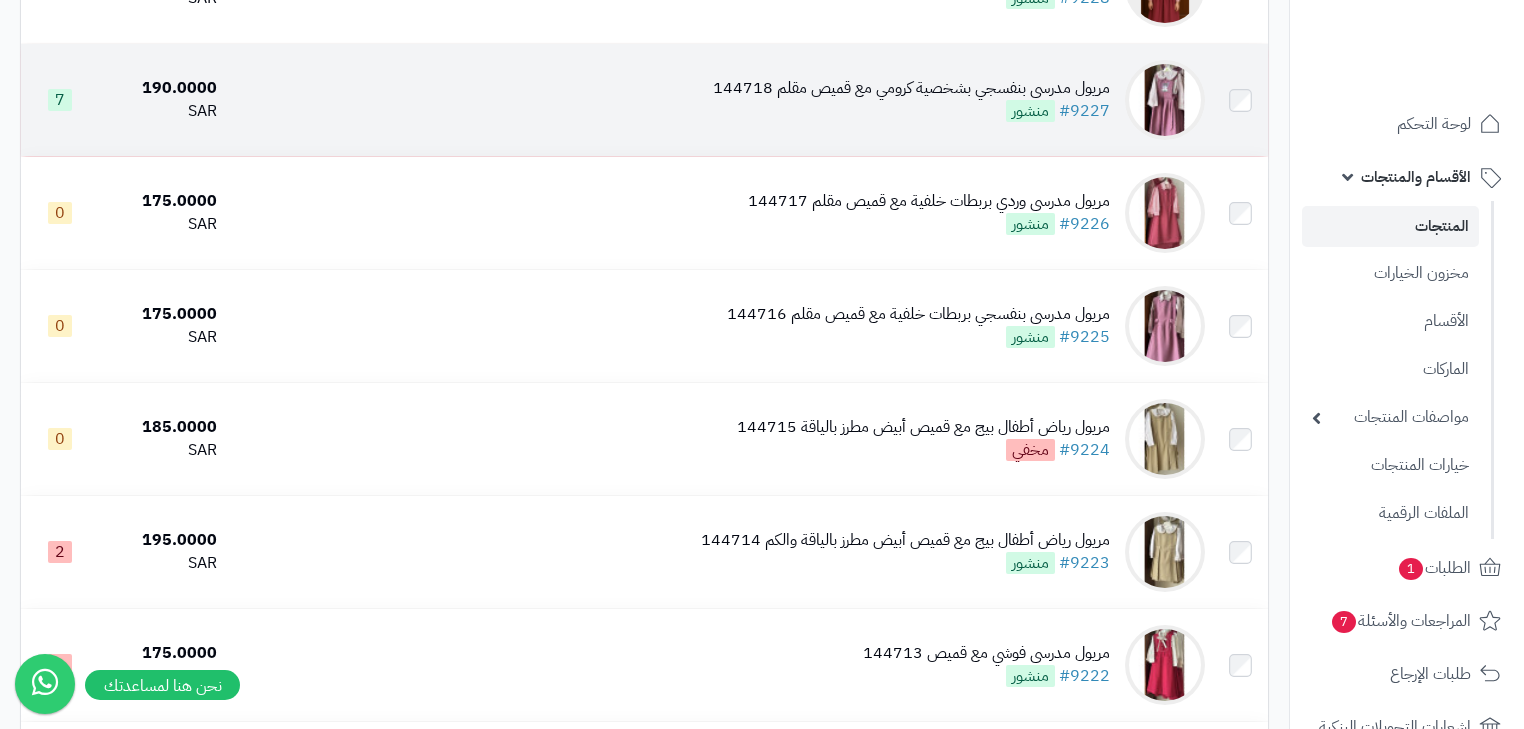 scroll, scrollTop: 880, scrollLeft: 0, axis: vertical 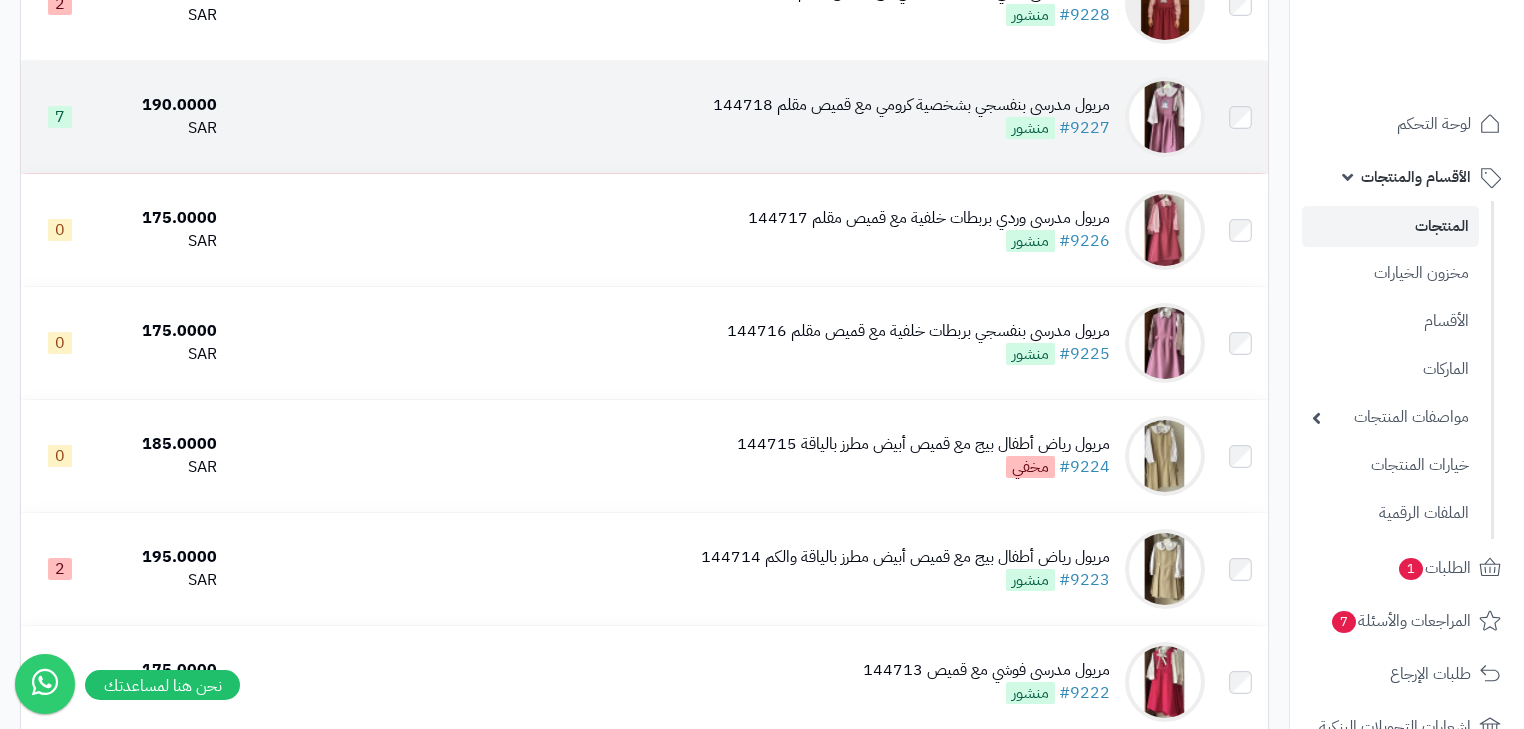 click on "منشور" at bounding box center [1030, 128] 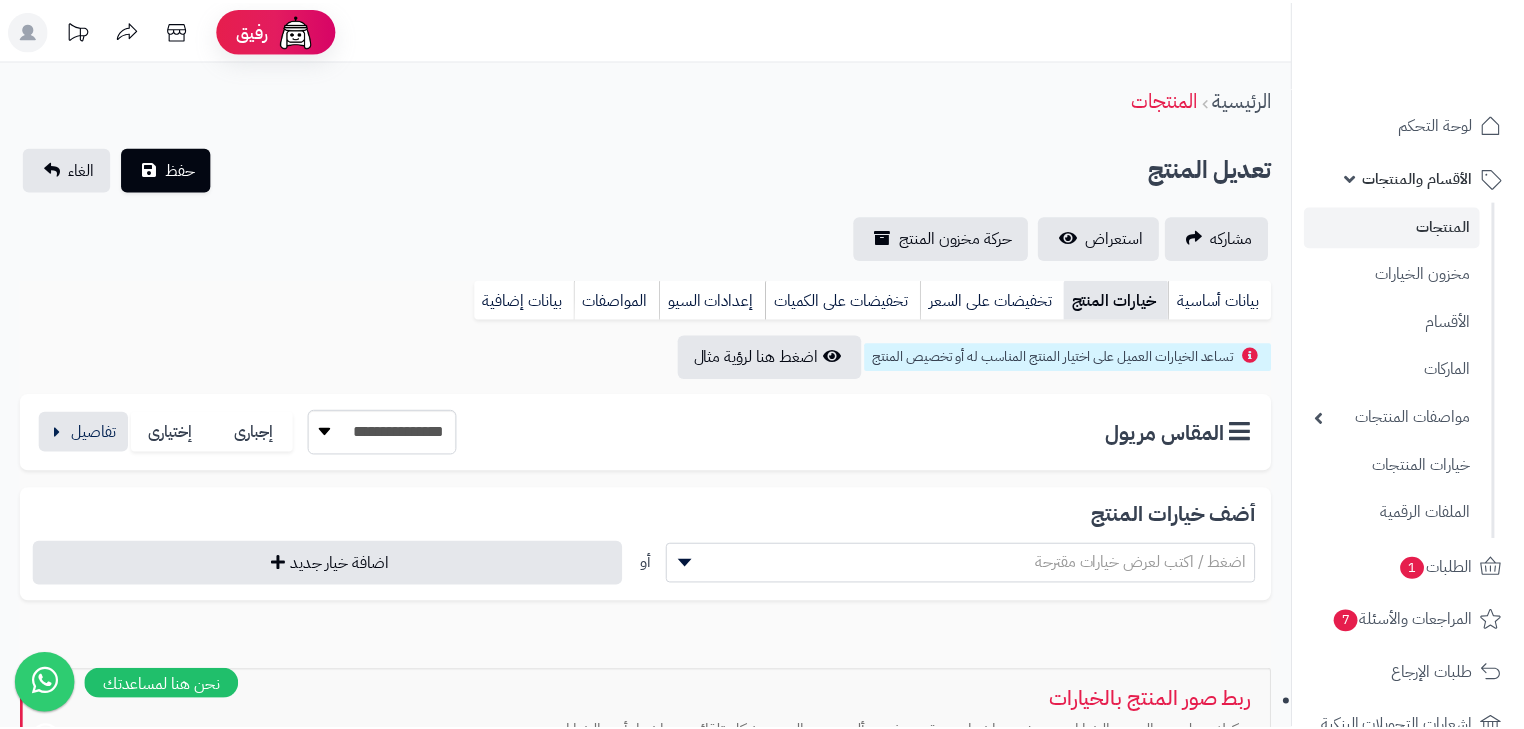 scroll, scrollTop: 0, scrollLeft: 0, axis: both 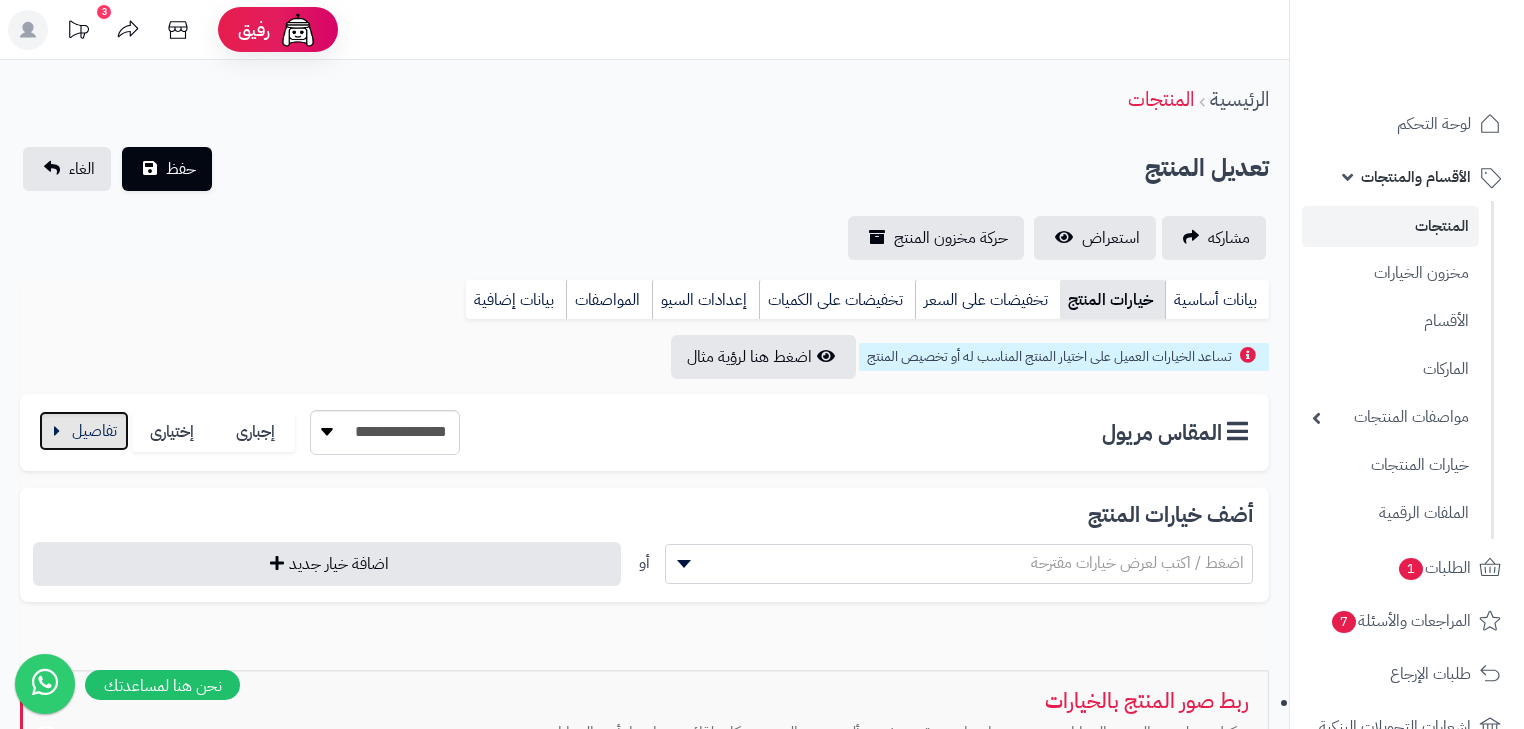 click at bounding box center (84, 431) 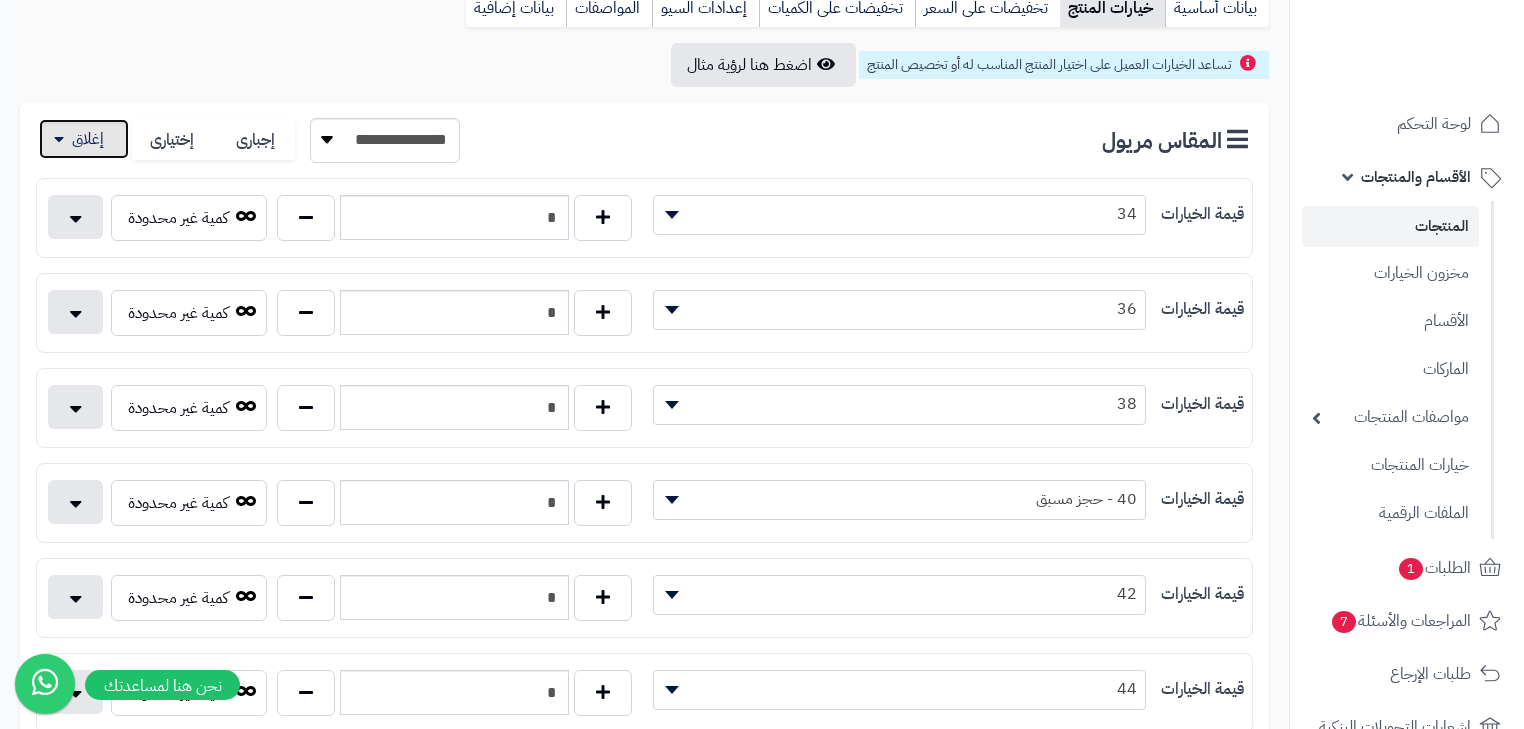 scroll, scrollTop: 320, scrollLeft: 0, axis: vertical 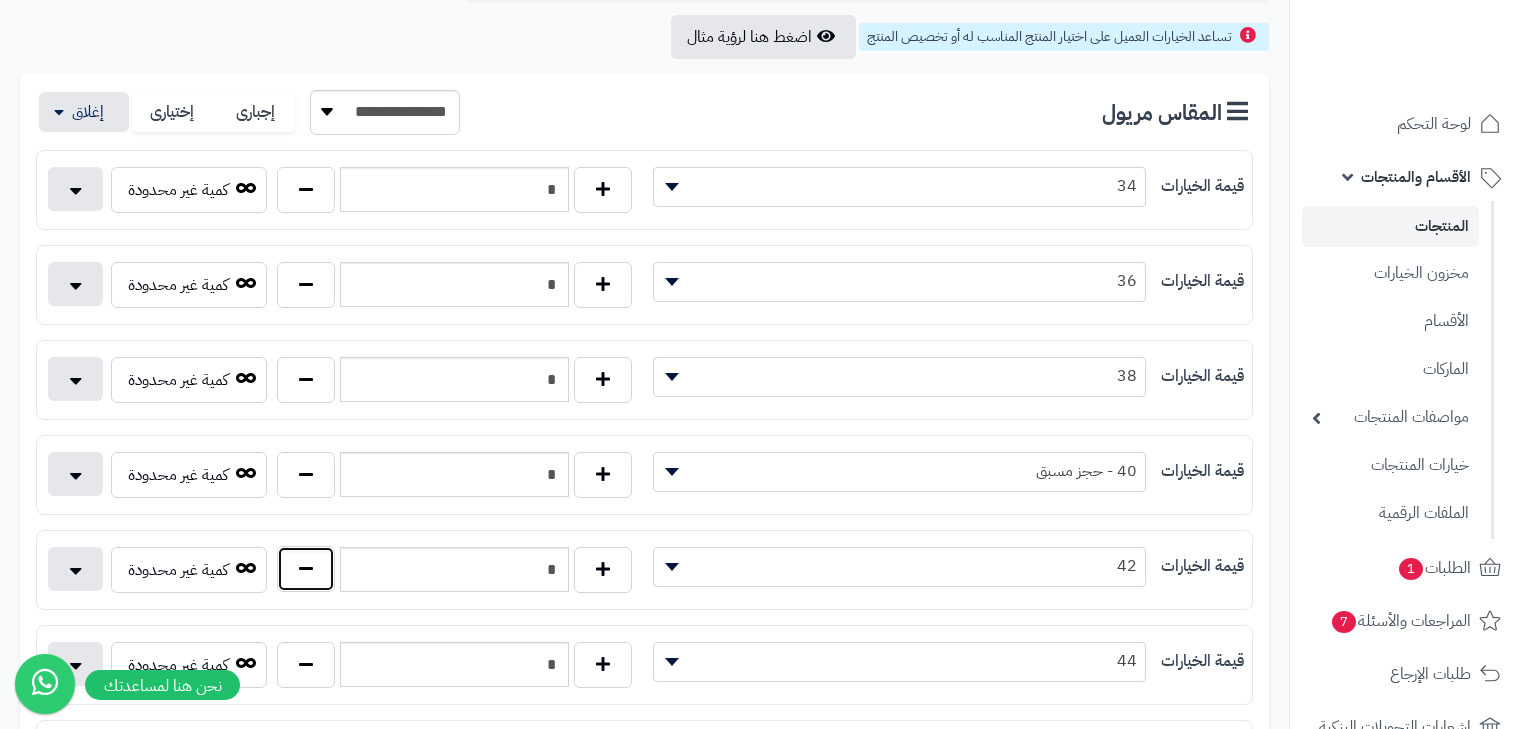 click at bounding box center (306, 569) 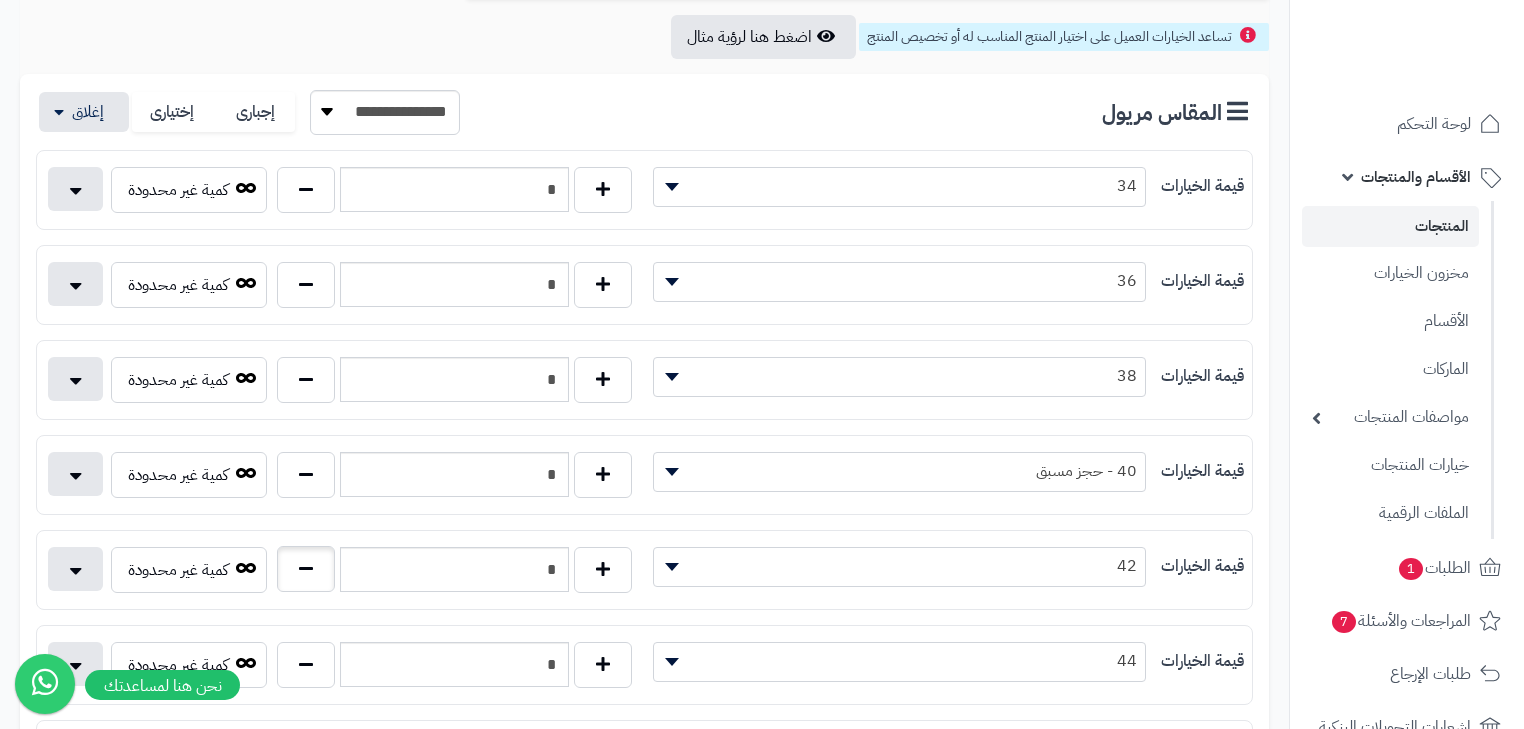 type on "*" 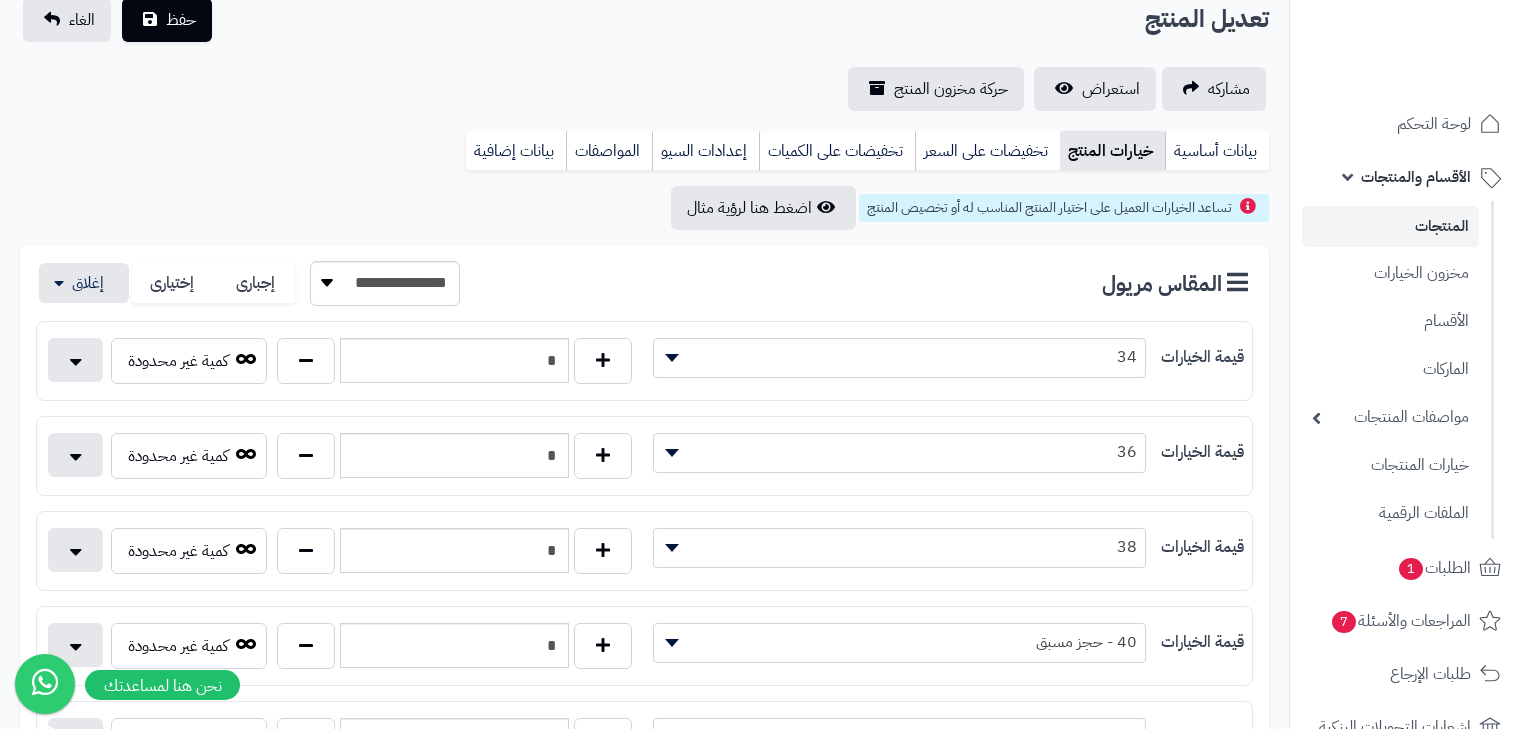 scroll, scrollTop: 0, scrollLeft: 0, axis: both 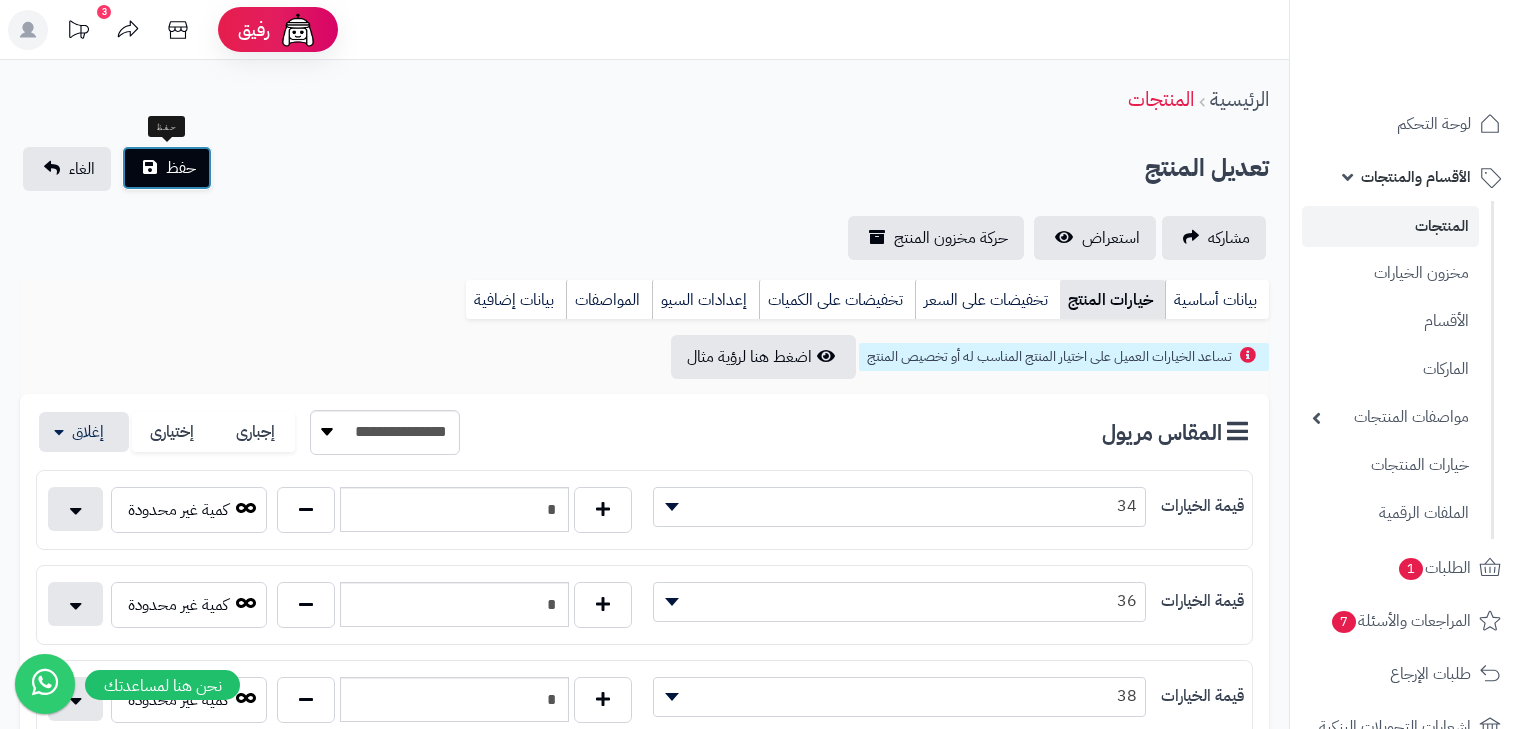click on "حفظ" at bounding box center (167, 168) 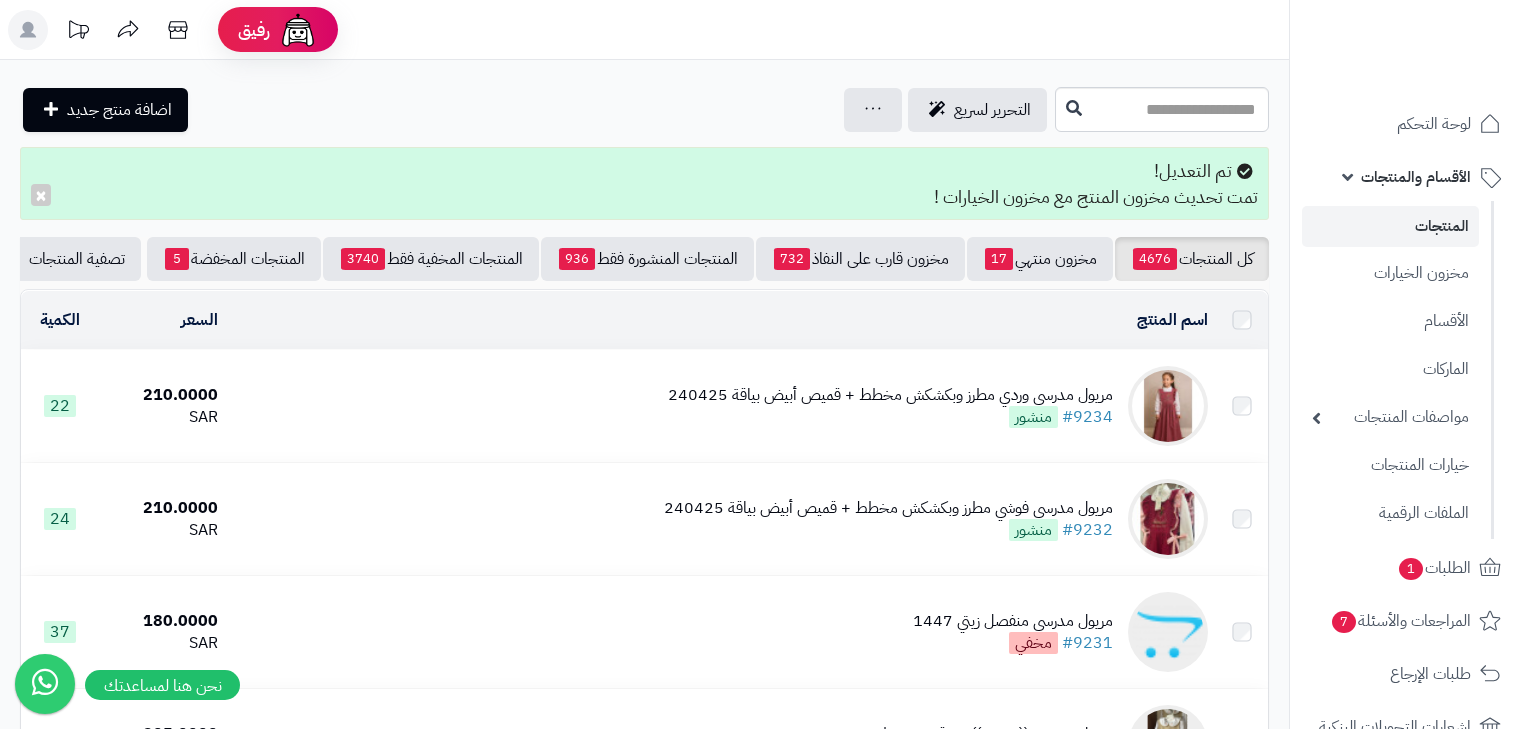 scroll, scrollTop: 0, scrollLeft: 0, axis: both 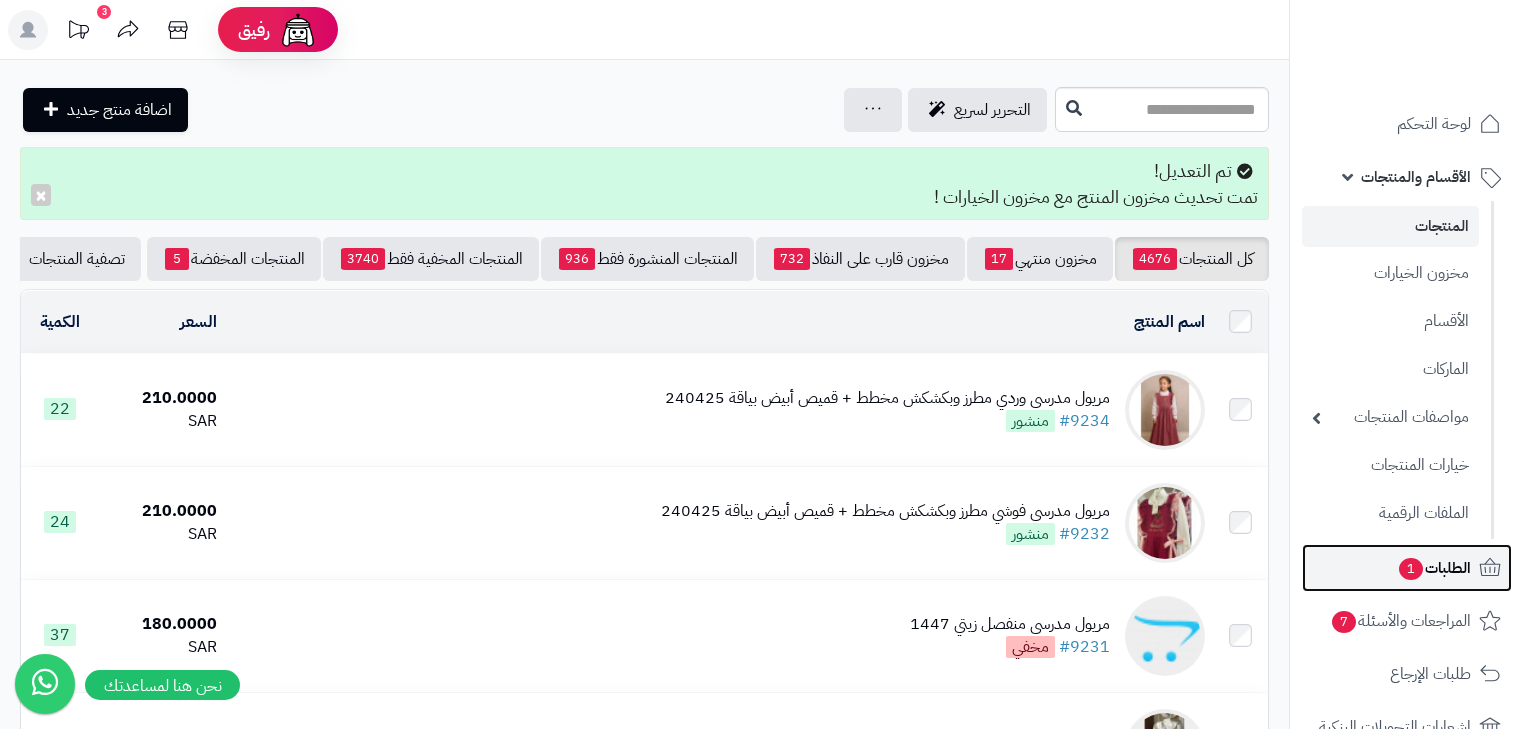 click on "الطلبات  1" at bounding box center (1434, 568) 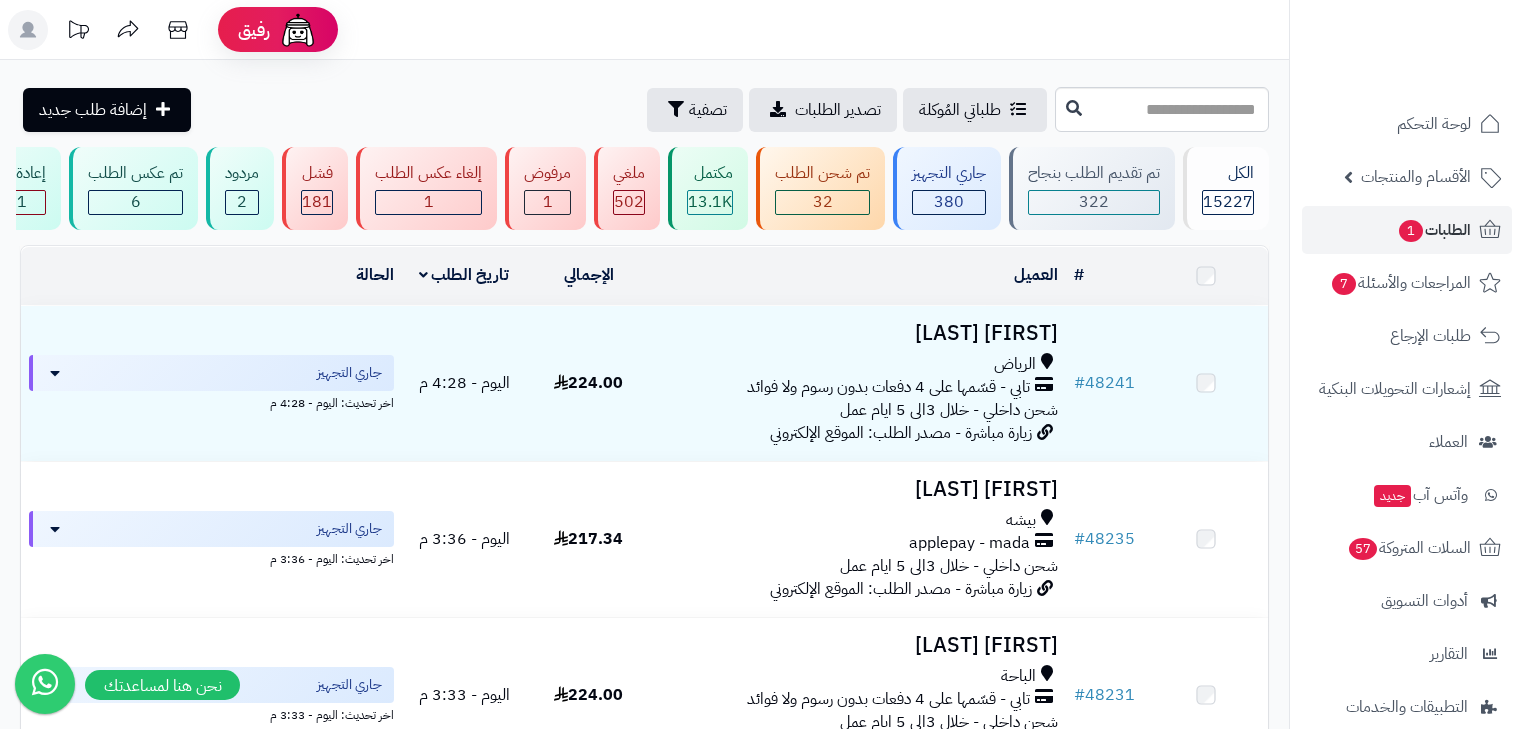 scroll, scrollTop: 0, scrollLeft: 0, axis: both 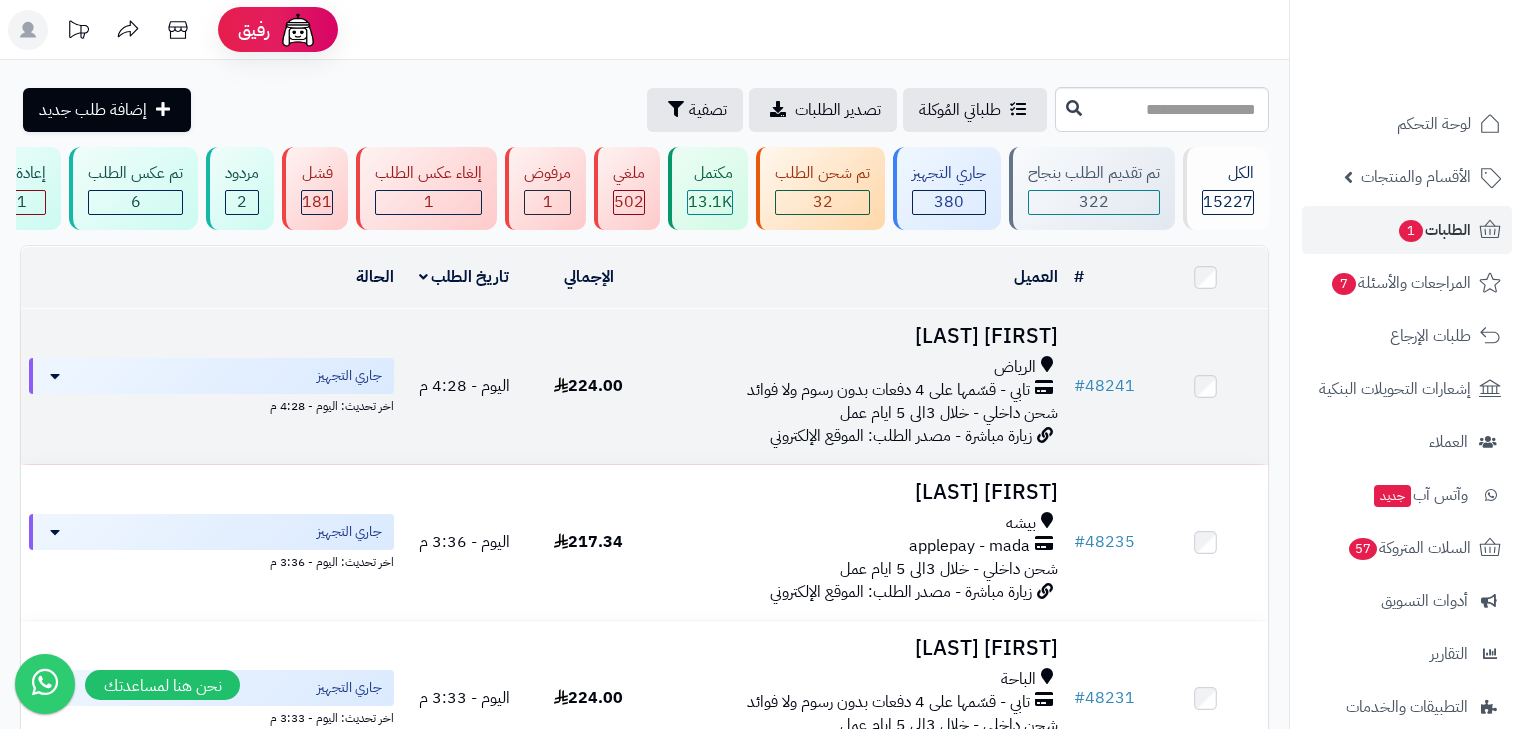 click on "تابي - قسّمها على 4 دفعات بدون رسوم ولا فوائد" at bounding box center (888, 390) 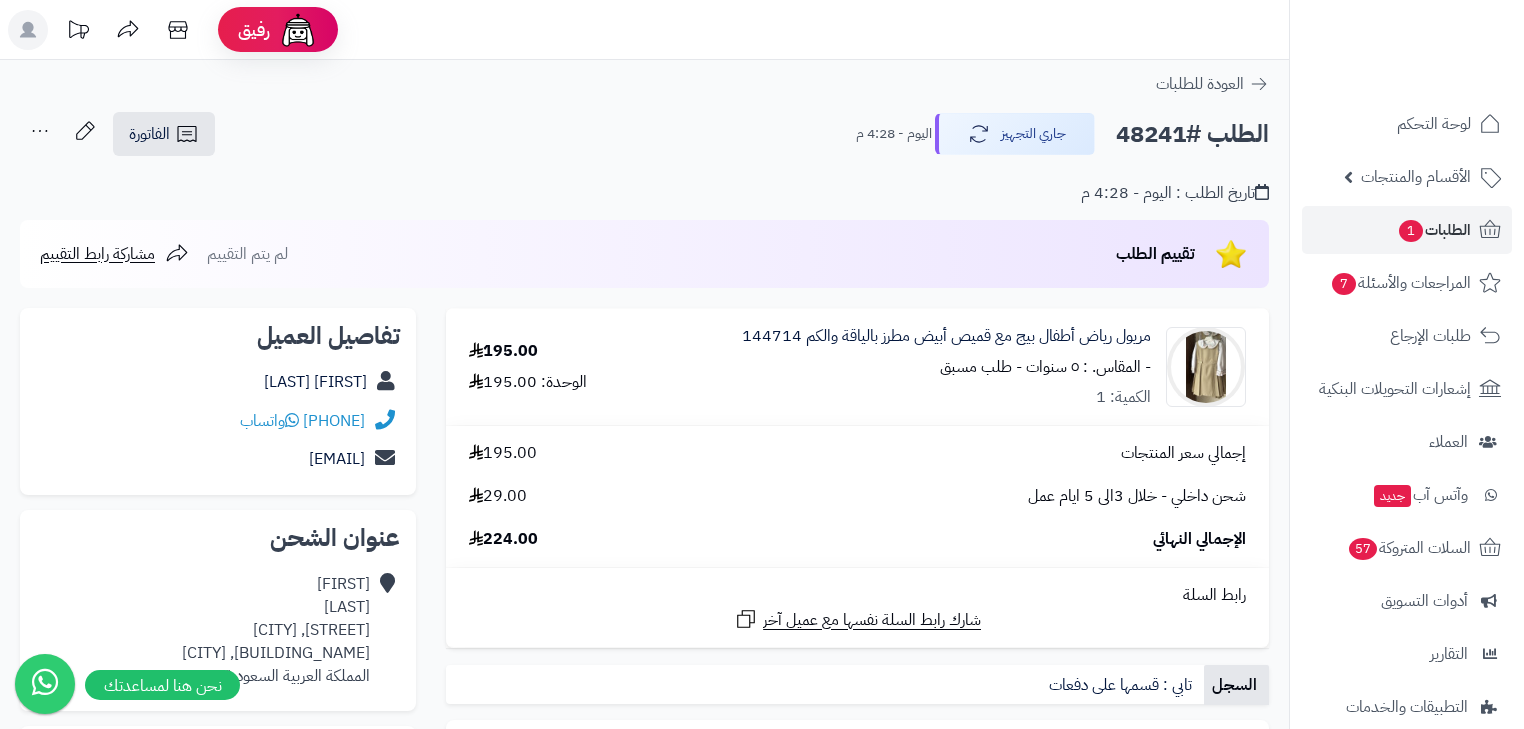 scroll, scrollTop: 0, scrollLeft: 0, axis: both 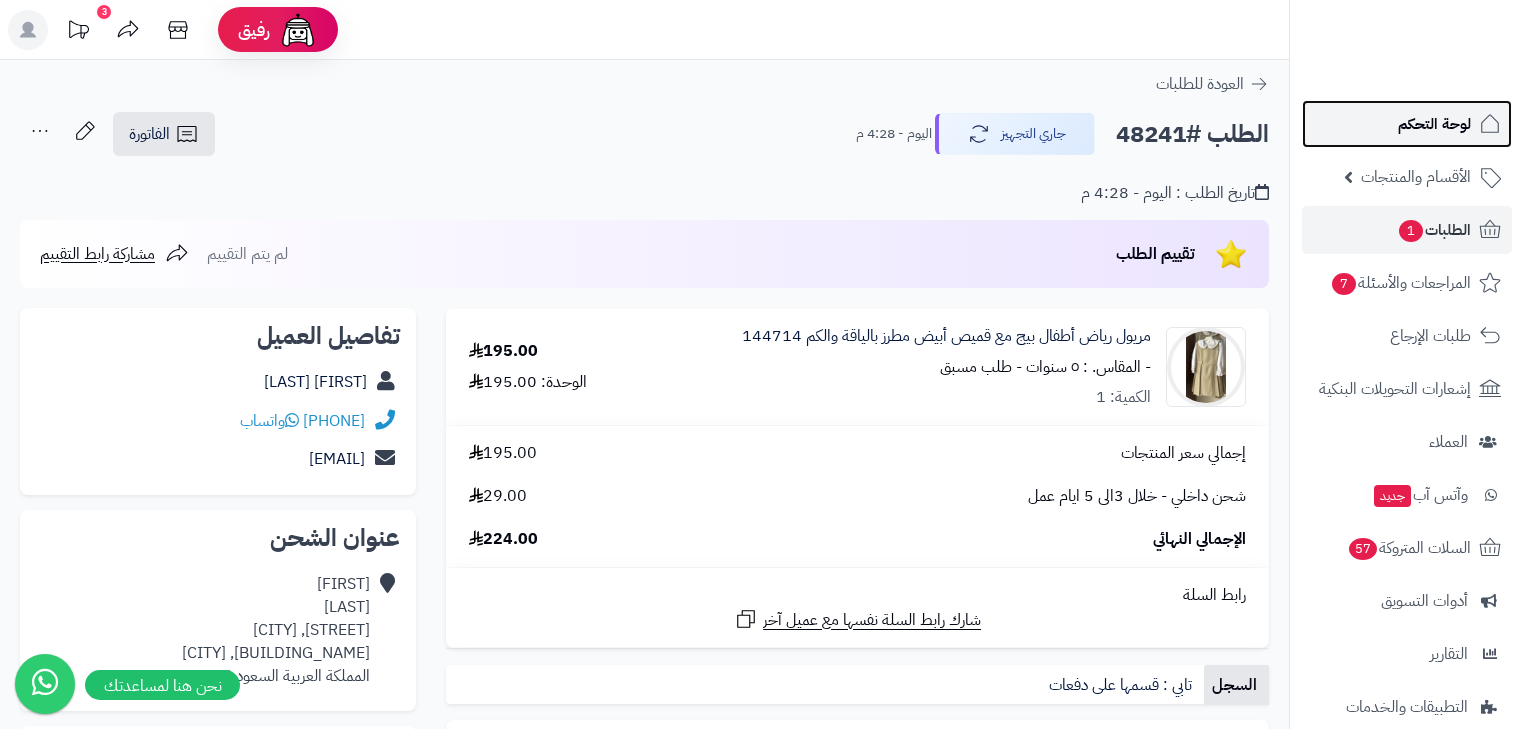 click on "لوحة التحكم" at bounding box center [1434, 124] 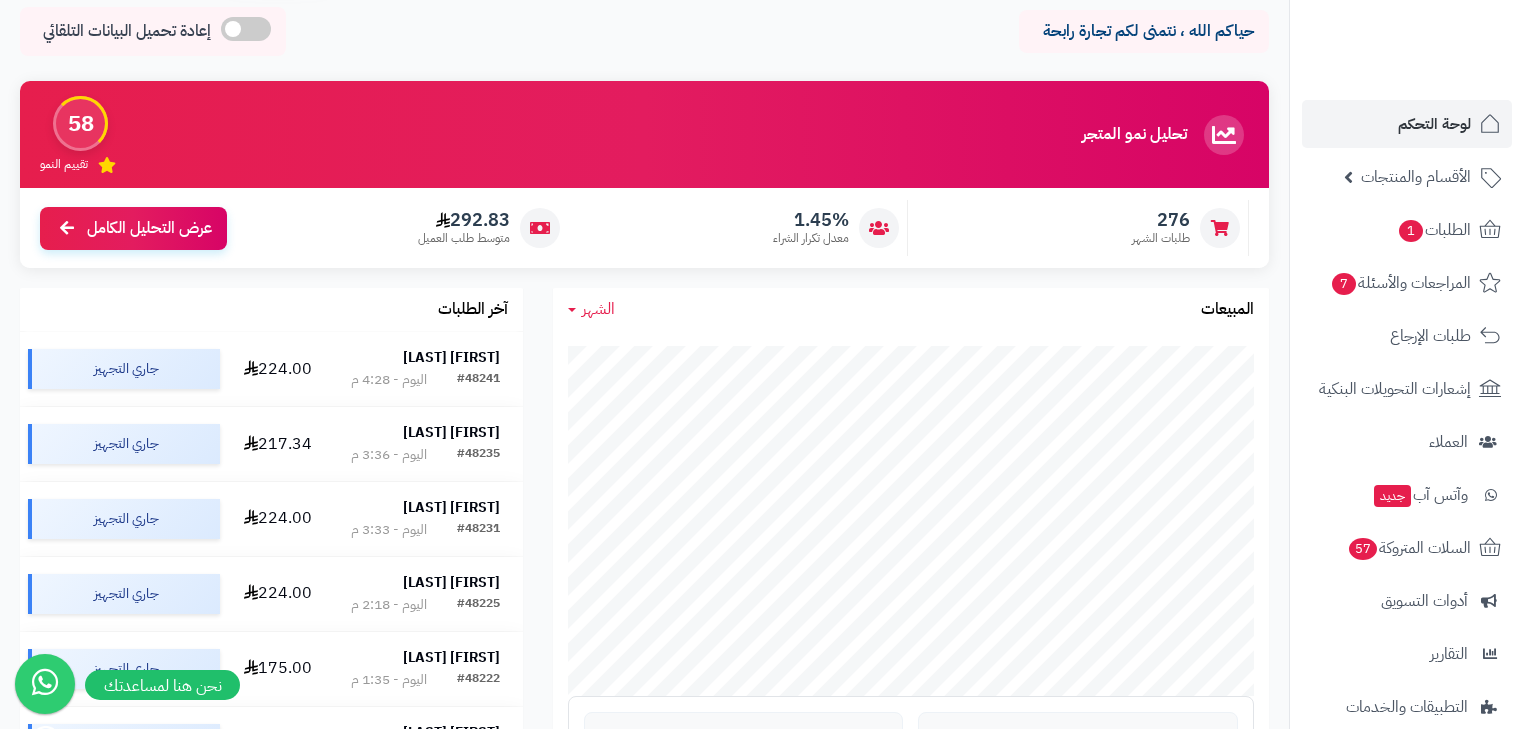 scroll, scrollTop: 480, scrollLeft: 0, axis: vertical 